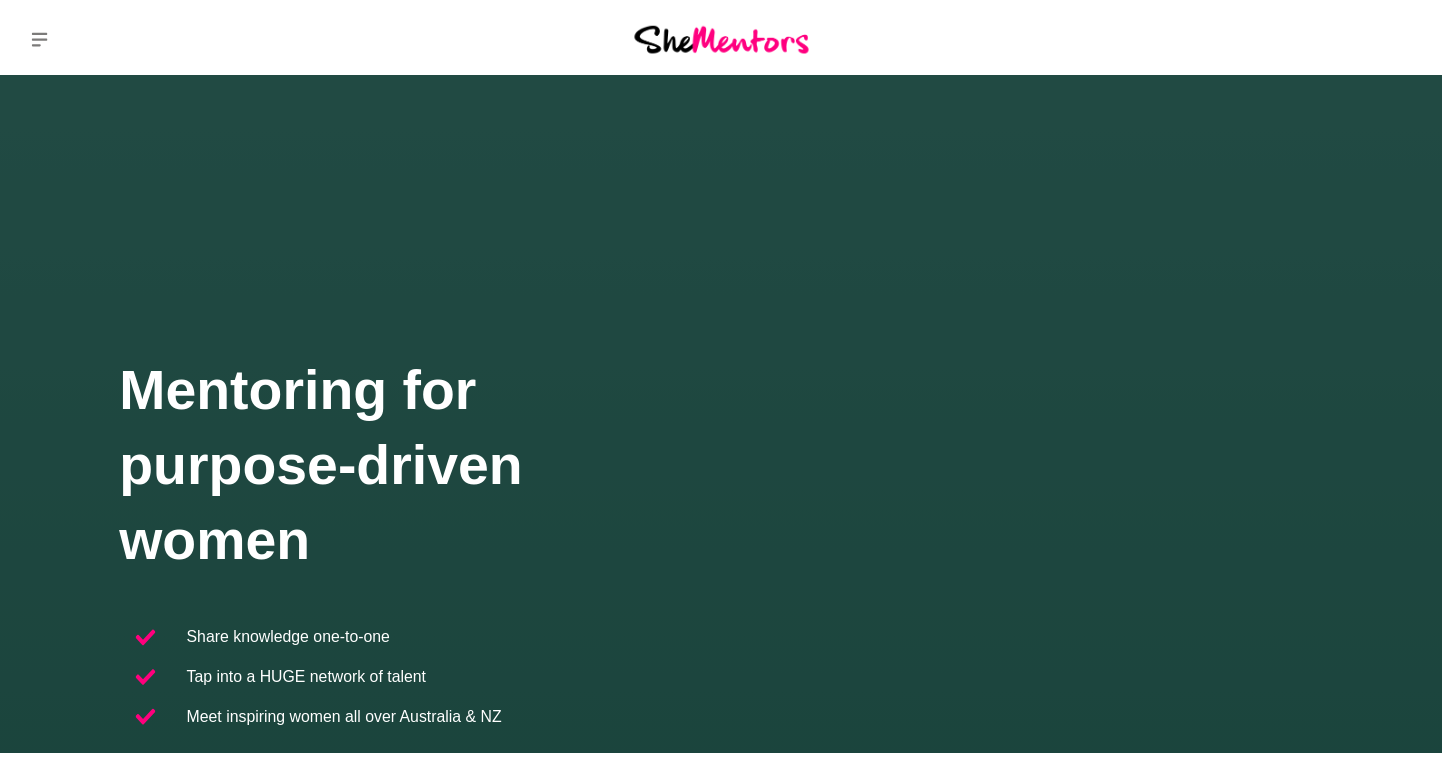 scroll, scrollTop: 0, scrollLeft: 0, axis: both 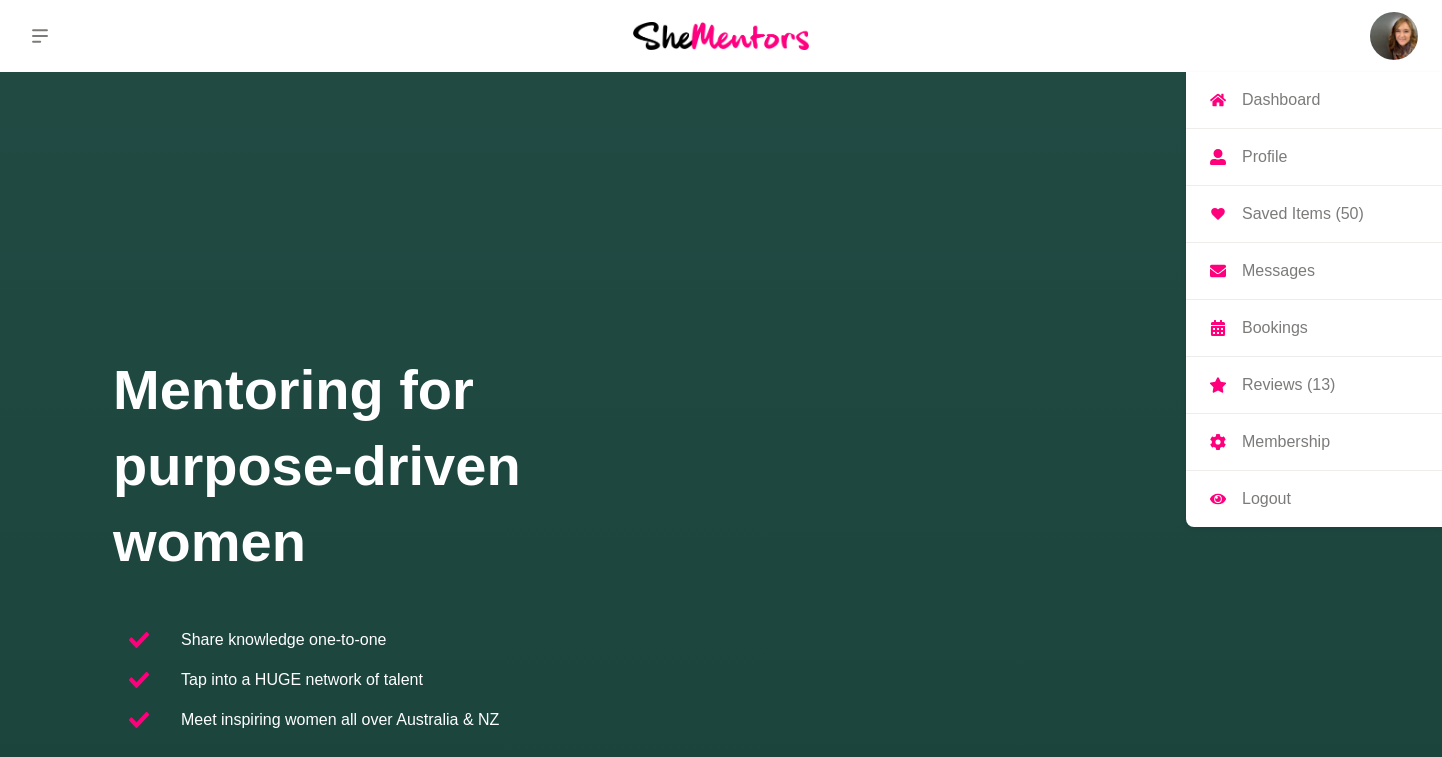 click at bounding box center [1394, 36] 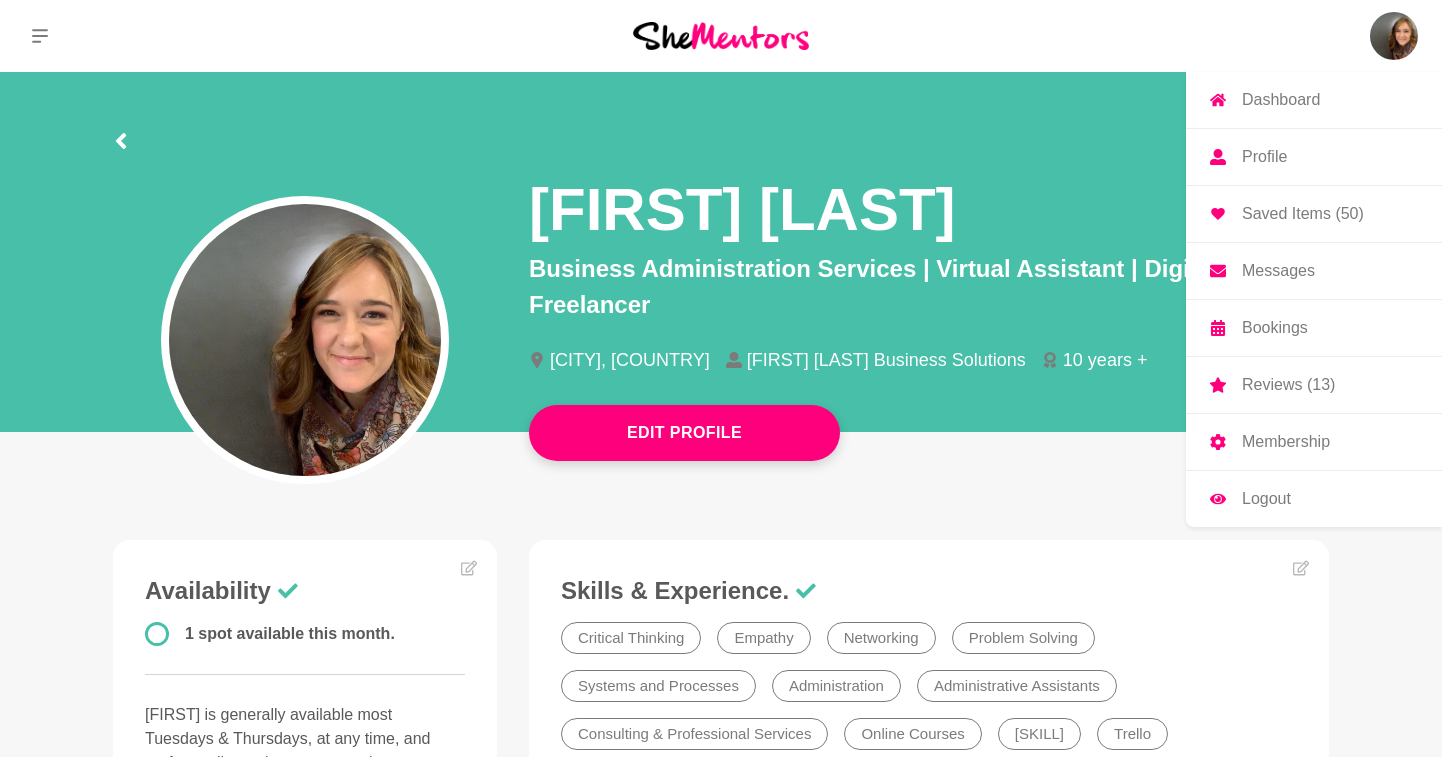 click on "Saved Items (50)" at bounding box center [1303, 214] 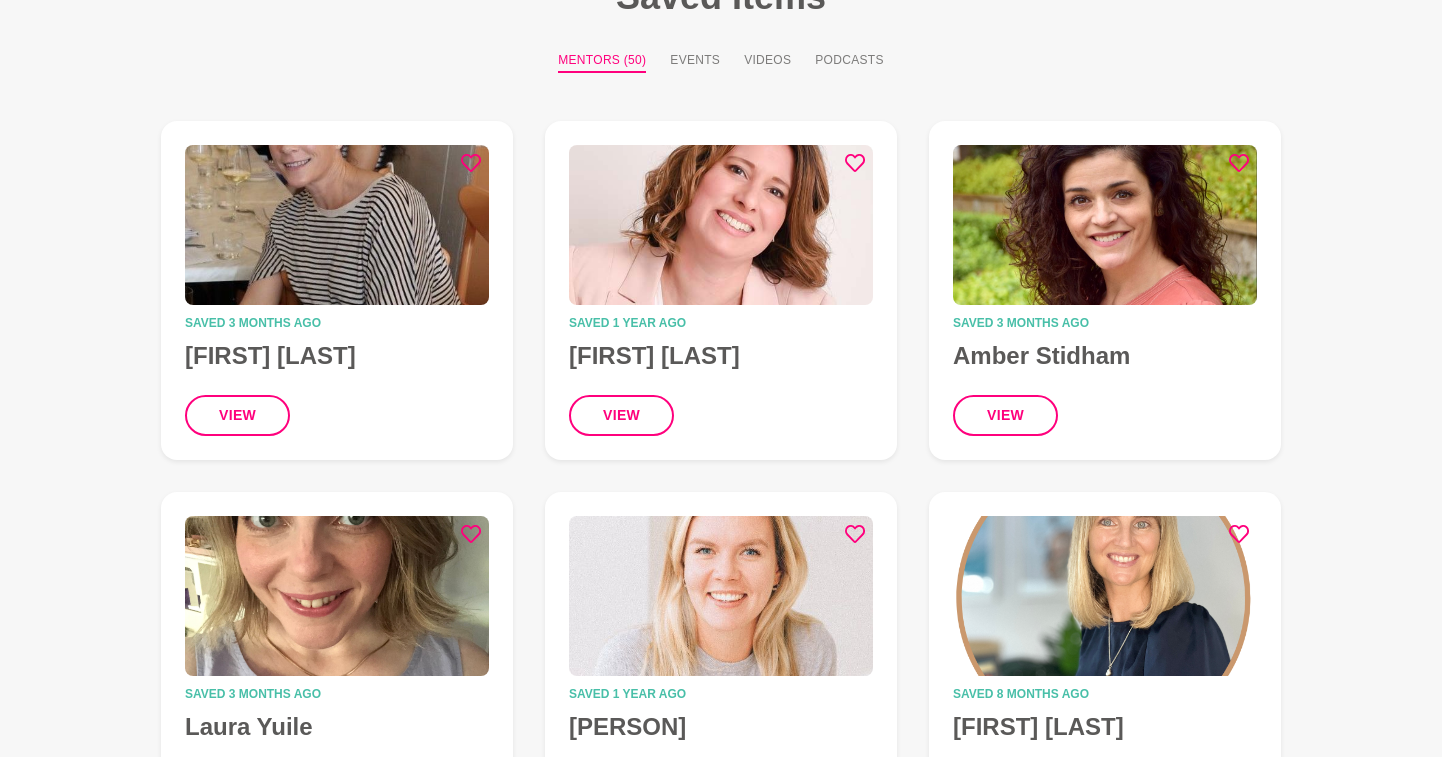 scroll, scrollTop: 0, scrollLeft: 0, axis: both 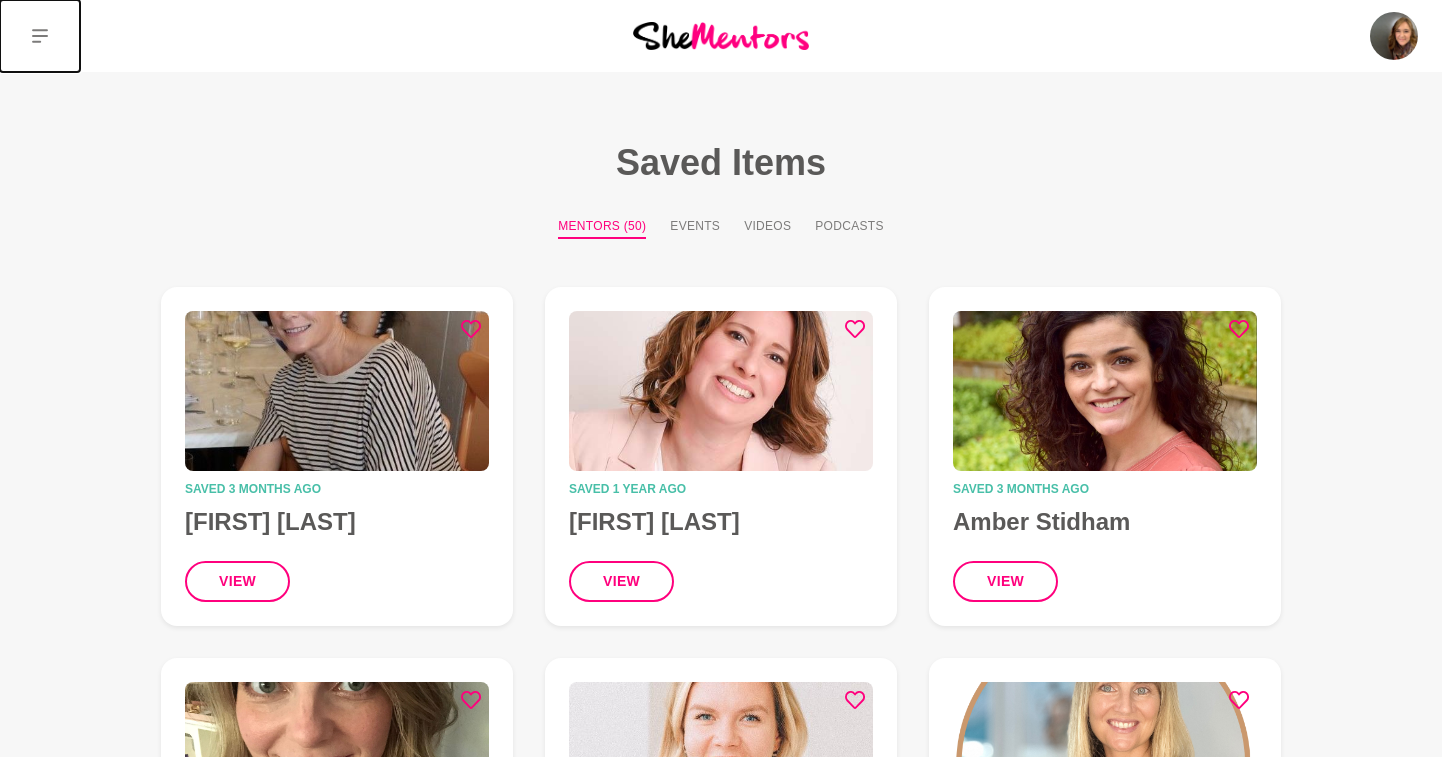 click at bounding box center (40, 36) 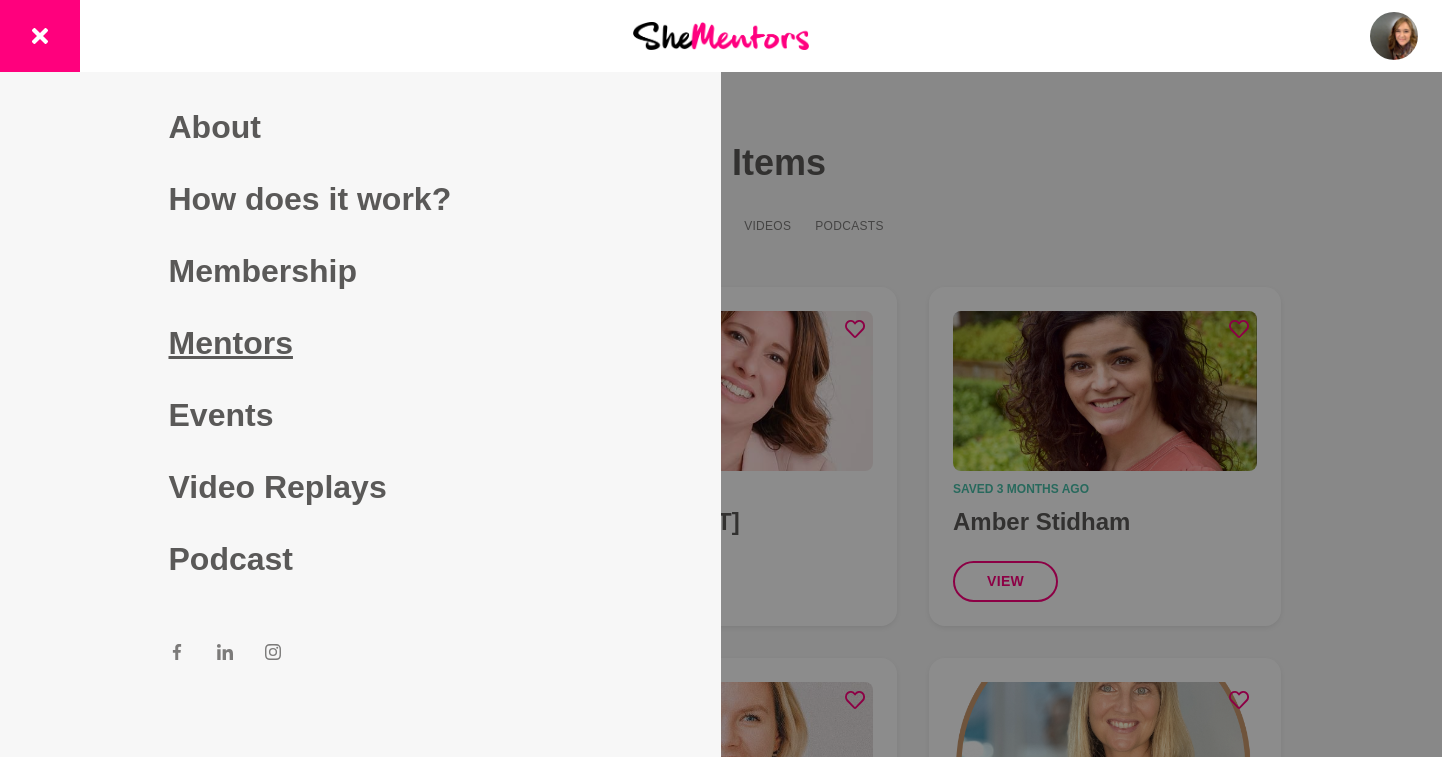 click on "Mentors" at bounding box center [361, 343] 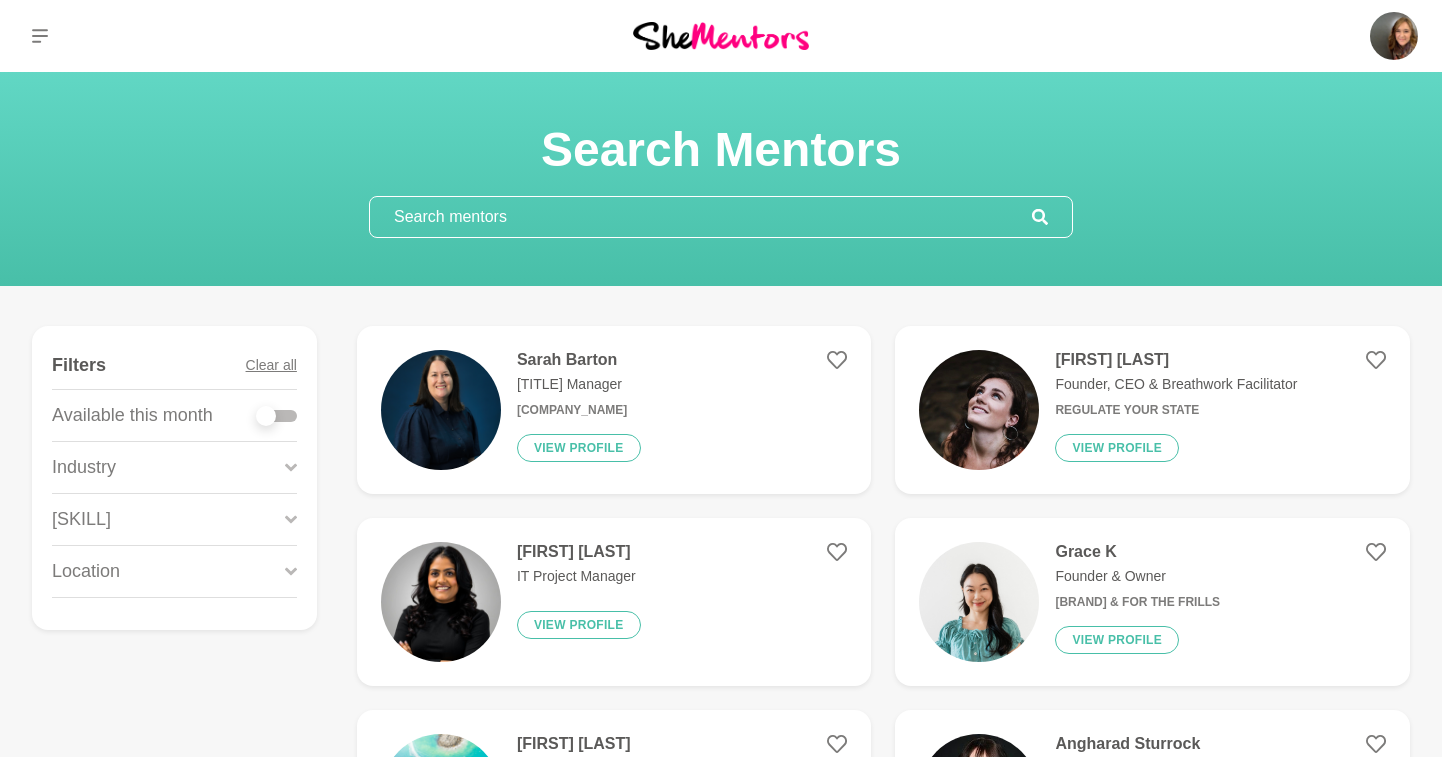 click at bounding box center [701, 217] 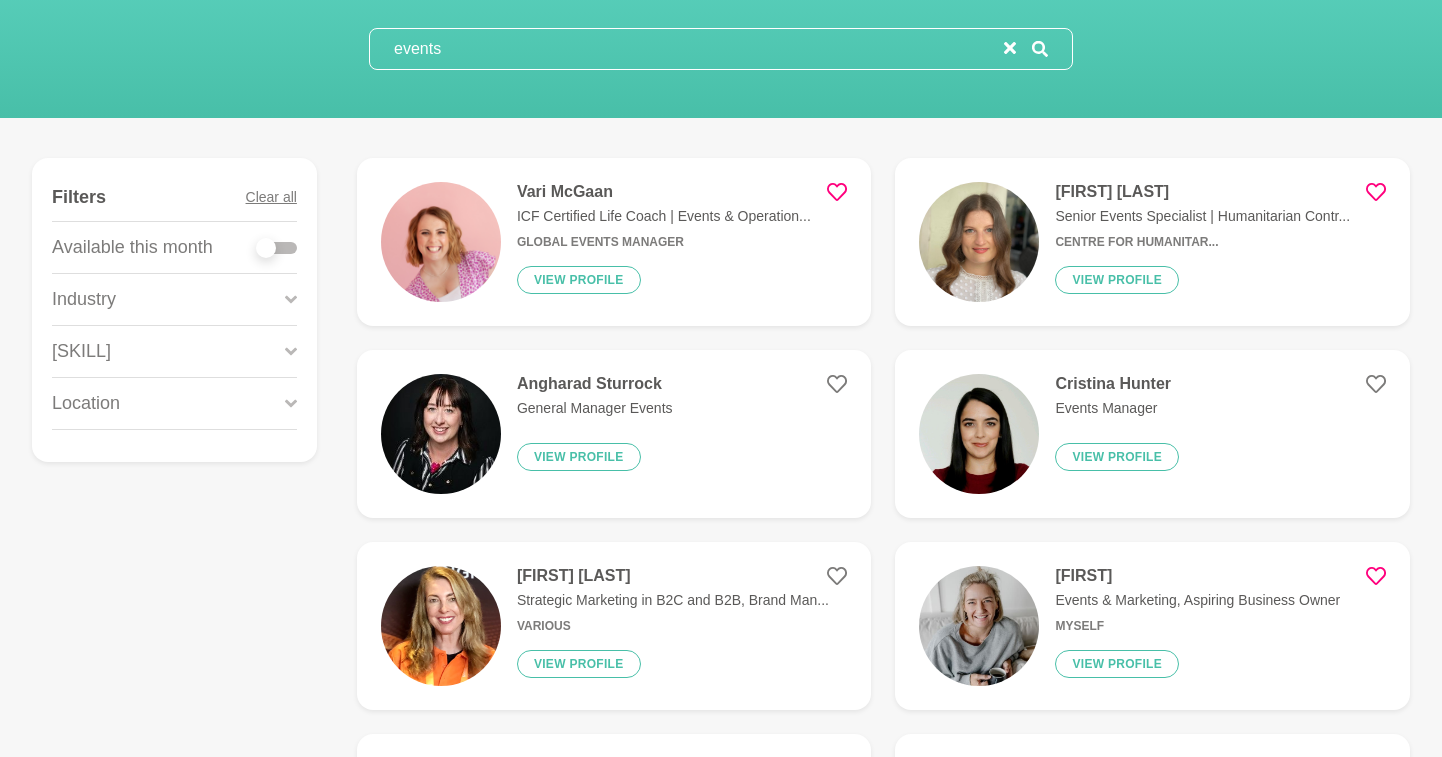 scroll, scrollTop: 177, scrollLeft: 0, axis: vertical 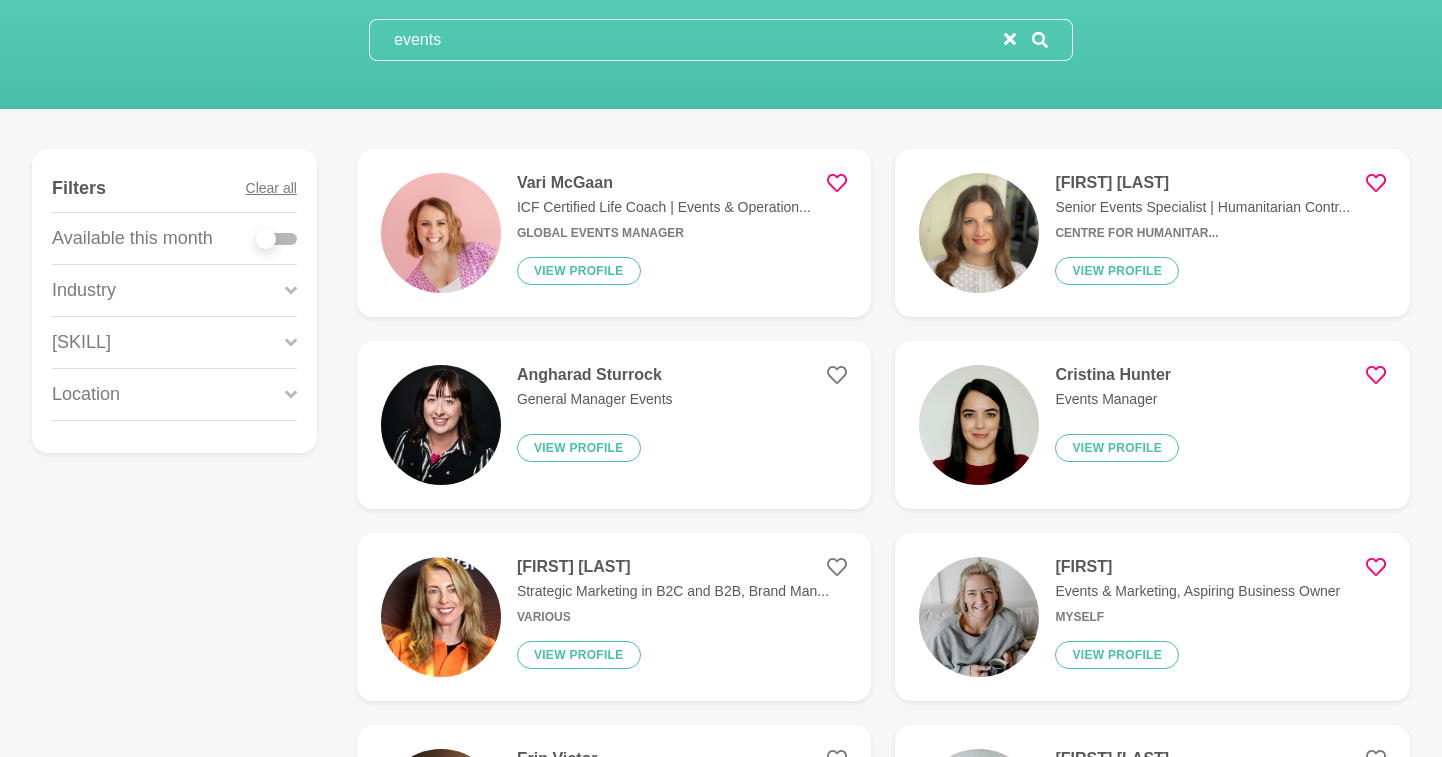 type on "events" 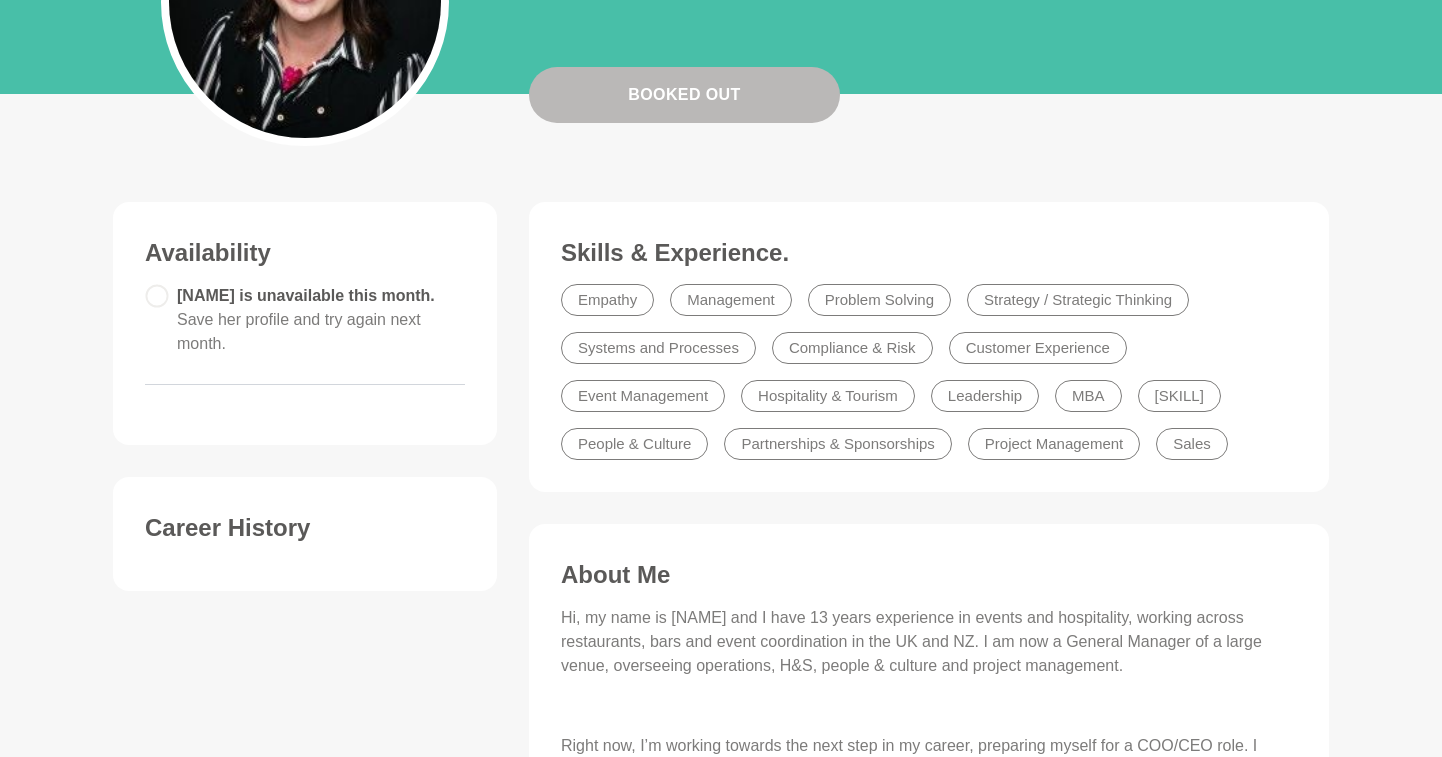 scroll, scrollTop: 0, scrollLeft: 0, axis: both 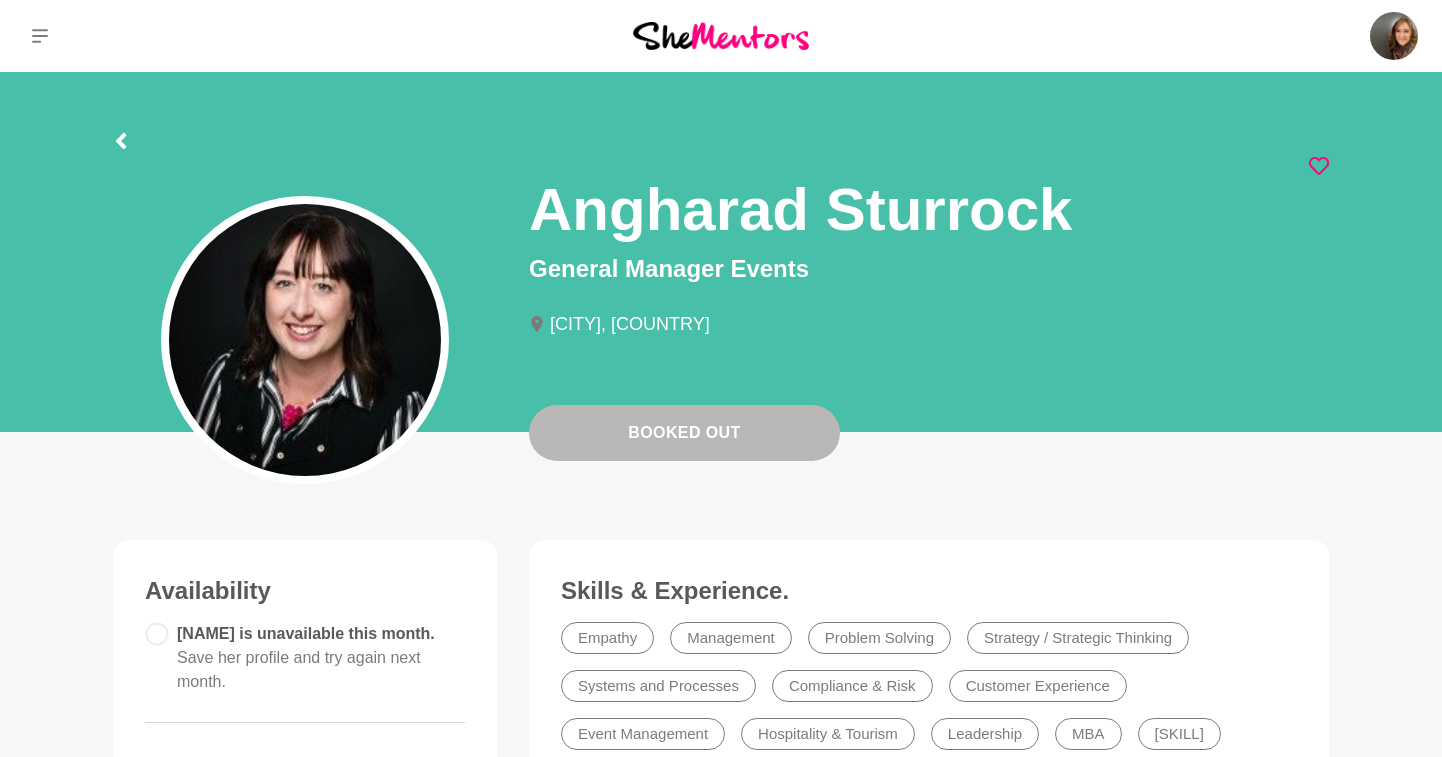 click 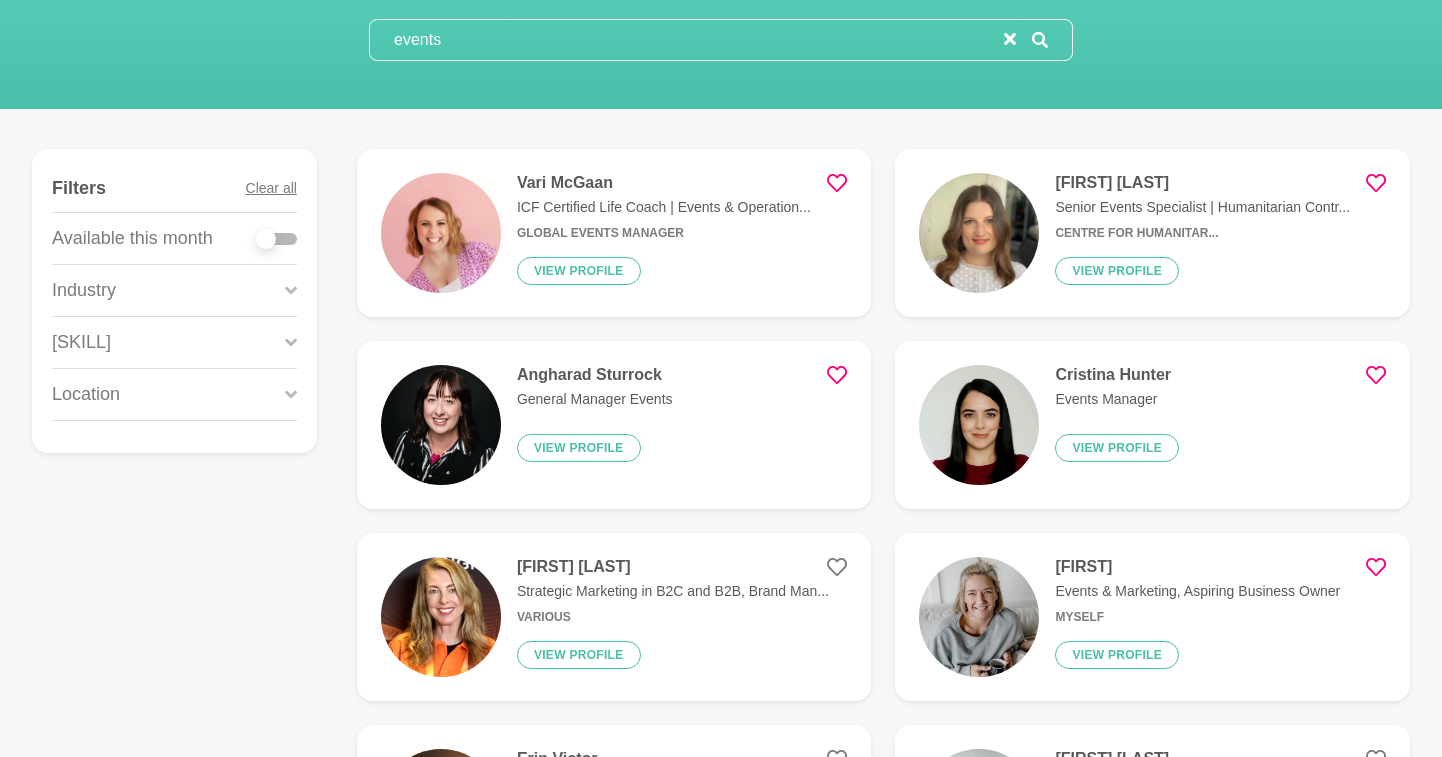 scroll, scrollTop: 0, scrollLeft: 0, axis: both 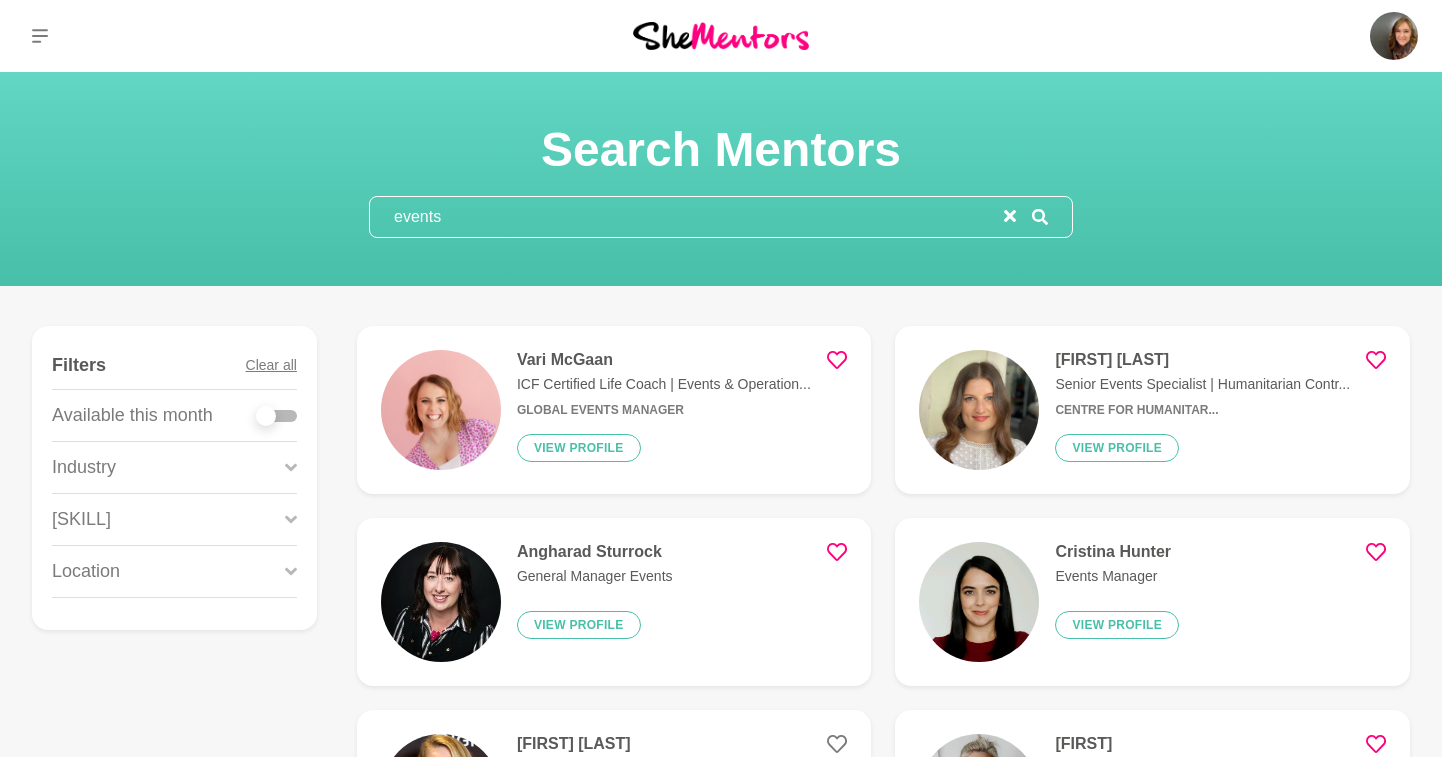 click on "[FIRST] [LAST] Events Manager View profile" at bounding box center (1152, 602) 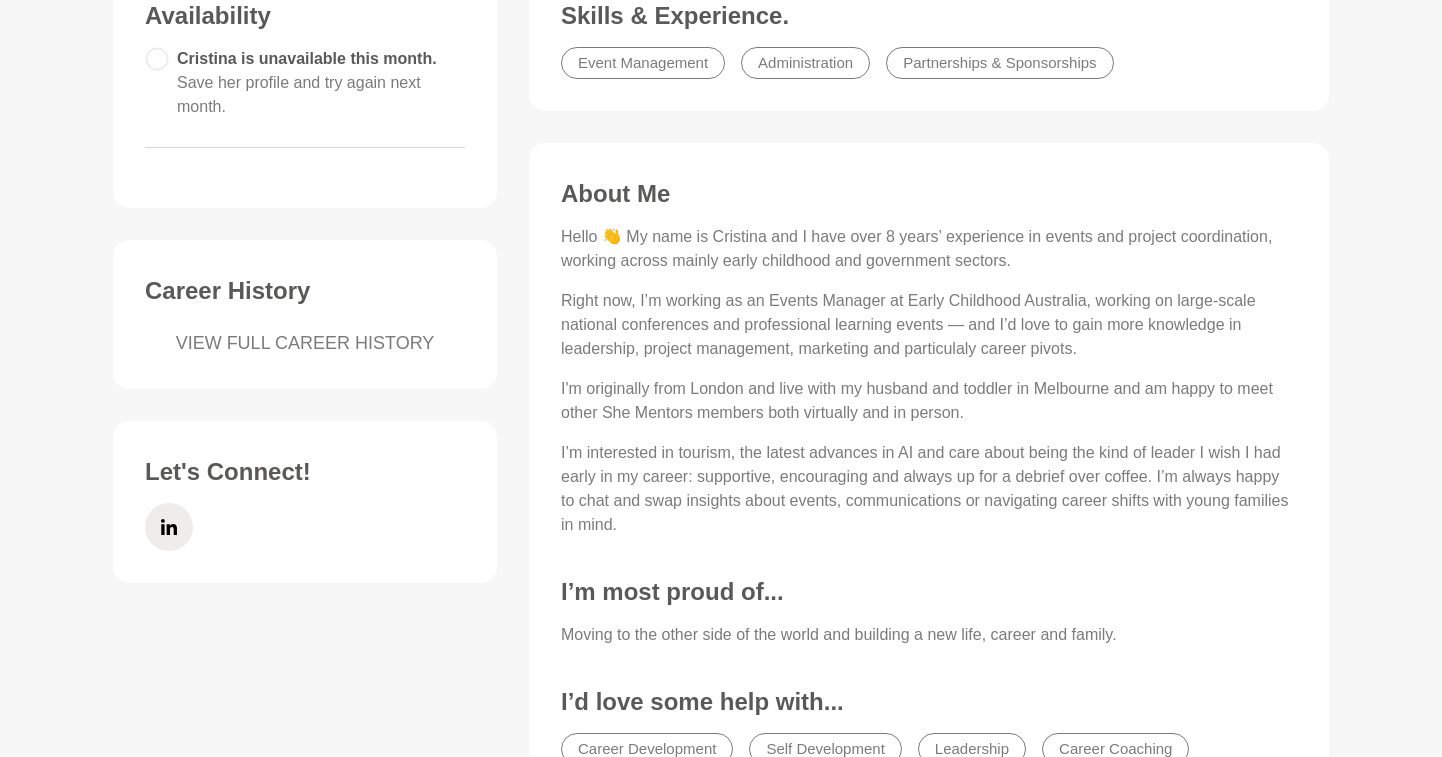 scroll, scrollTop: 576, scrollLeft: 0, axis: vertical 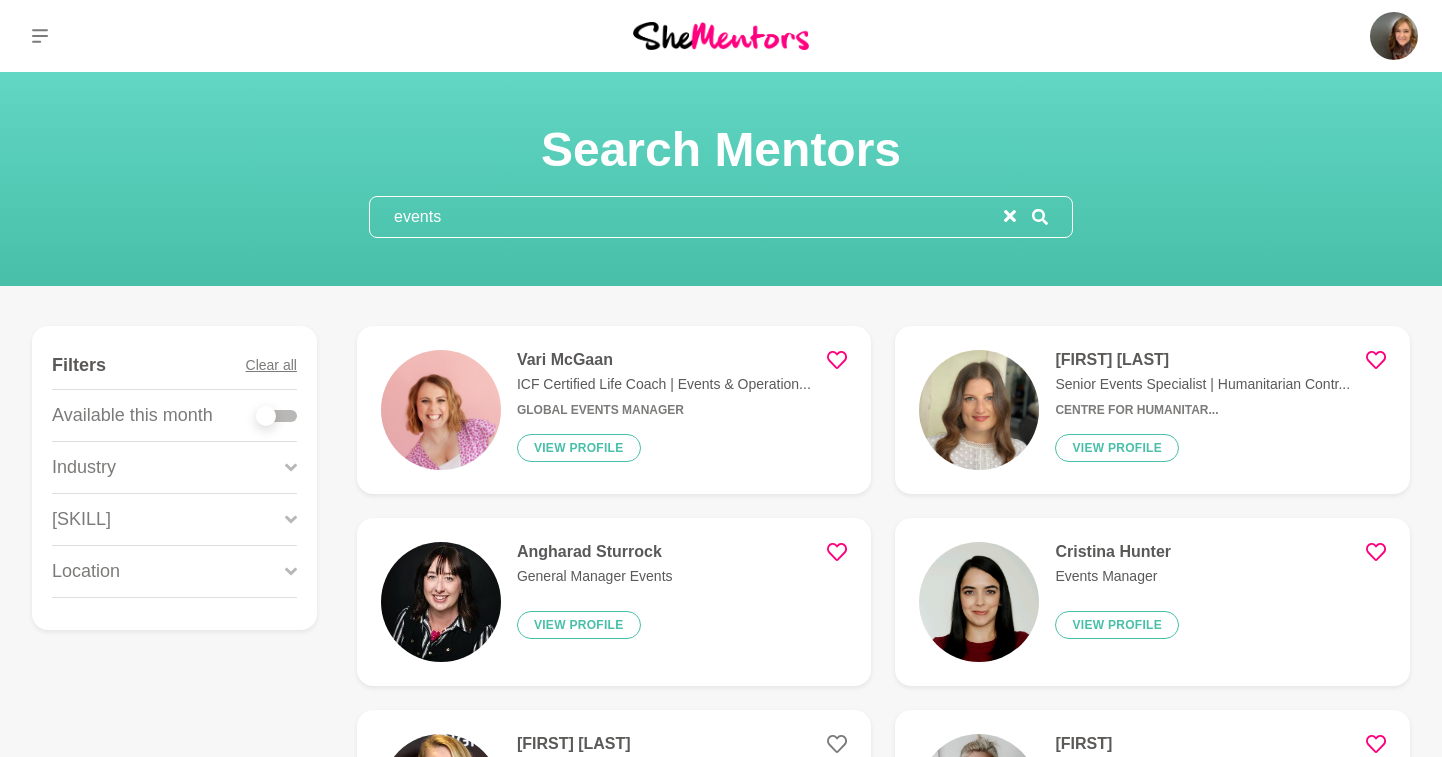 click on "[FIRST] [LAST] Events Specialist | Humanitarian Contr... Centre for Humanitar... View profile" at bounding box center (1194, 410) 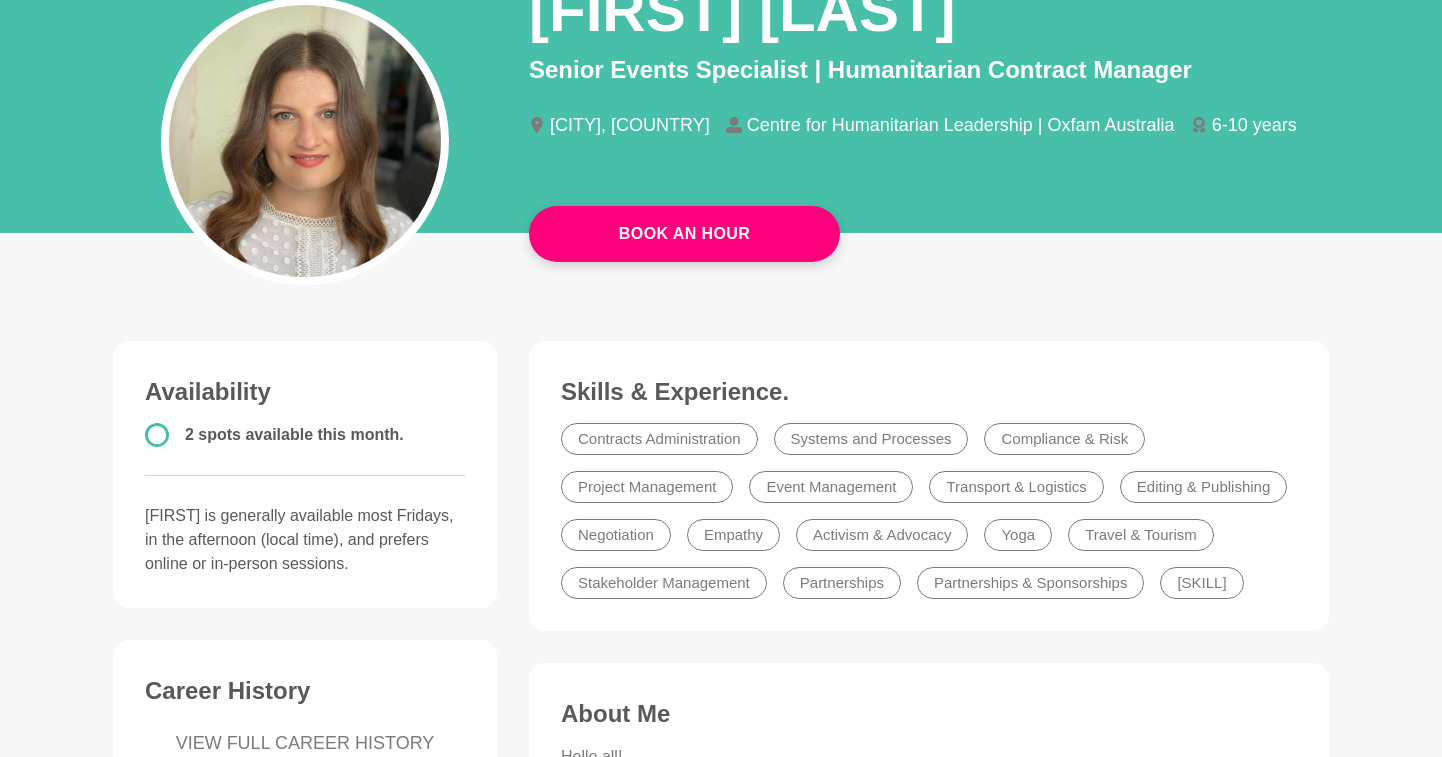 scroll, scrollTop: 0, scrollLeft: 0, axis: both 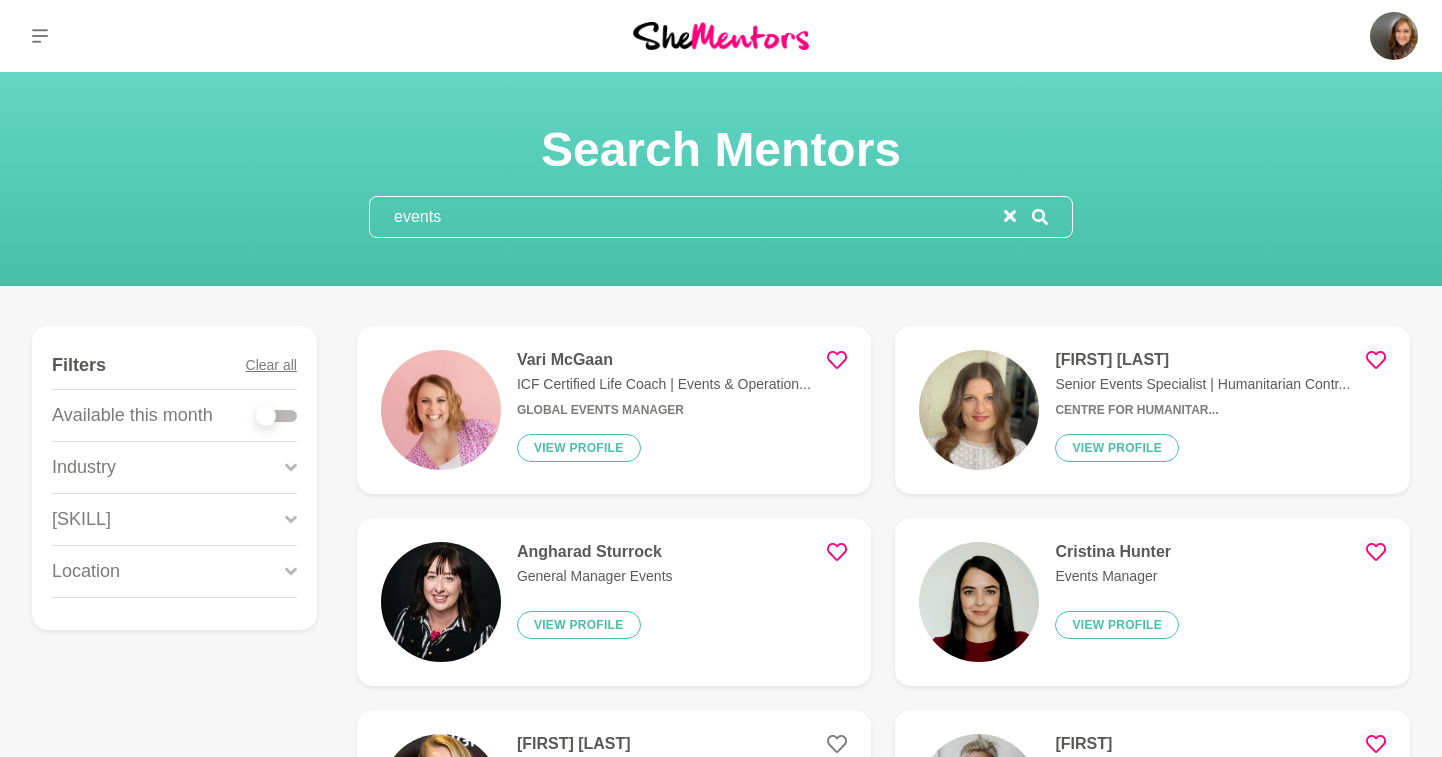 click on "Vari McGaan" at bounding box center [664, 360] 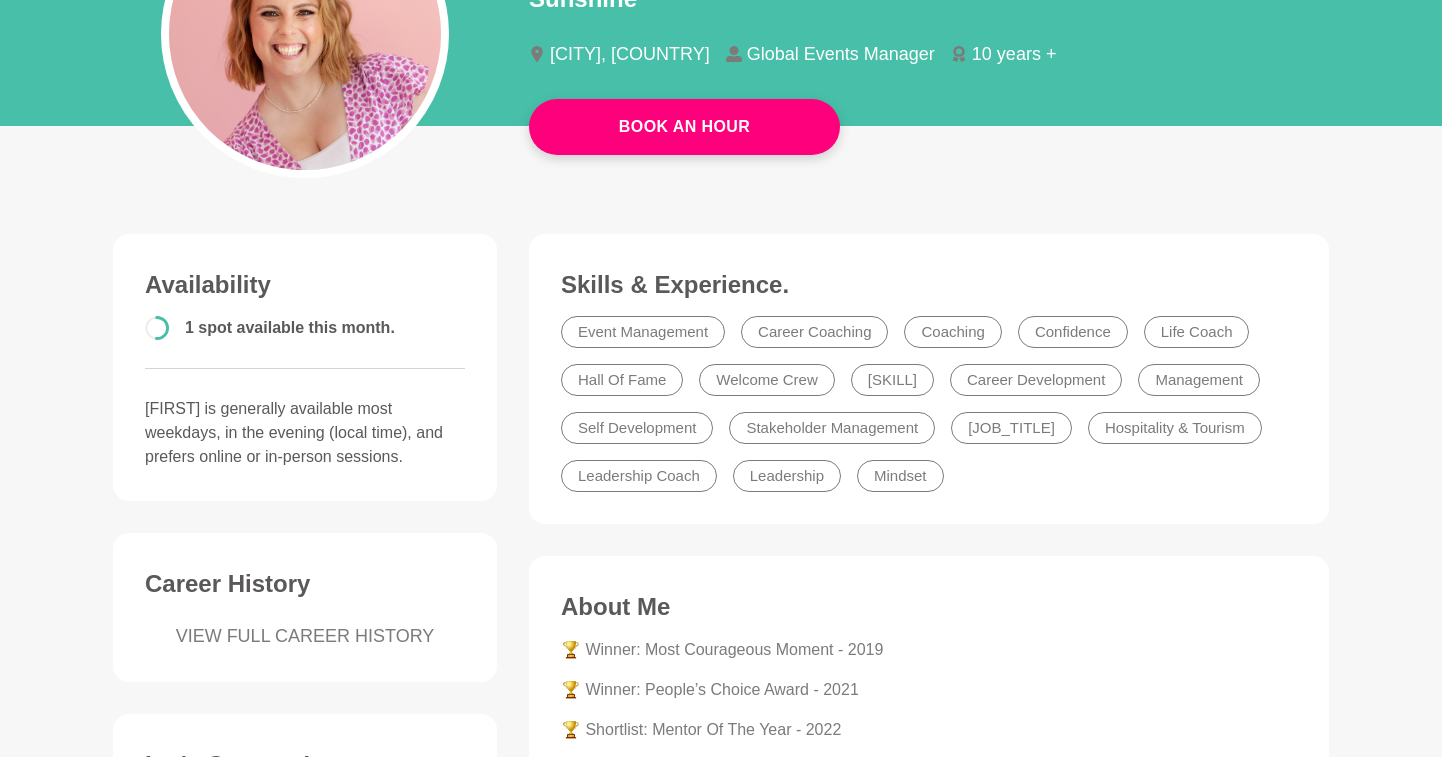 scroll, scrollTop: 305, scrollLeft: 0, axis: vertical 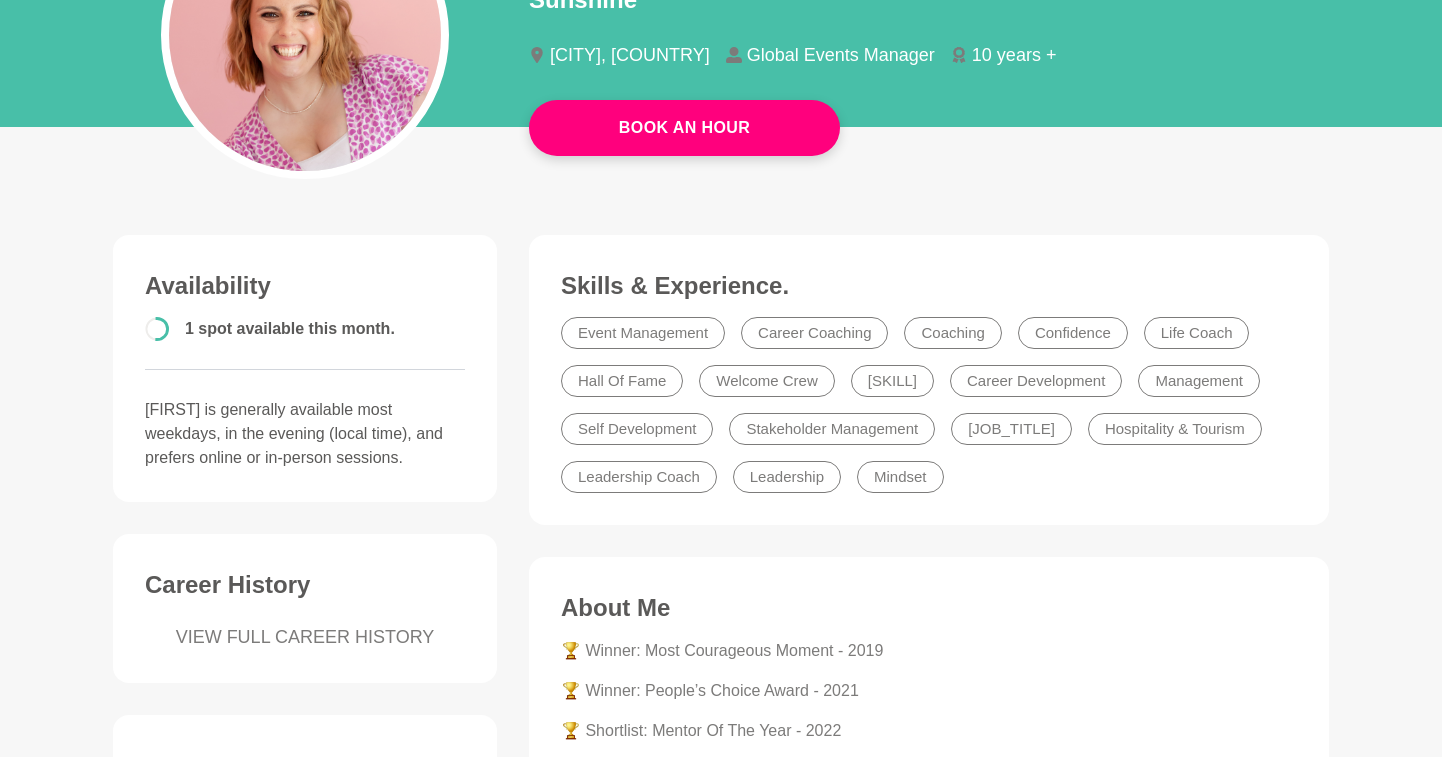 click on "Book An Hour [FIRST] [LAST] ICF Certified Life Coach | Events & Operations Expert | Human Sunshine Melbourne, Australia Global Events Manager 10 years + [FIRST] [LAST] ICF Certified Life Coach | Events & Operations Expert | Human Sunshine Melbourne, Australia Global Events Manager 10 years + Book An Hour Availability 1 spot available this month. [FIRST] is generally available most weekdays, in the evening (local time), and prefers online or in-person sessions. Career History VIEW FULL CAREER HISTORY Let's Connect! Skills & Experience. Event Management Career Coaching Coaching Confidence Life Coach Hall Of Fame Welcome Crew Podcasting Career Development Management Self Development Stakeholder Management CEO & General Management Hospitality & Tourism Leadership Coach Leadership Mindset About Me 🏆 Winner: Most Courageous Moment - 2019 🏆 Winner: People’s Choice Award - 2021 🏆 Shortlist: Mentor Of The Year - 2022 Hello! ✨ I’m most proud of... I’d love some help with..." at bounding box center (721, 751) 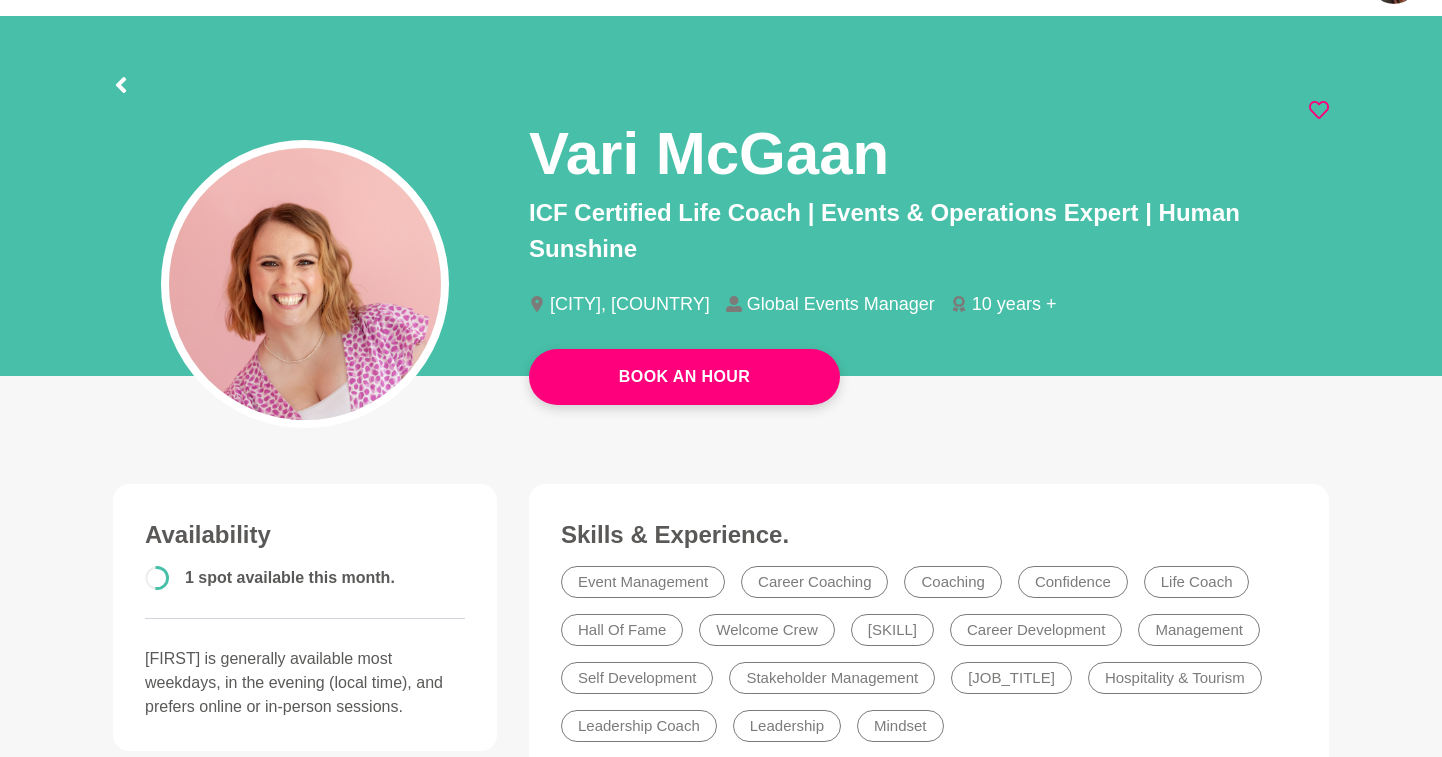scroll, scrollTop: 24, scrollLeft: 0, axis: vertical 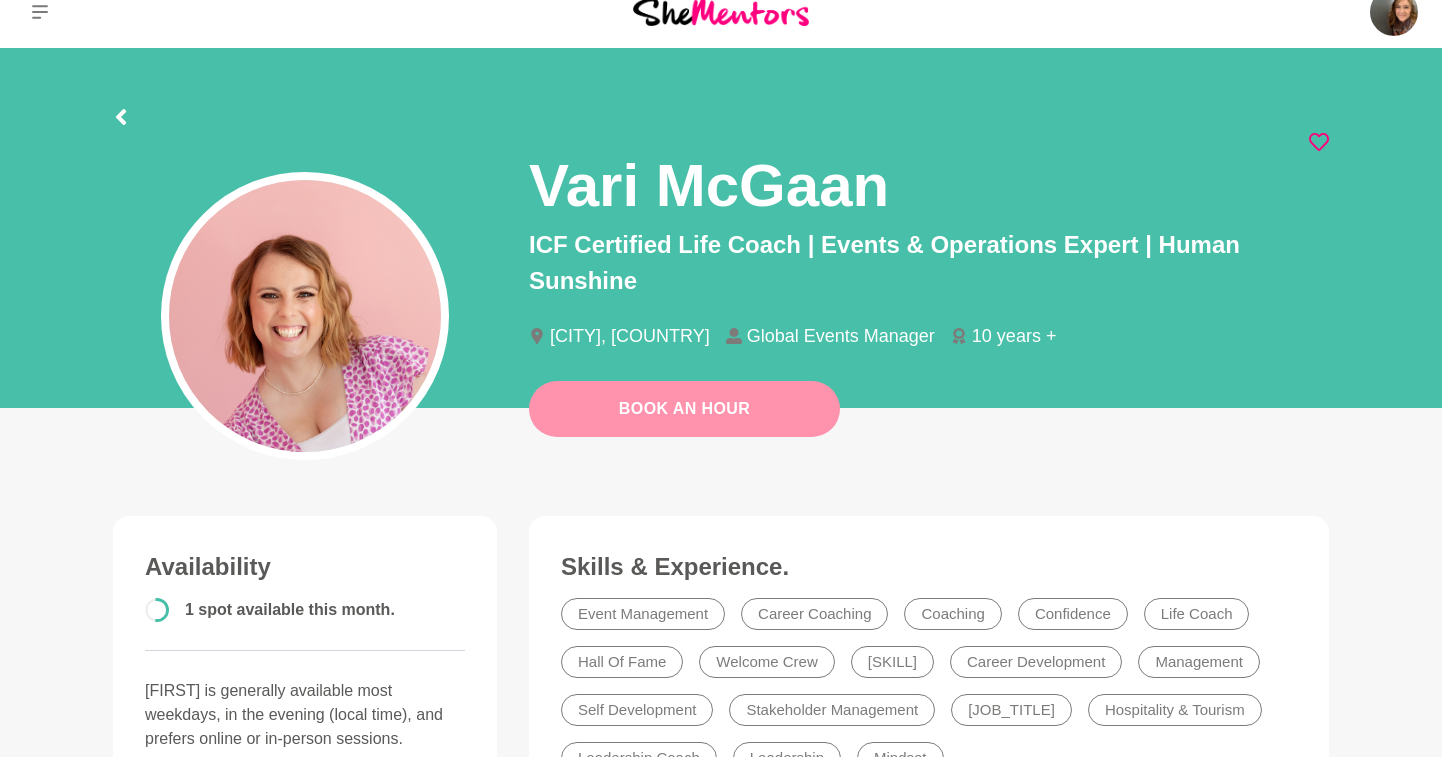 click on "Book An Hour" at bounding box center (684, 409) 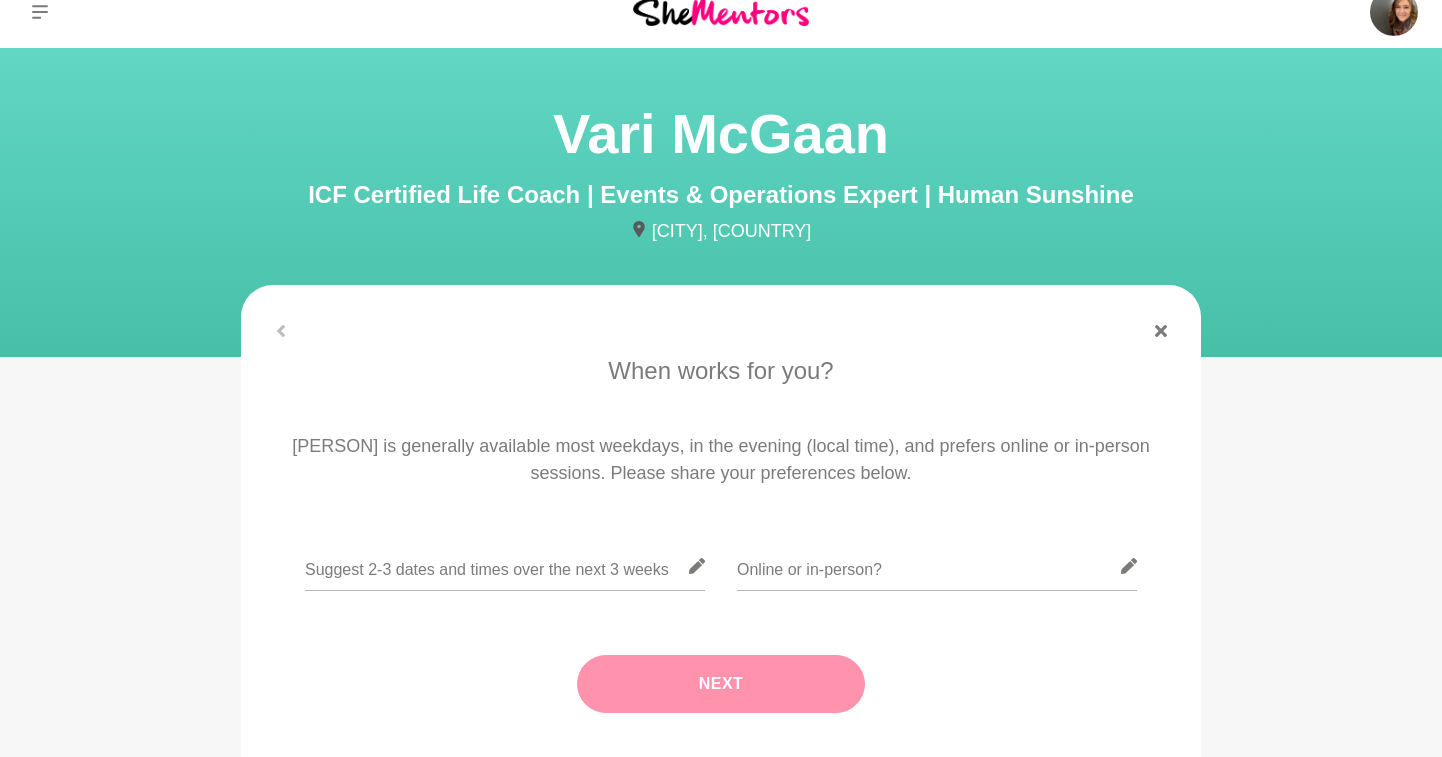 scroll, scrollTop: 0, scrollLeft: 0, axis: both 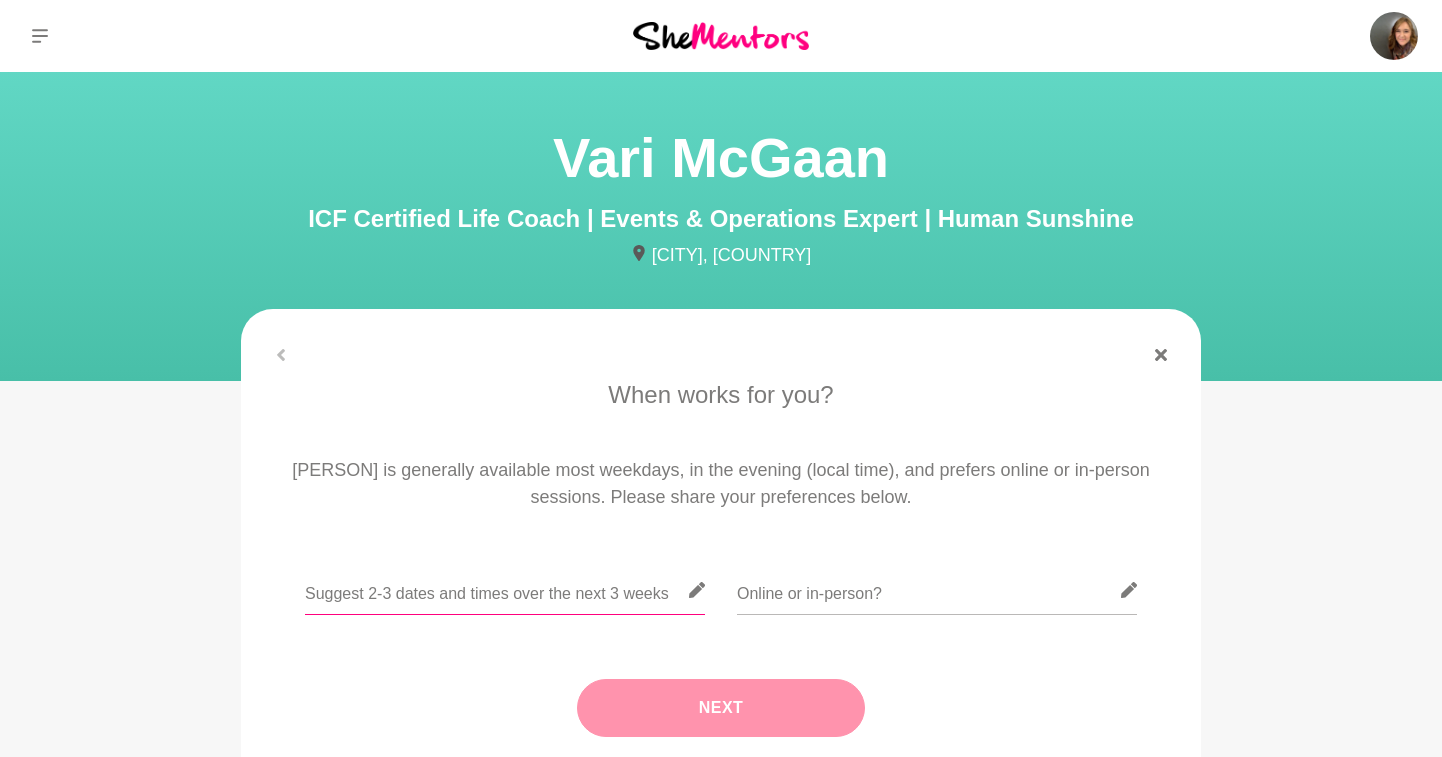 click at bounding box center [505, 590] 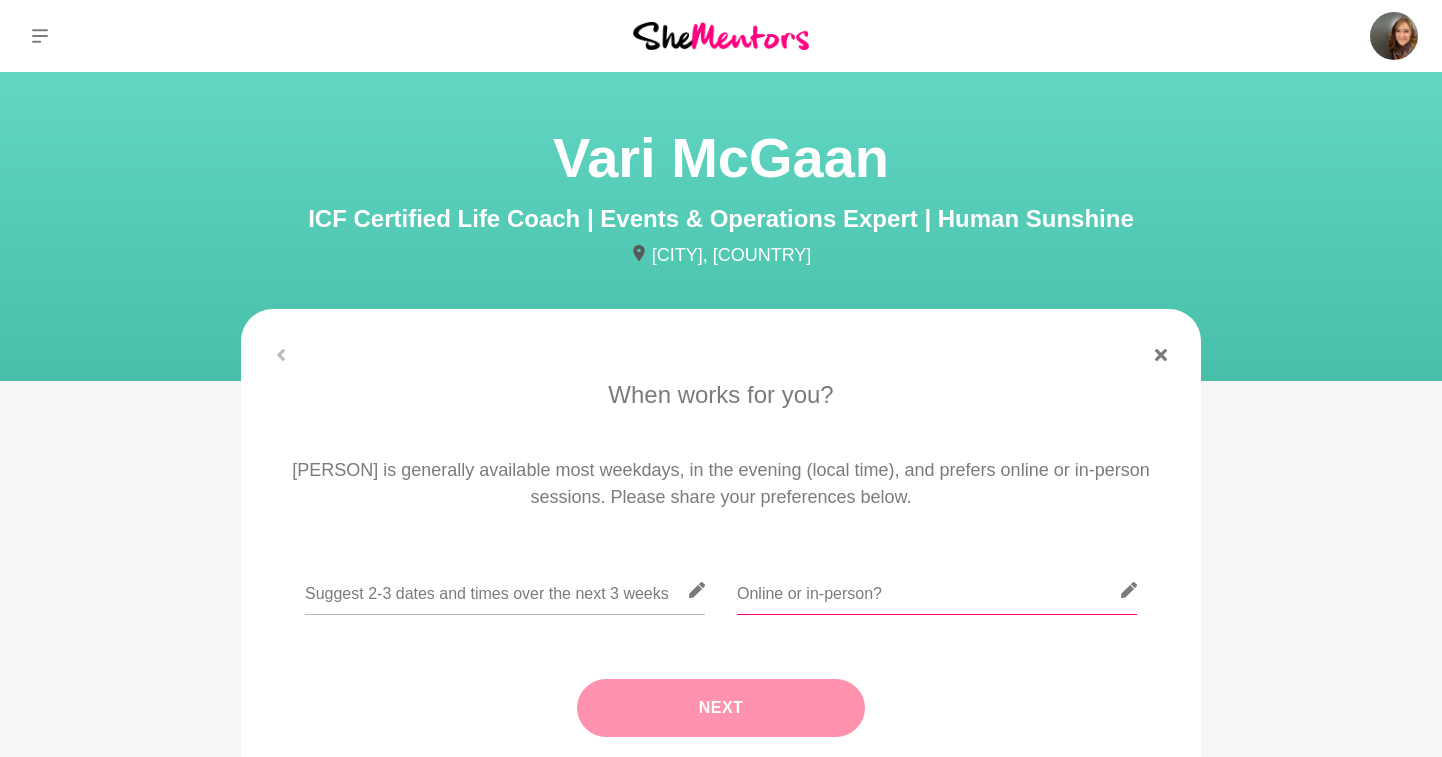 click at bounding box center (937, 590) 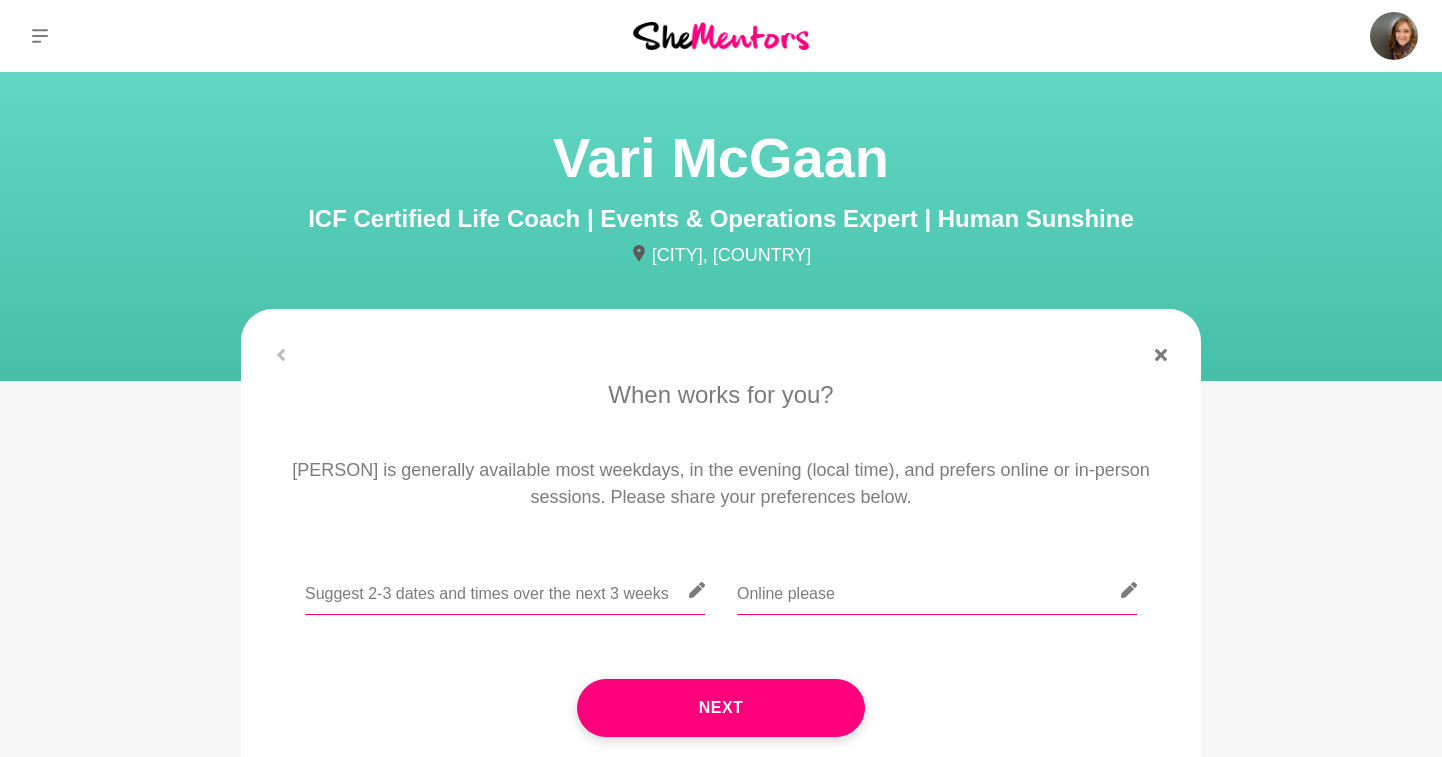 type on "Online please" 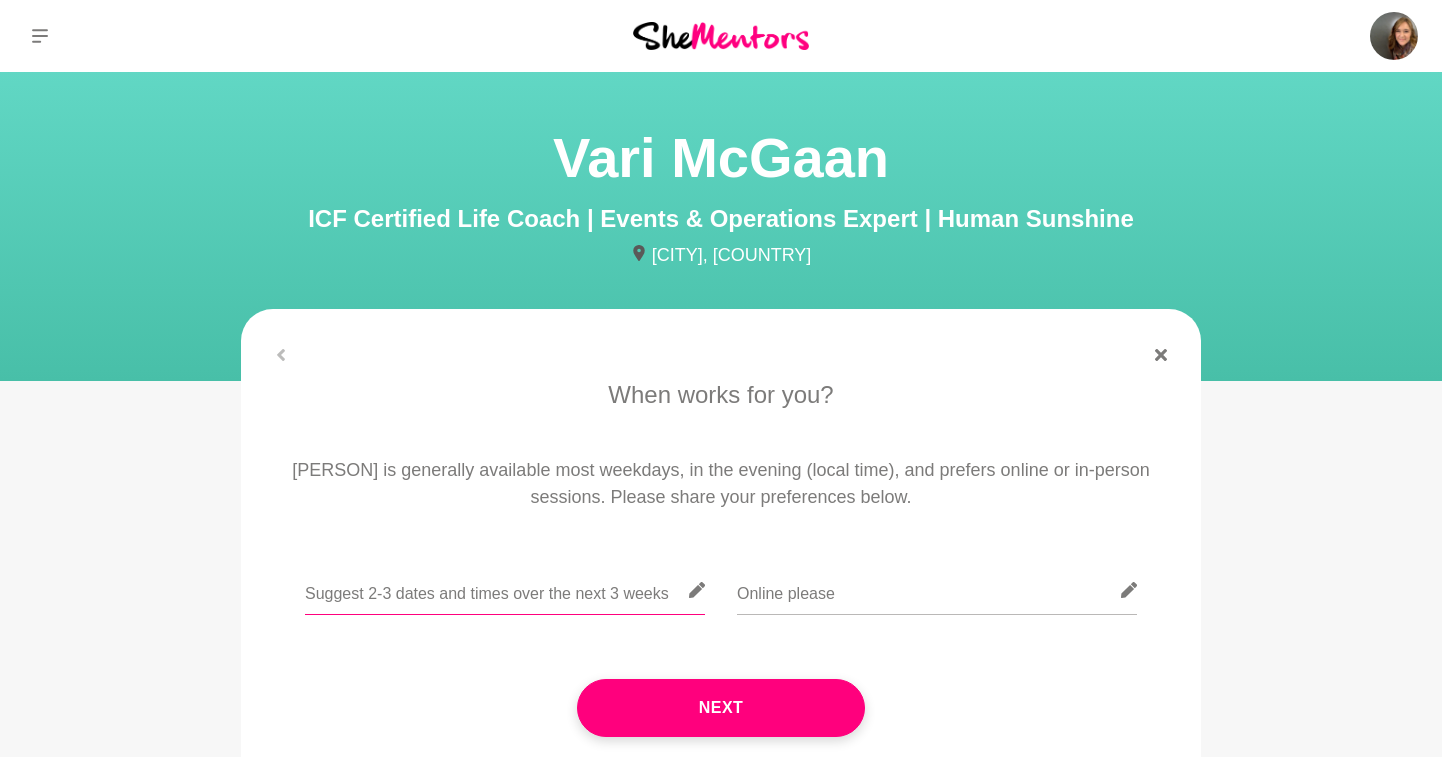 click at bounding box center [505, 590] 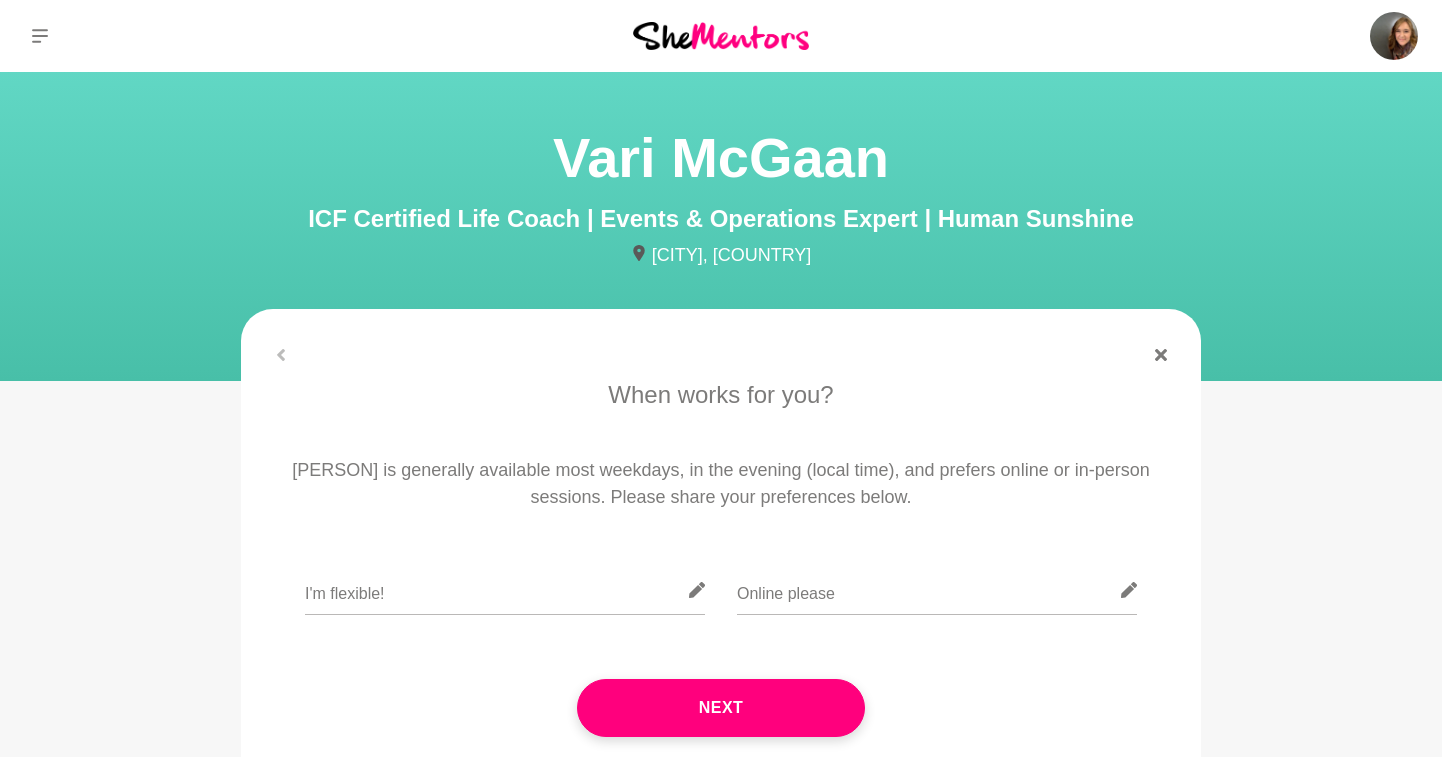 click on "When works for you? [FIRST] is generally available most weekdays, in the evening (local time), and prefers online or in-person sessions. Please share your preferences below. I'm flexible! Online please Next" at bounding box center (721, 577) 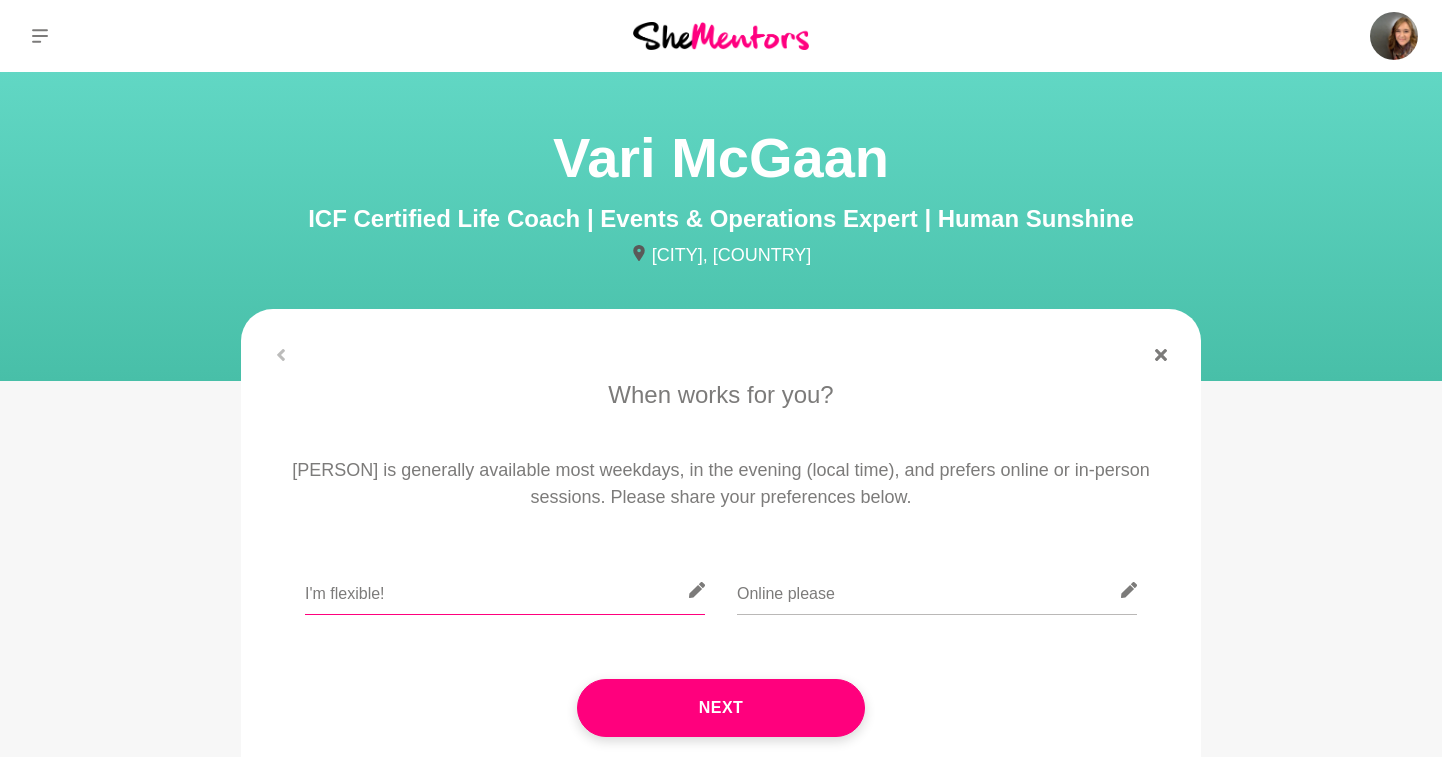 click on "I'm flexible!" at bounding box center [505, 590] 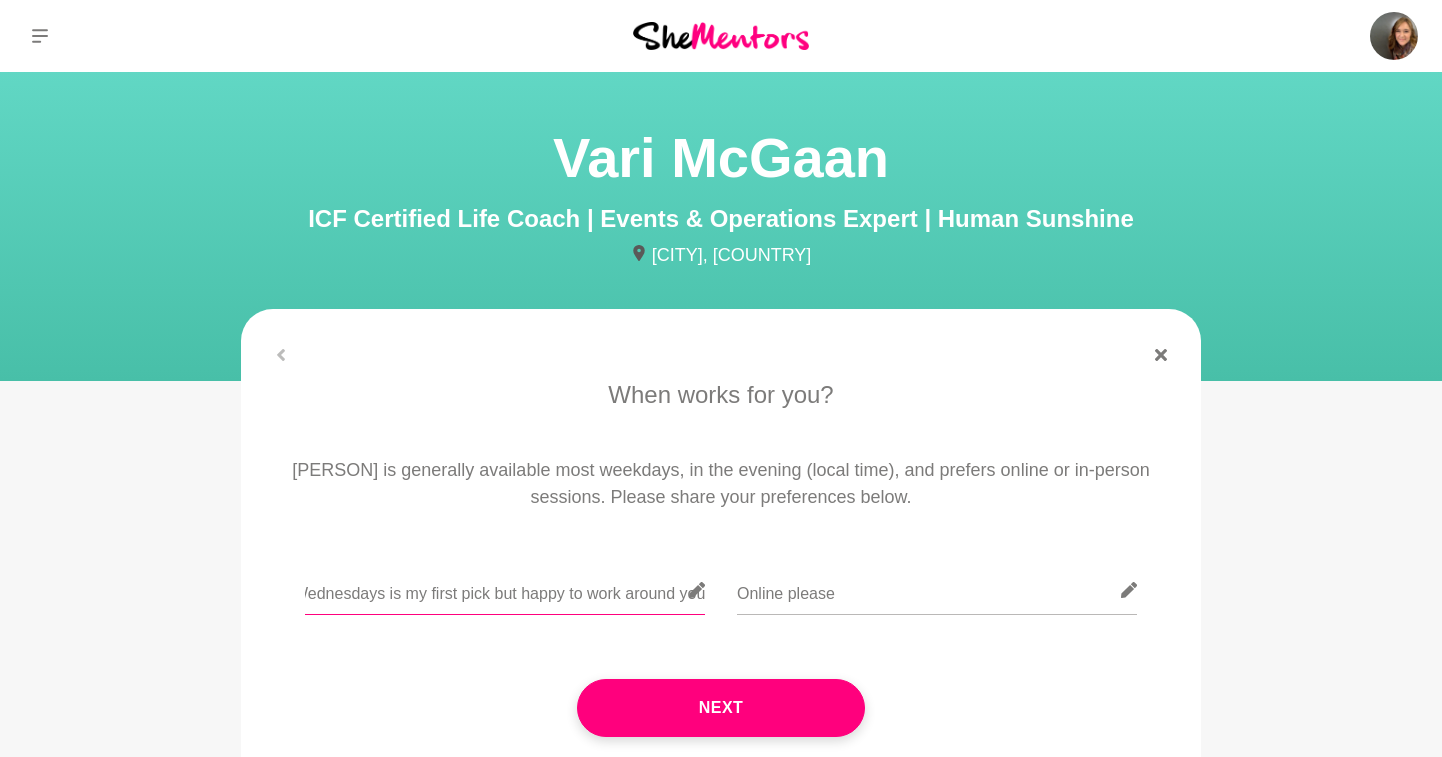 scroll, scrollTop: 0, scrollLeft: 100, axis: horizontal 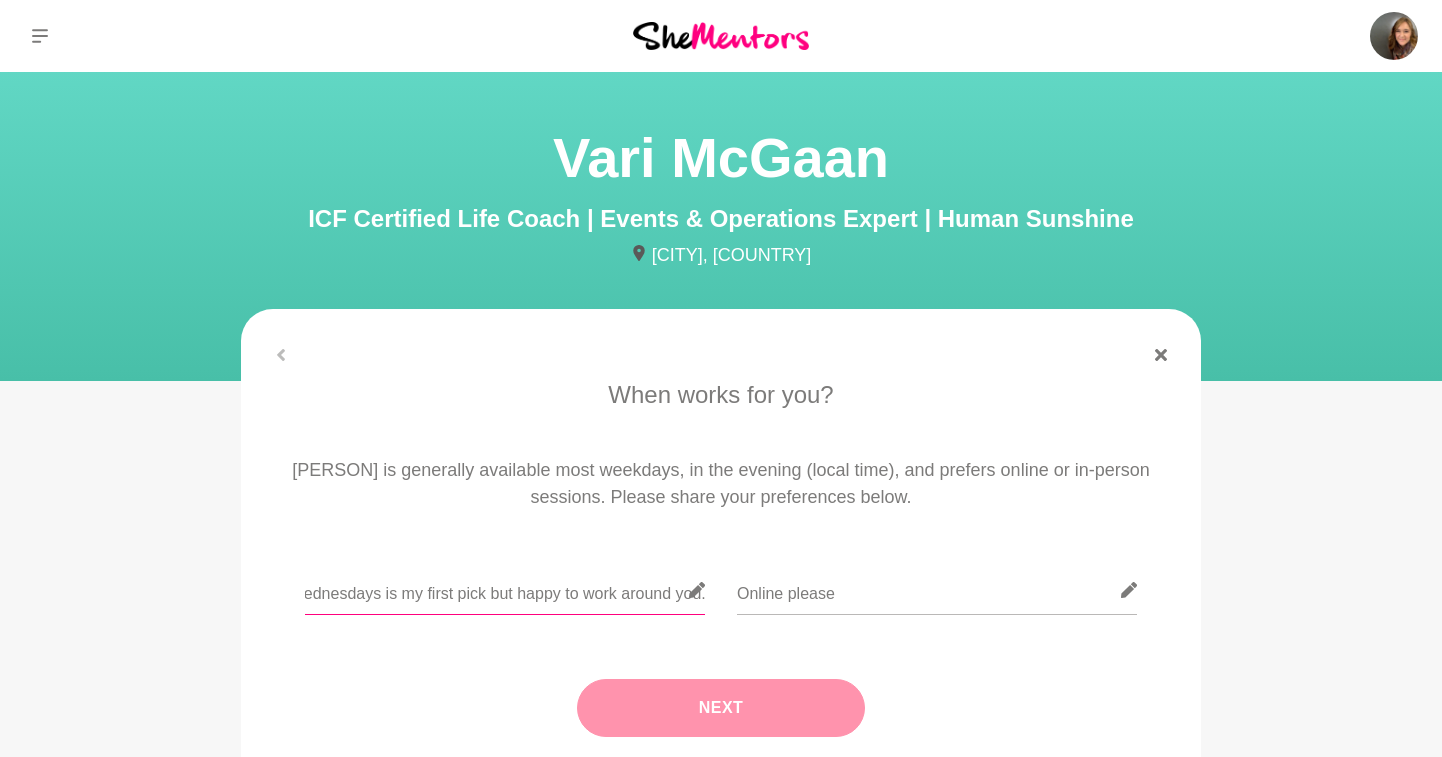type on "I'm flexible! Wednesdays is my first pick but happy to work around you." 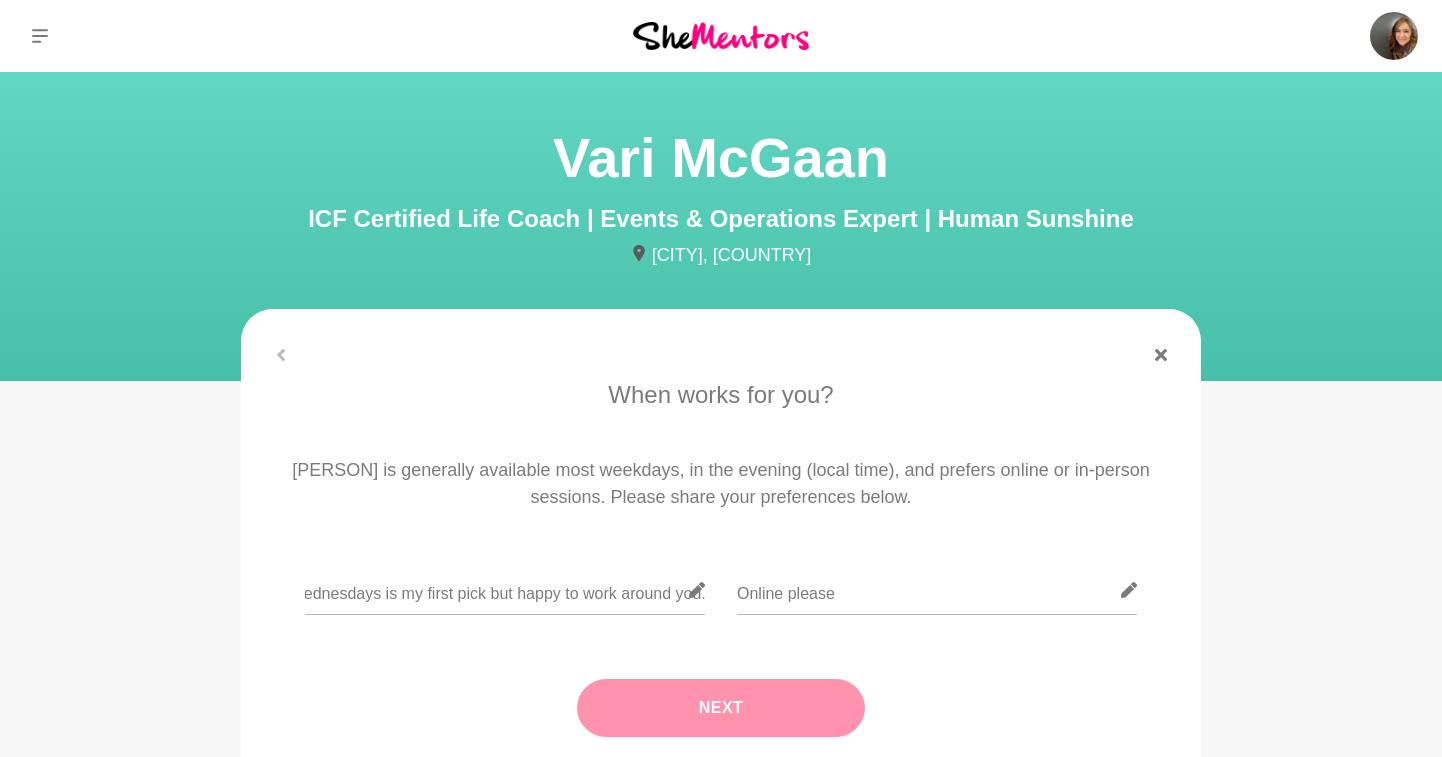 scroll, scrollTop: 0, scrollLeft: 0, axis: both 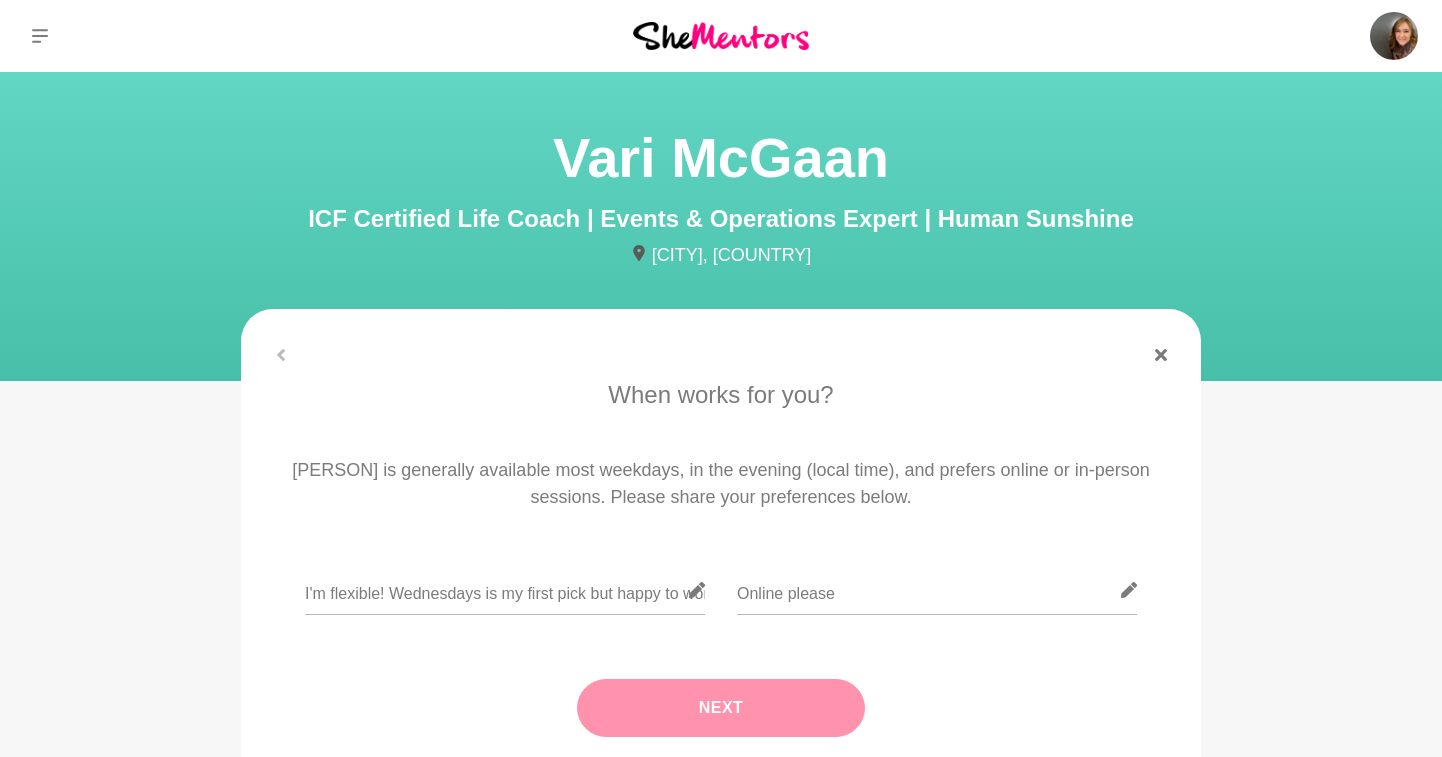 click on "Next" at bounding box center (721, 708) 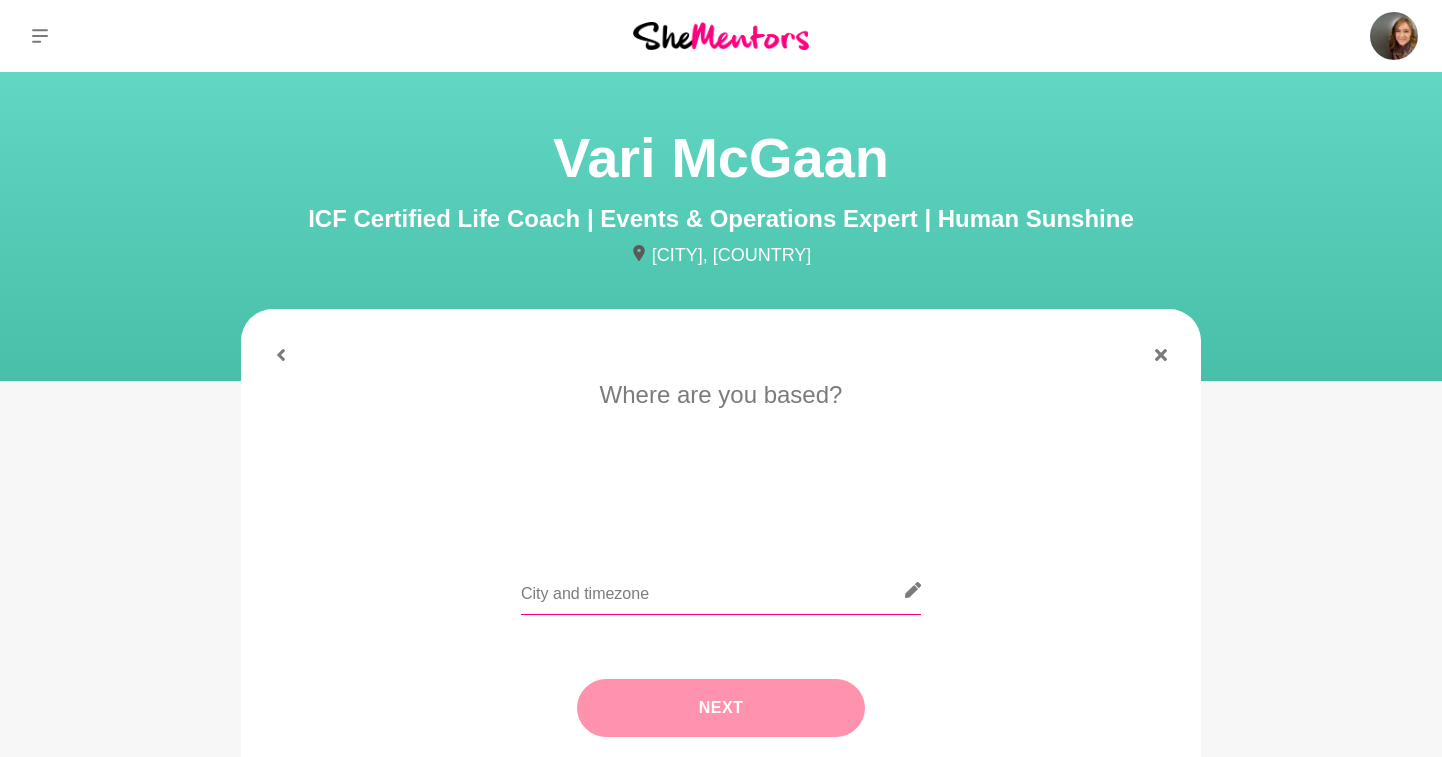 click at bounding box center (721, 590) 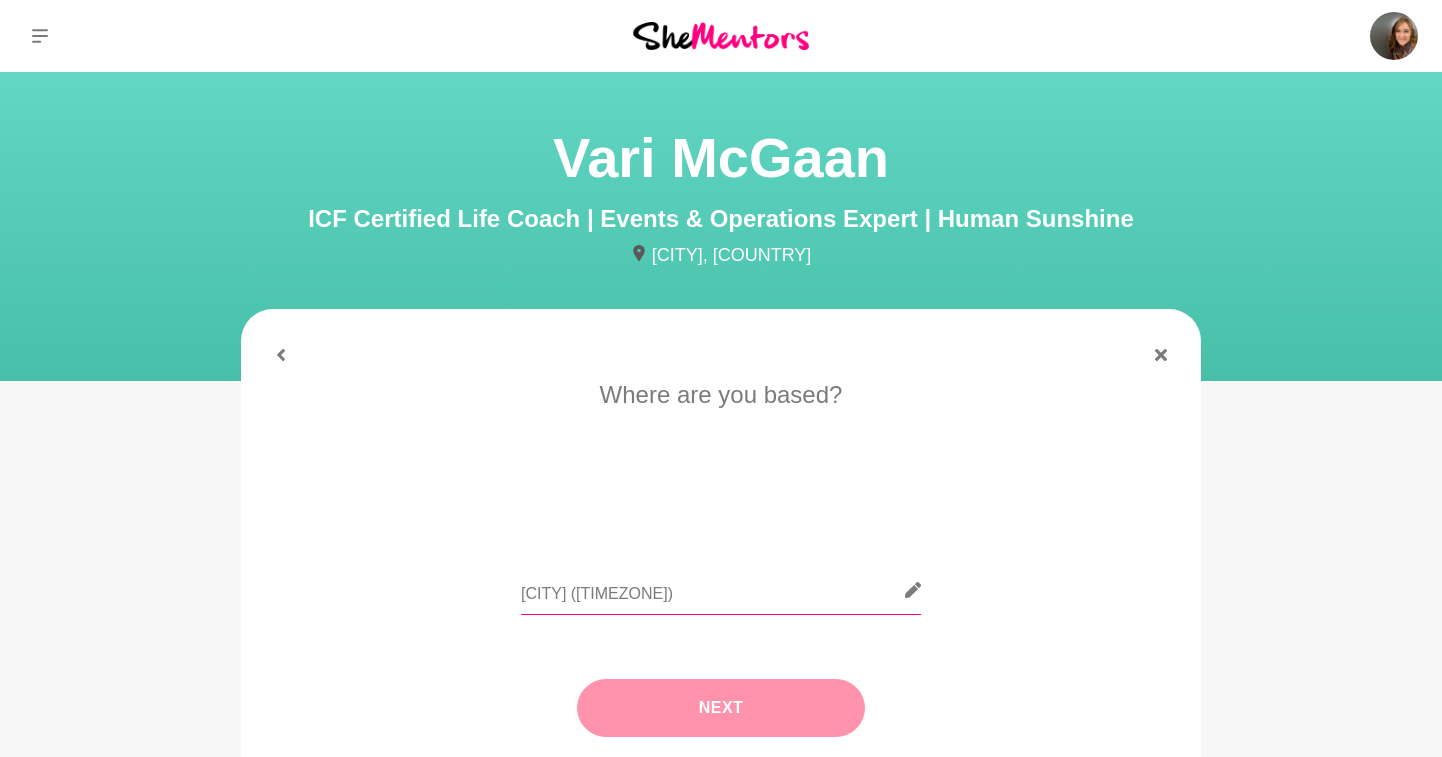type on "[CITY] ([TIMEZONE])" 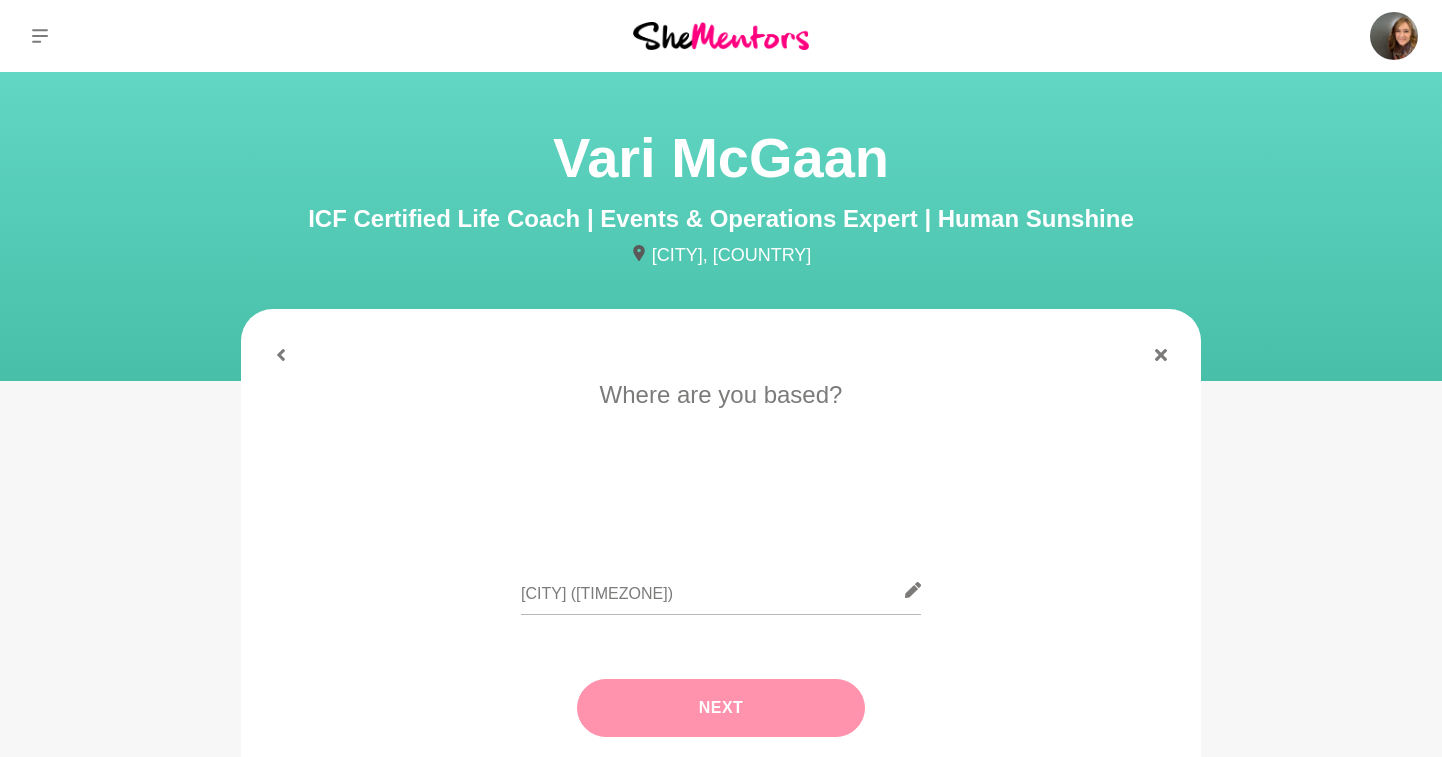 click on "Next" at bounding box center (721, 708) 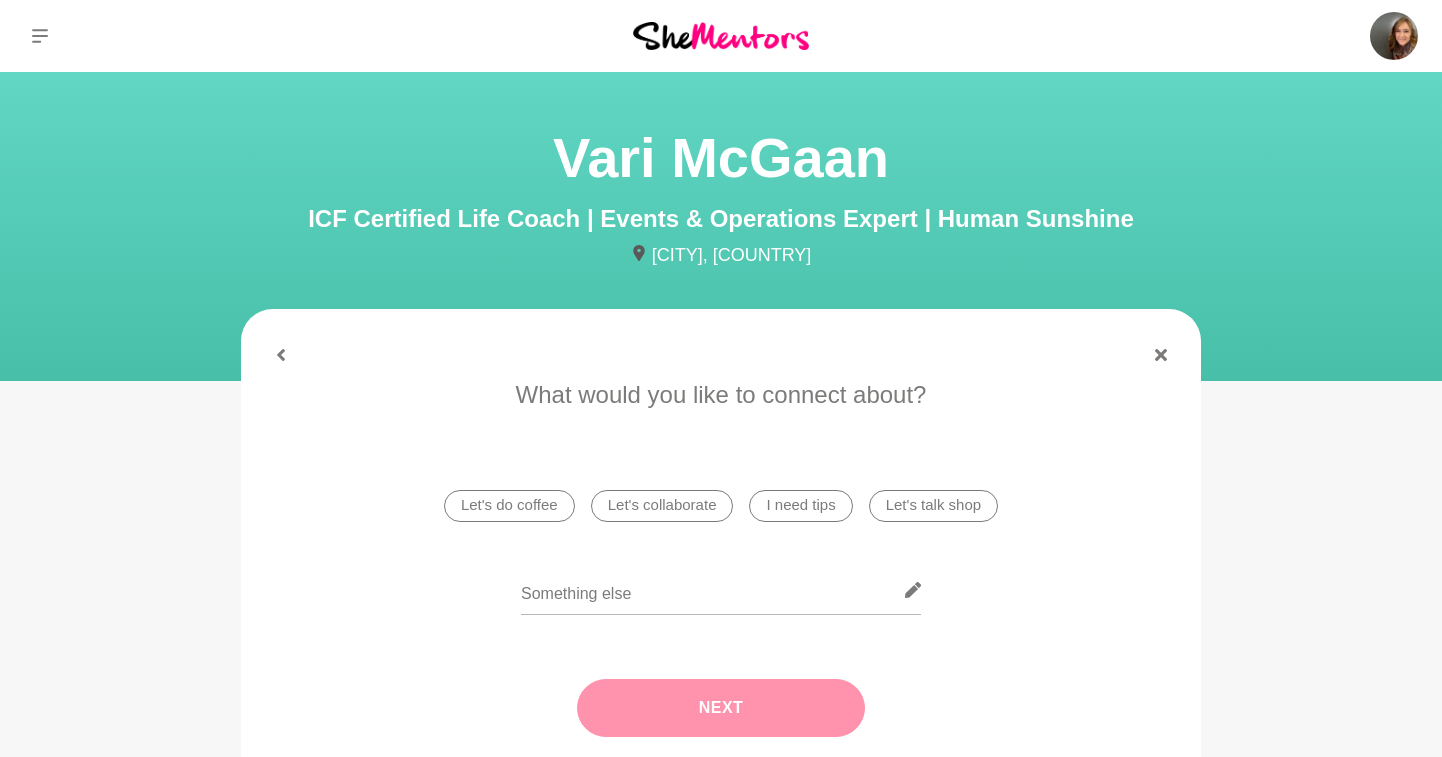 click on "I need tips" at bounding box center [800, 506] 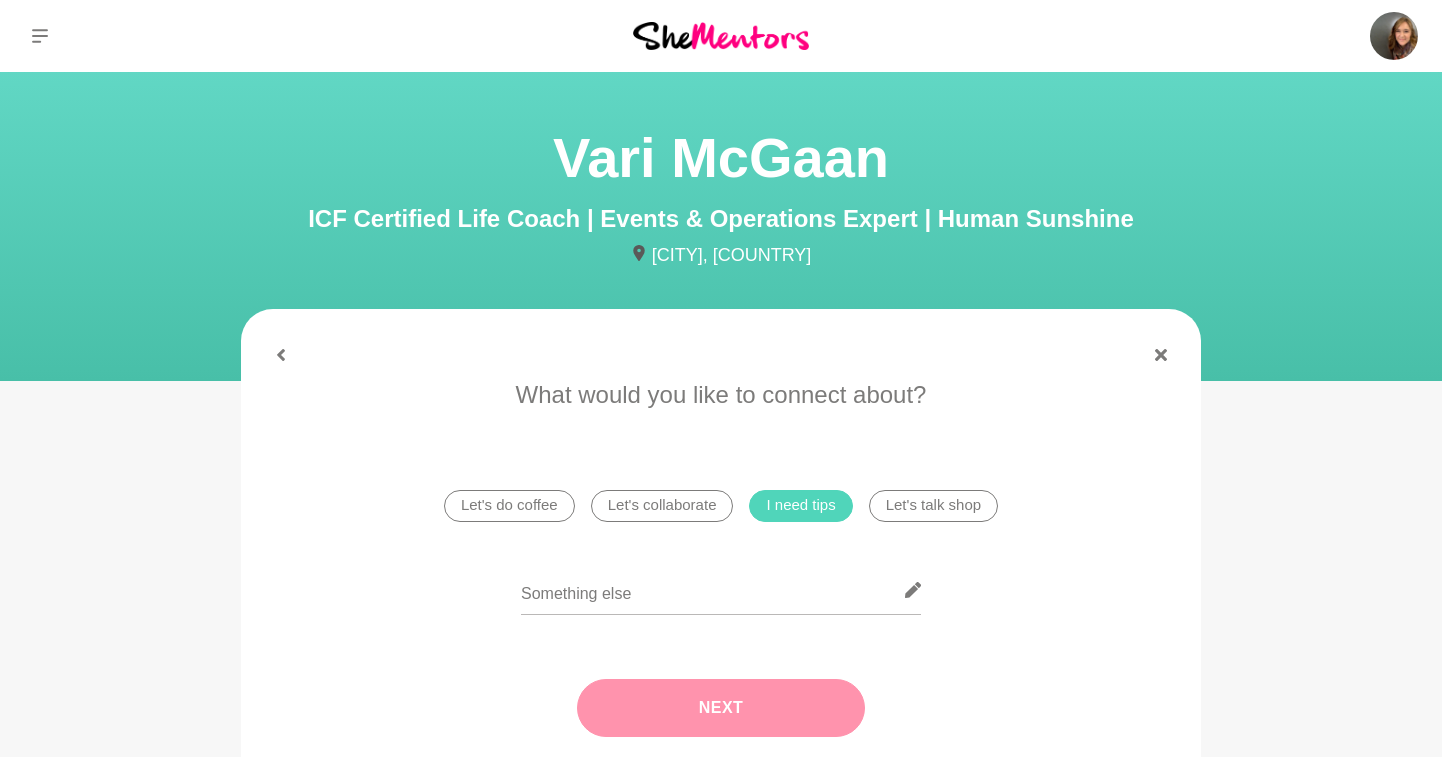 click on "Next" at bounding box center (721, 708) 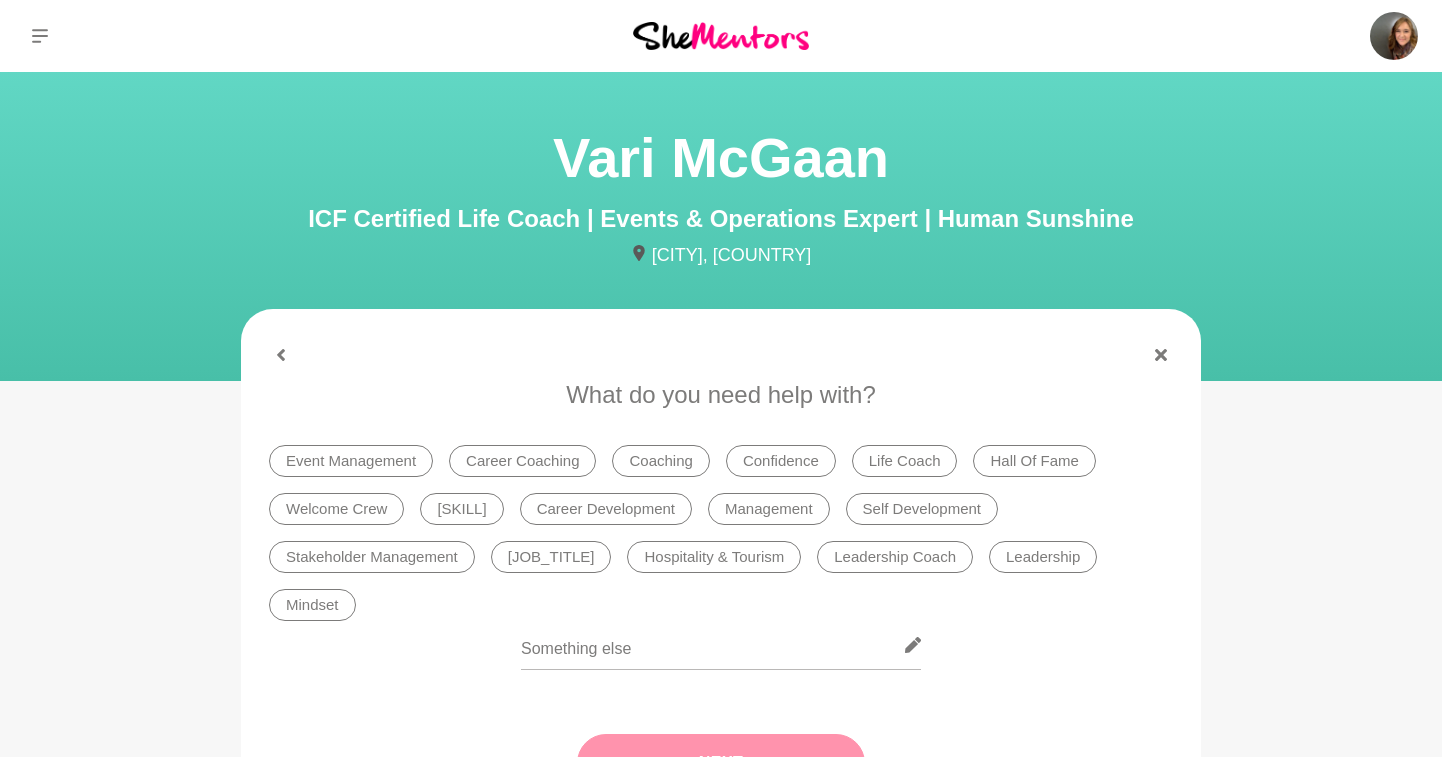 click on "Event Management" at bounding box center [351, 461] 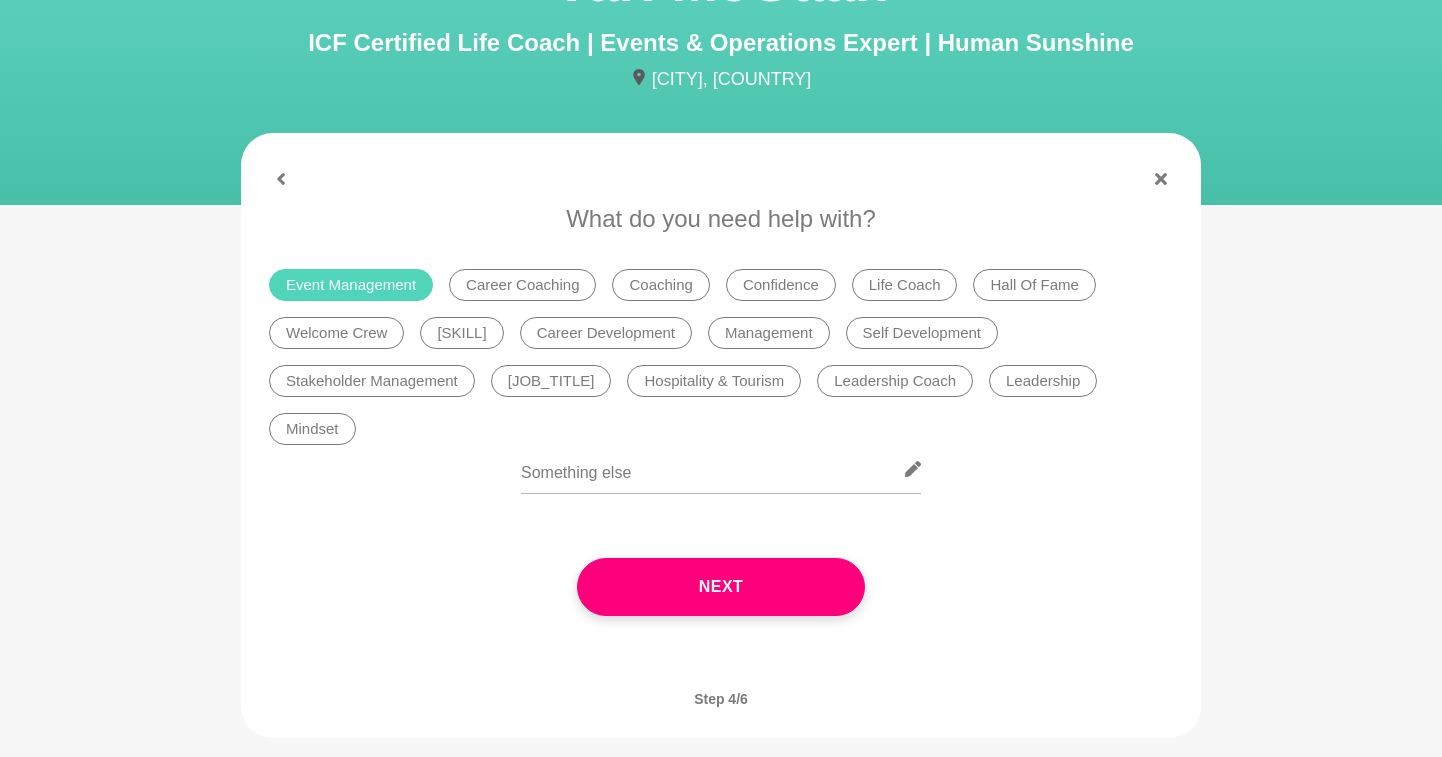 scroll, scrollTop: 185, scrollLeft: 0, axis: vertical 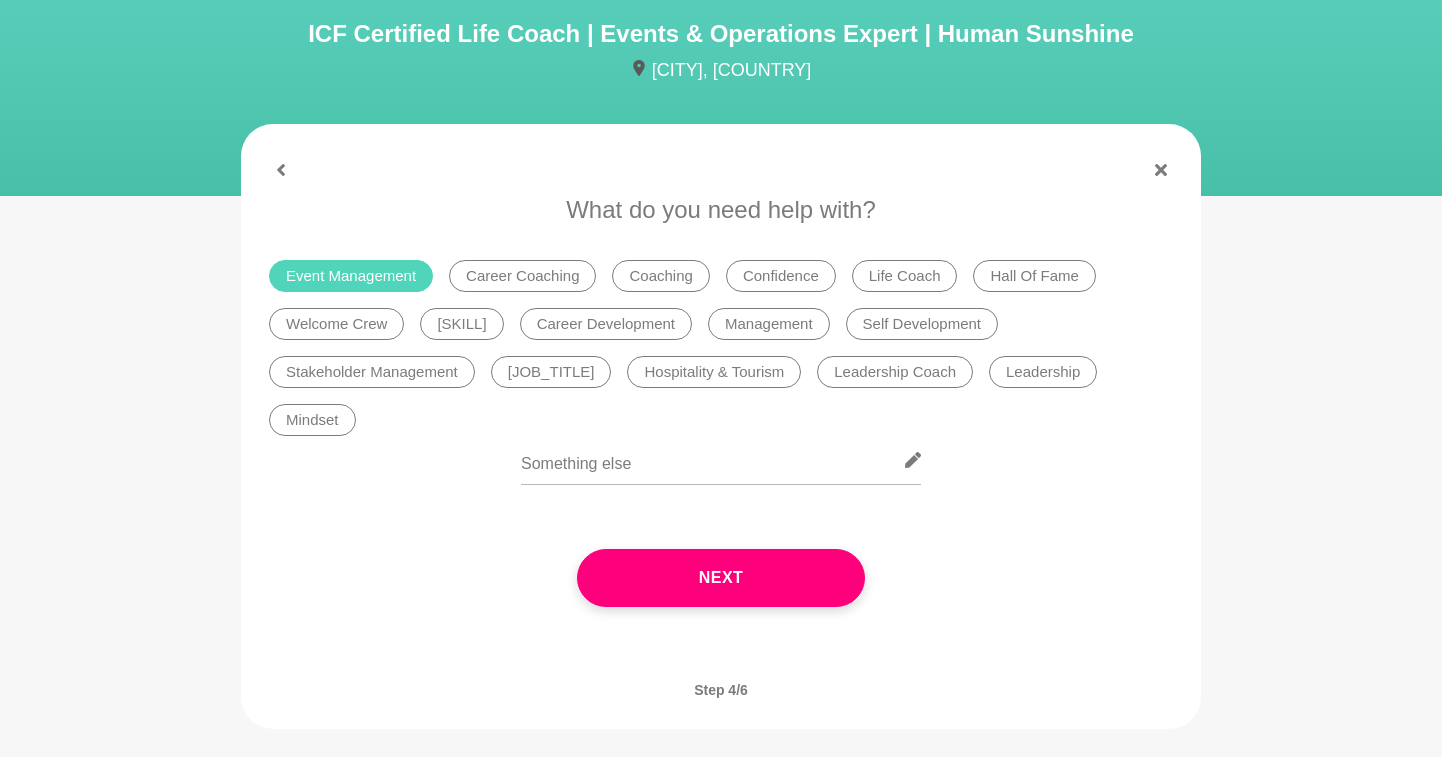 click on "Mindset" at bounding box center (312, 420) 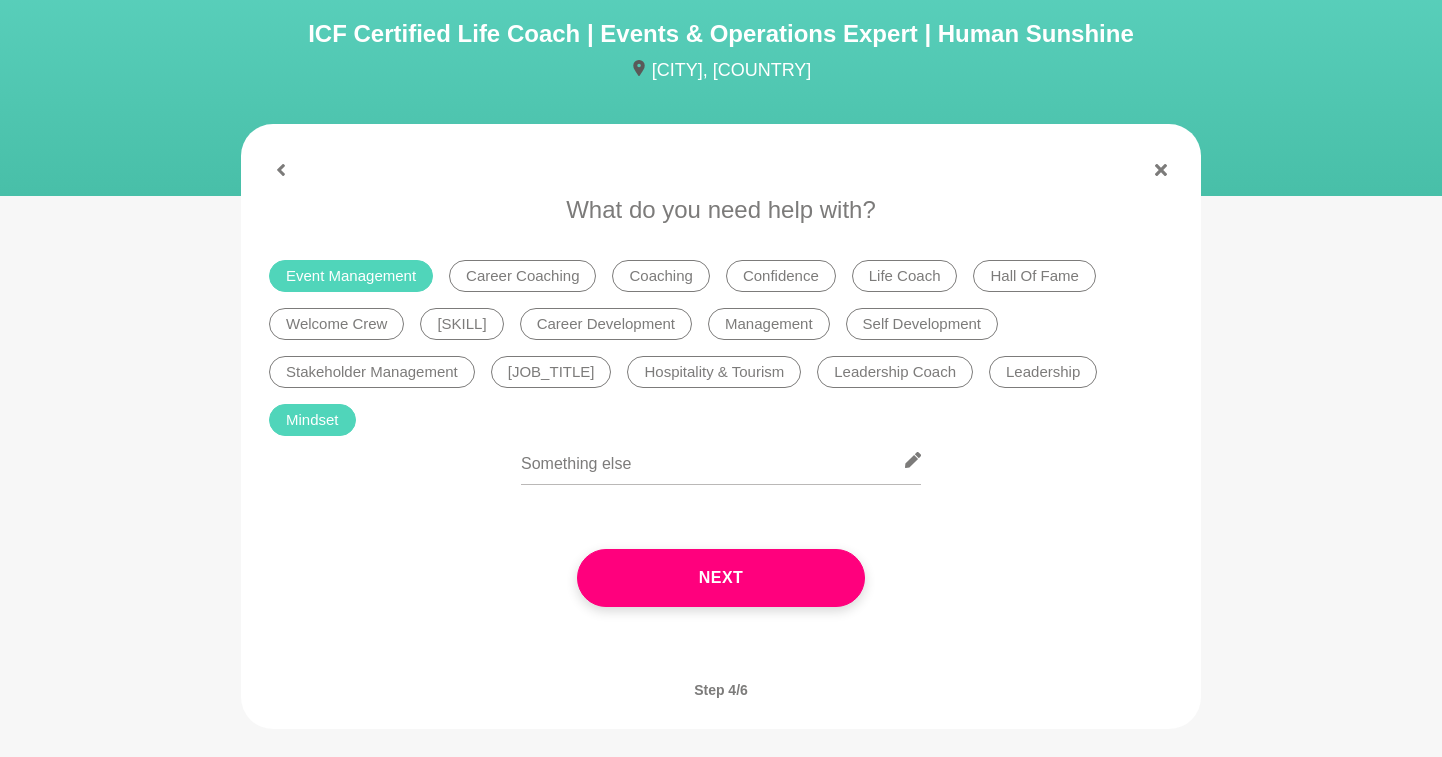 click on "Confidence" at bounding box center [781, 276] 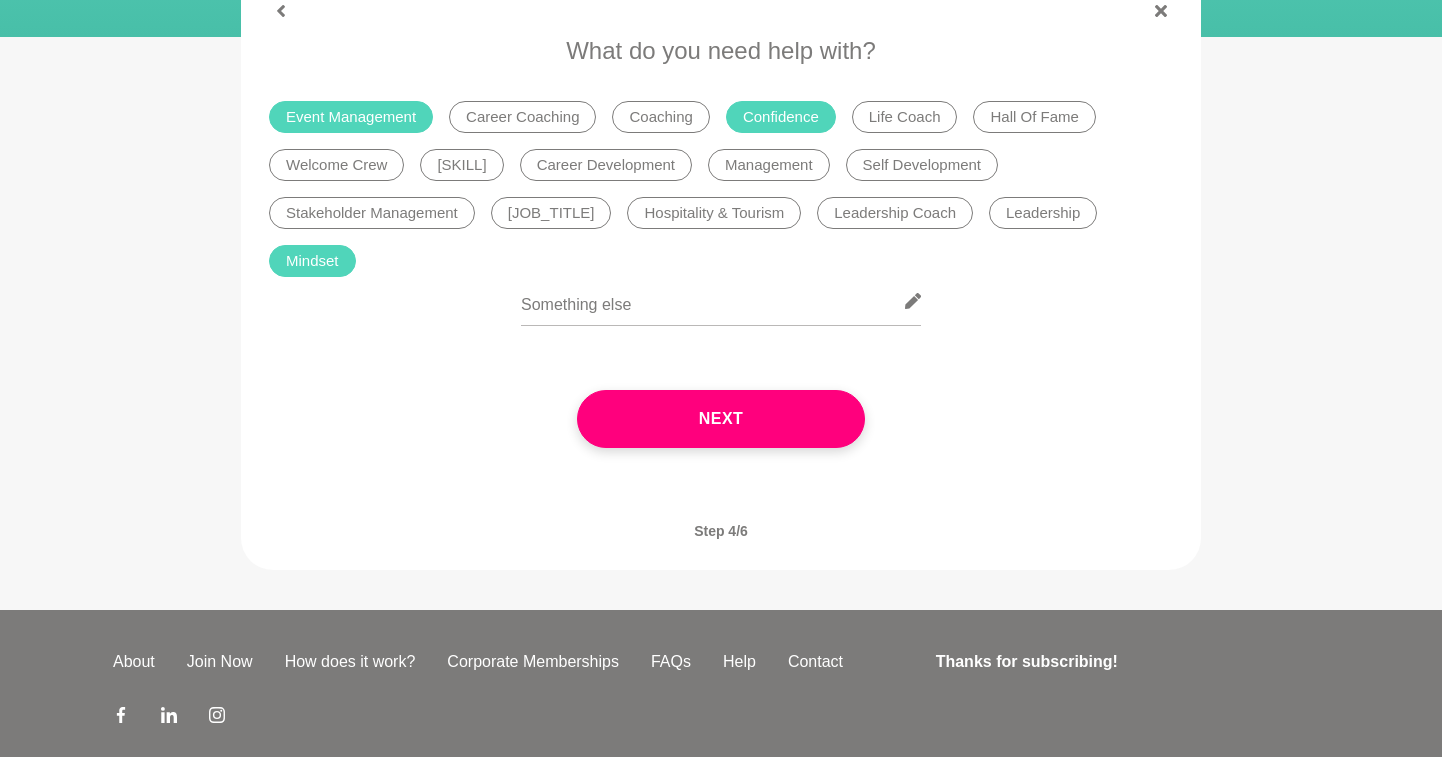 scroll, scrollTop: 345, scrollLeft: 0, axis: vertical 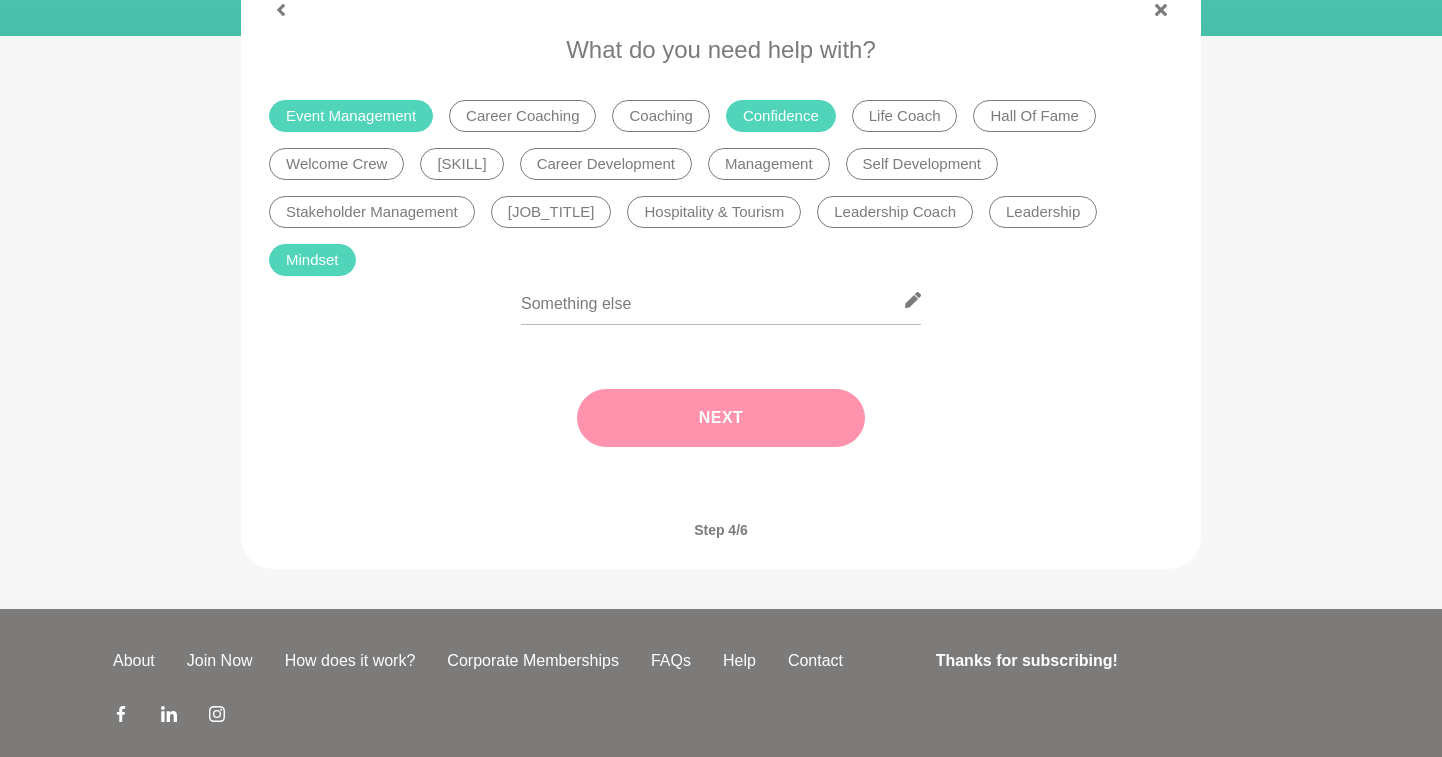 click on "Next" at bounding box center (721, 418) 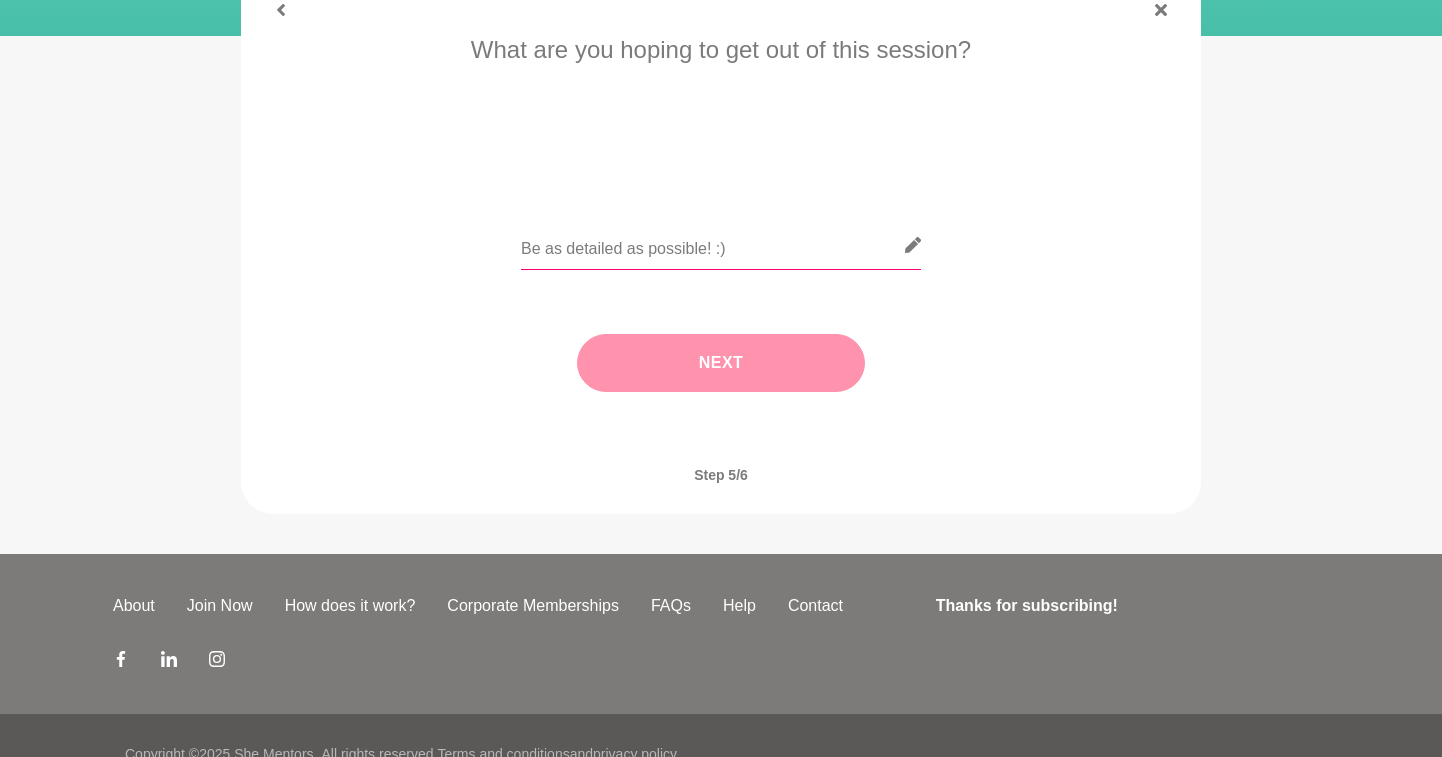 click at bounding box center [721, 245] 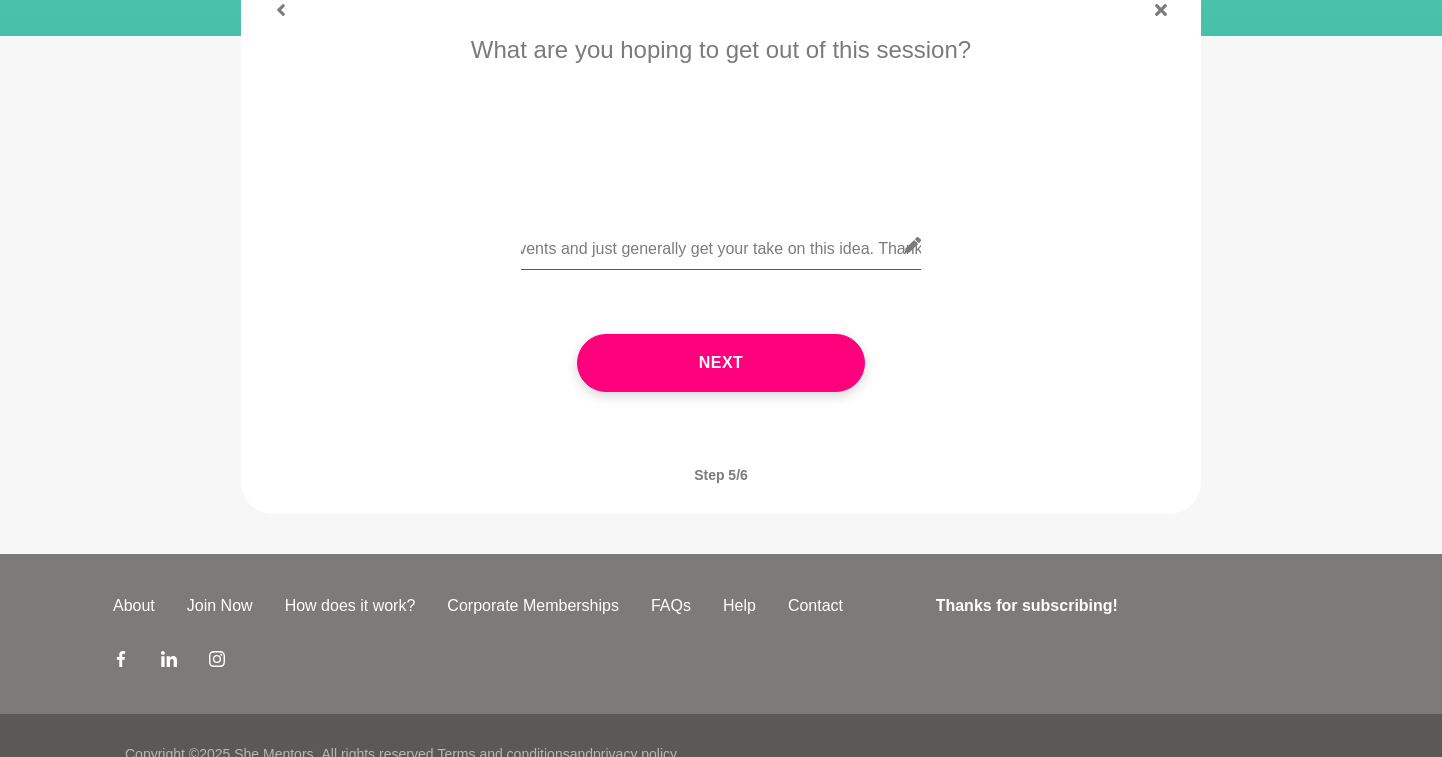scroll, scrollTop: 0, scrollLeft: 2794, axis: horizontal 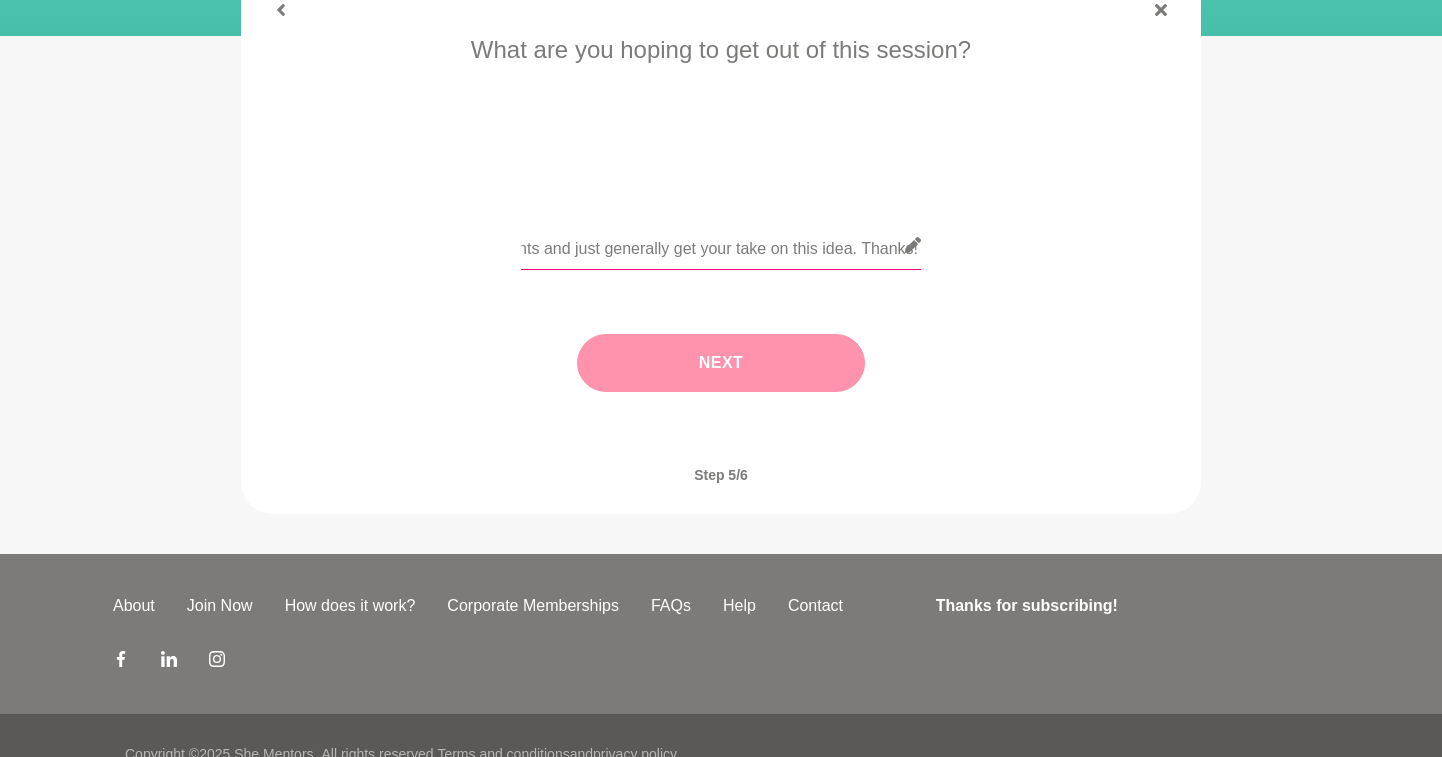 type on "Hi [FIRST], loved your profile and thought it would be great to connect! I'm currently working part time as an events & community coordinator in a P&C team at a tech firm (which I love). I have also been freelancing as a Virtual Assistant for the past few years but would love to switch my services to focus on event planning & delivery exclusively. Would love to hear any advice you have about events and just generally get your take on this idea. Thanks! Ash" 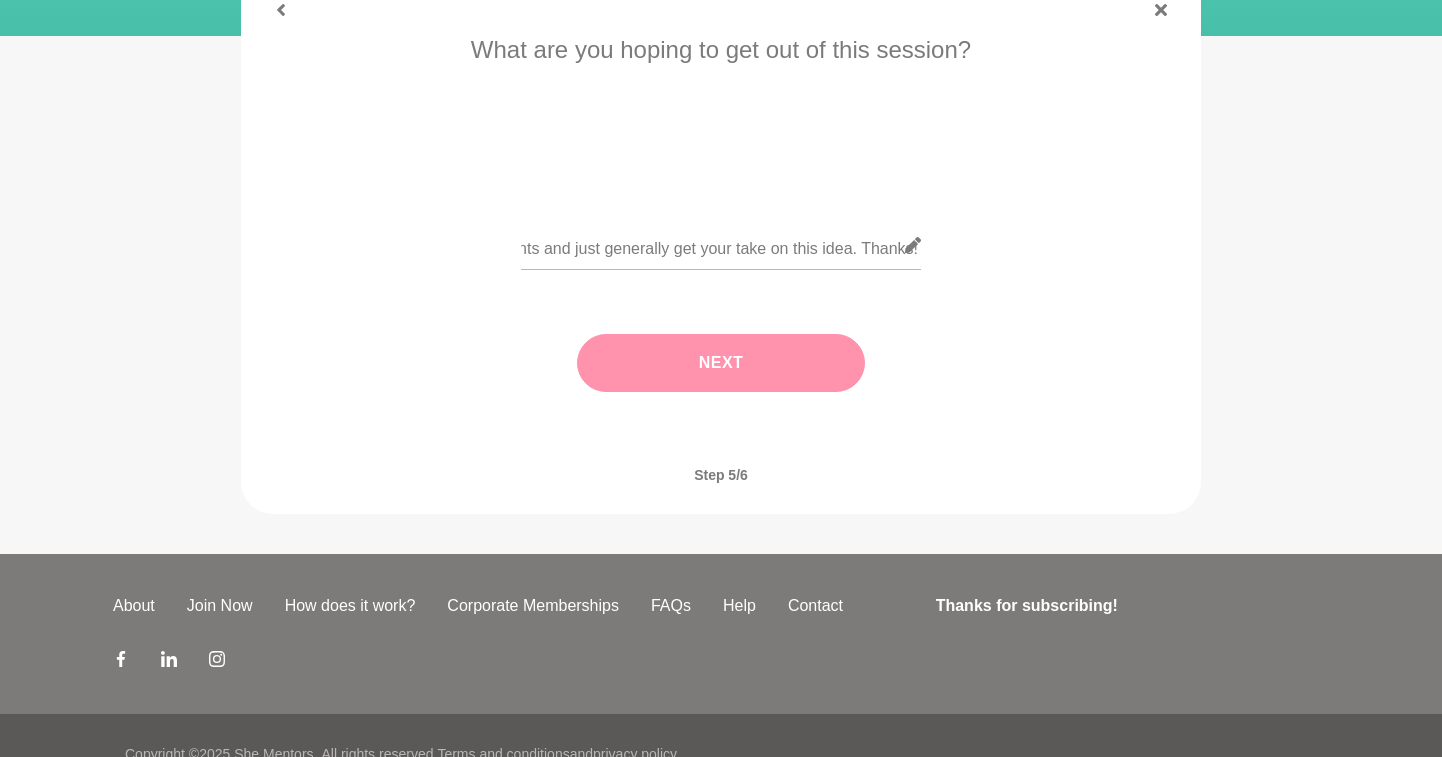 scroll, scrollTop: 0, scrollLeft: 0, axis: both 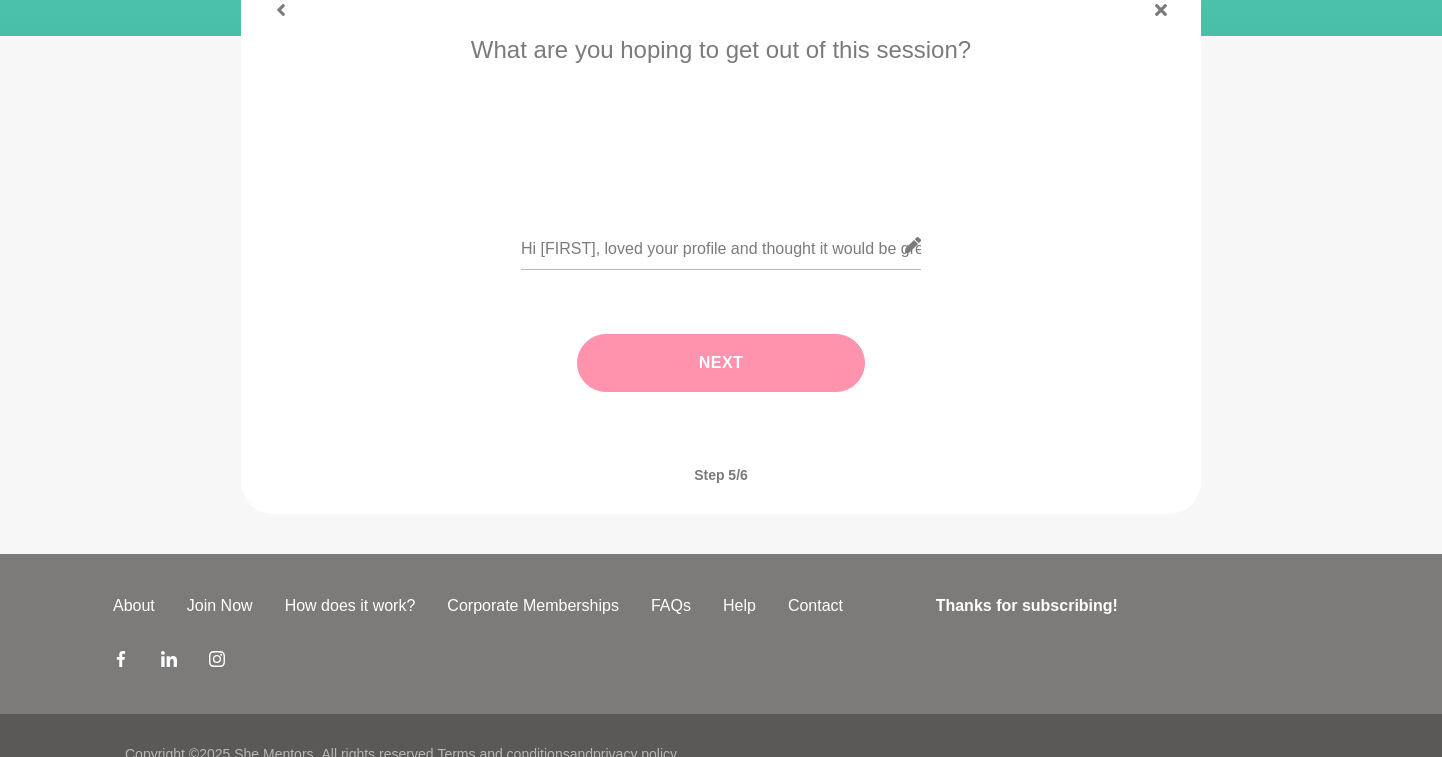 click on "Next" at bounding box center (721, 363) 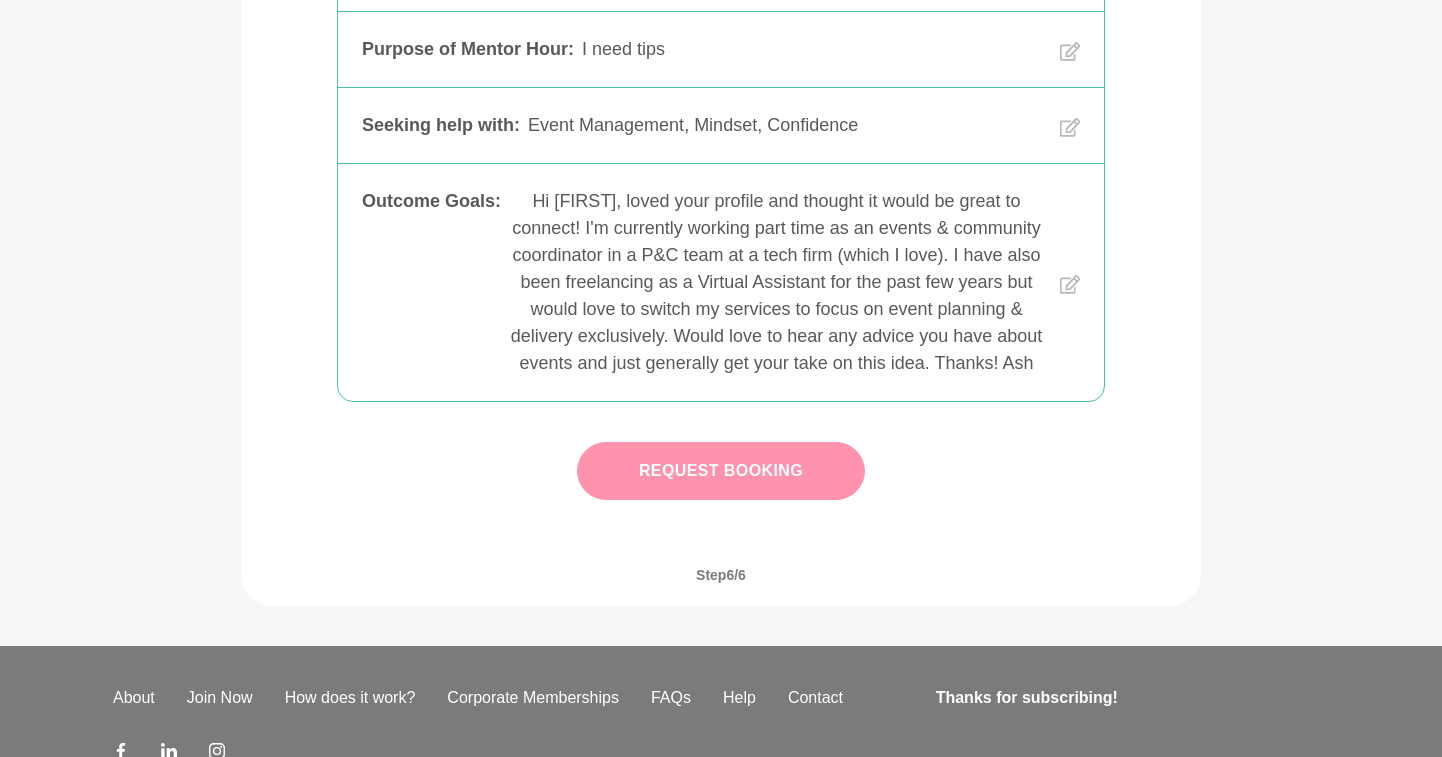 scroll, scrollTop: 632, scrollLeft: 0, axis: vertical 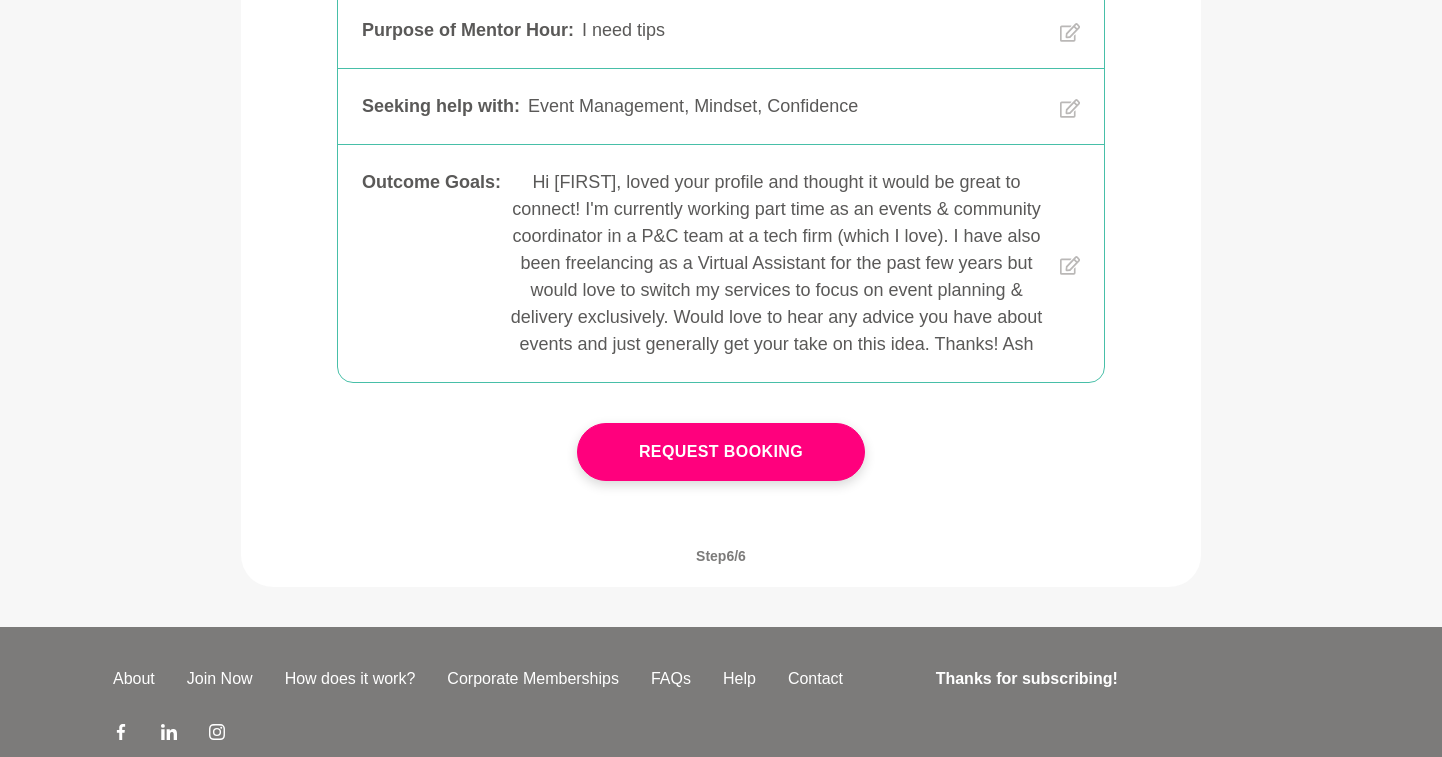 click on "Request Booking" at bounding box center [721, 452] 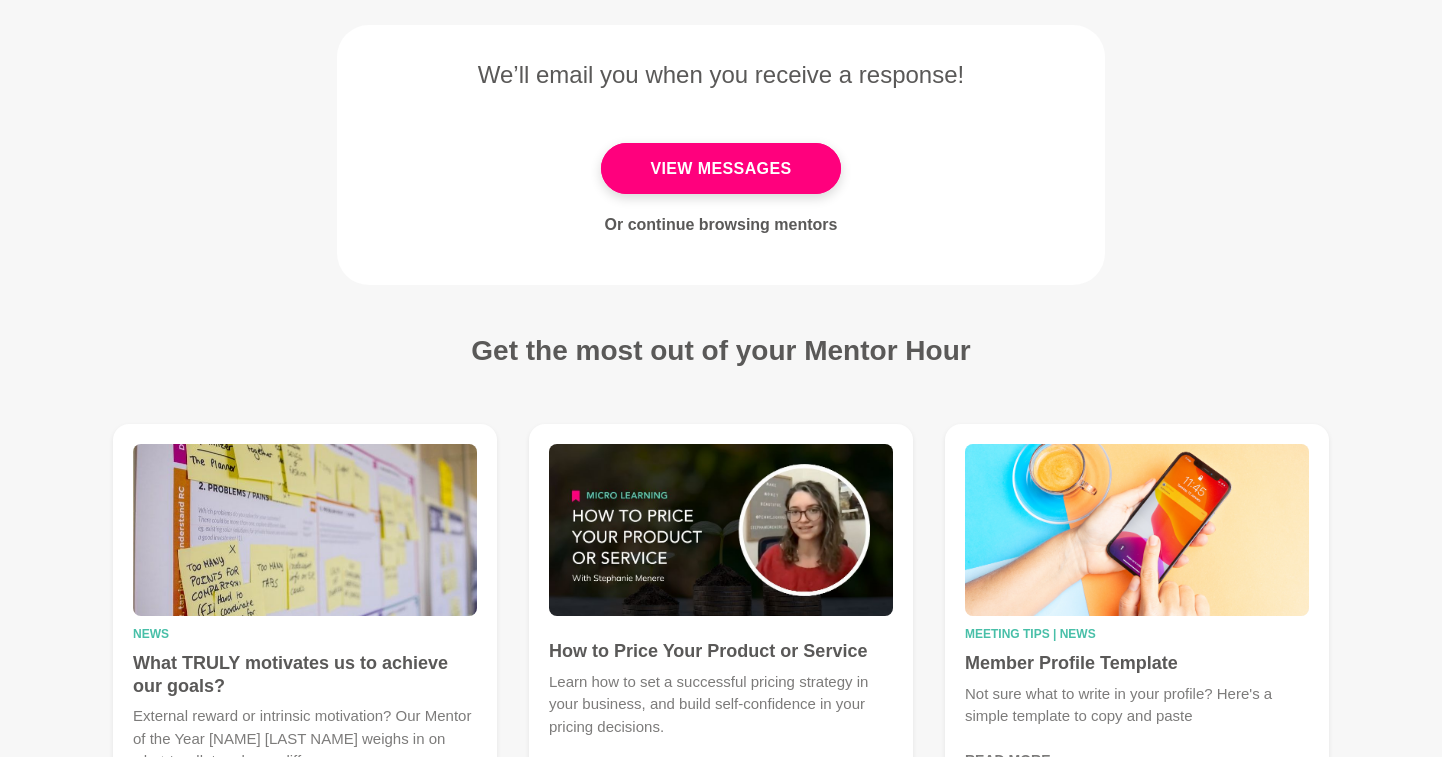 scroll, scrollTop: 0, scrollLeft: 0, axis: both 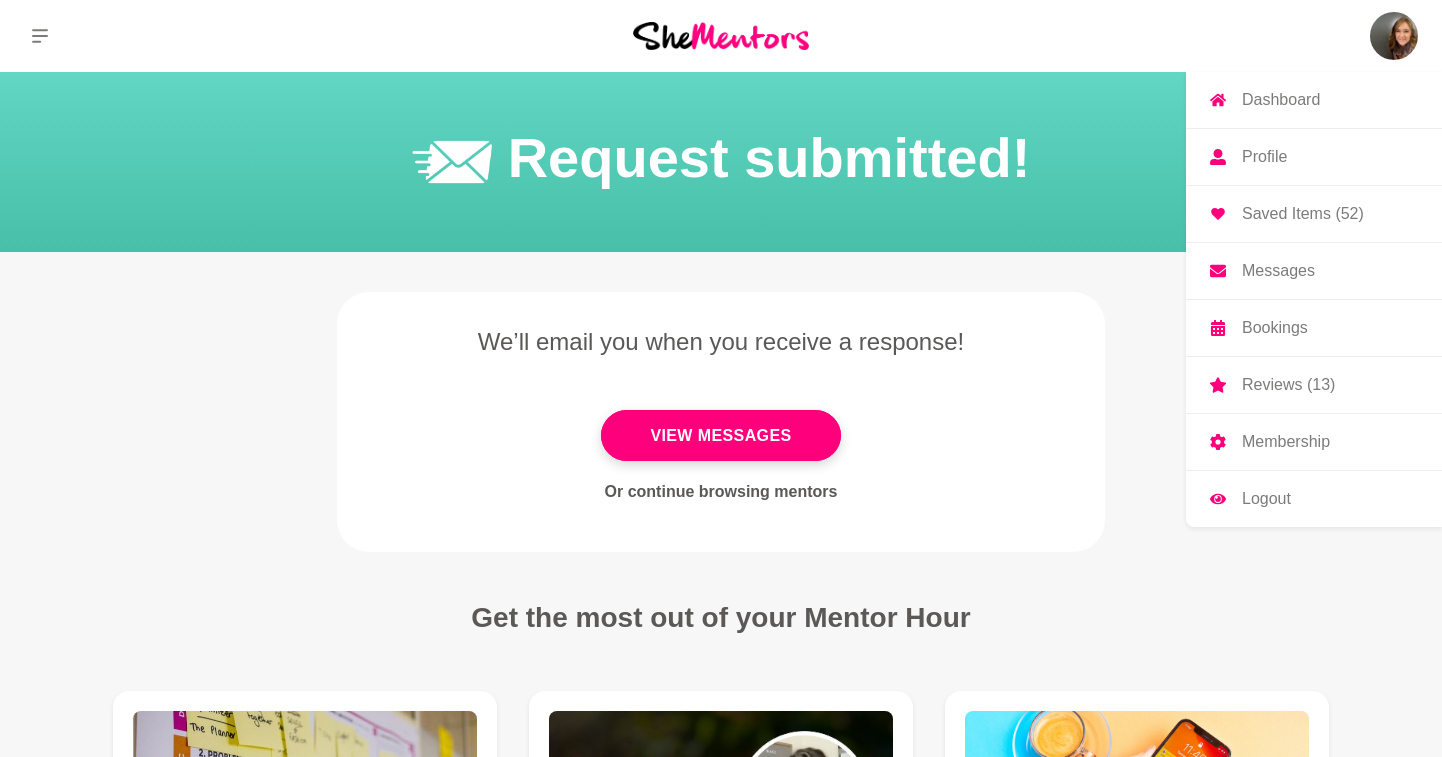 click on "Saved Items (52)" at bounding box center (1314, 214) 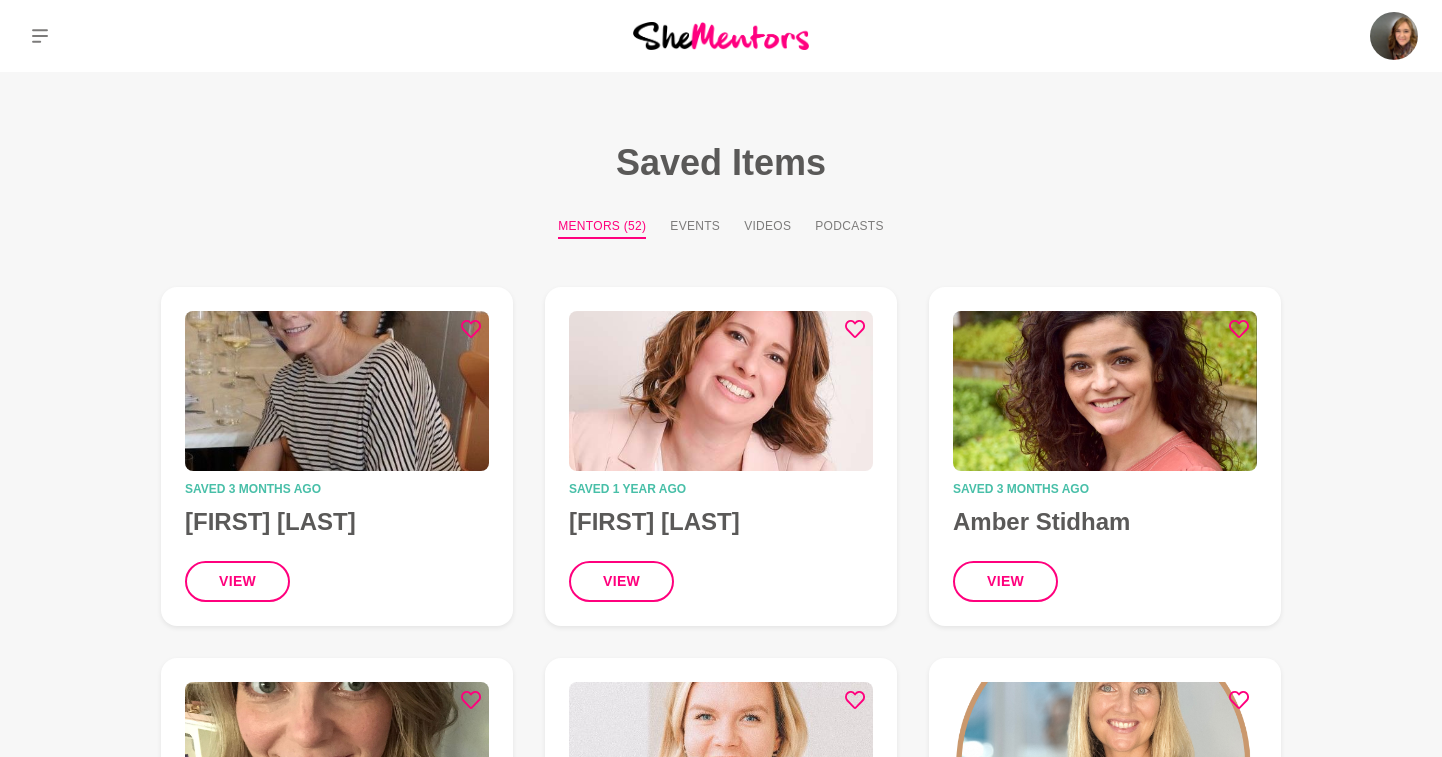 click on "Saved Items Mentors (52) Events Videos Podcasts Saved 3 months ago [FIRST] [LAST] view Saved 3 months ago [FIRST] [LAST] view Saved 1 year ago [FIRST] [LAST] view Saved 1 year ago [FIRST] [LAST] view Saved 3 months ago [FIRST] [LAST] view Saved 3 months ago [FIRST] [LAST] view Saved 3 months ago [FIRST] [LAST] view Saved 3 months ago [FIRST] [LAST] view Saved 1 year ago [FIRST] view Saved 1 year ago [FIRST] view Saved 8 months ago [FIRST] [LAST] view Saved 8 months ago [FIRST] [LAST] view Saved 5 months ago [FIRST] [LAST] view Saved 5 months ago [FIRST] [LAST] view Saved 5 months ago [FIRST] [LAST] view Saved 5 months ago [FIRST] [LAST] view Saved 11 months ago [FIRST] [LAST] view Saved 11 months ago [FIRST] [LAST] view Saved 5 months ago [FIRST] [LAST] view Saved 5 months ago [FIRST] [LAST] view Saved 5 months ago [FIRST] [LAST] view Saved 5 months ago [FIRST] [LAST] view Saved 11 months ago [FIRST] [LAST] view Saved 11 months ago [FIRST] [LAST] view Saved 11 months ago [FIRST] [LAST] view Saved 11 months ago [FIRST] [LAST] ." at bounding box center (721, 3681) 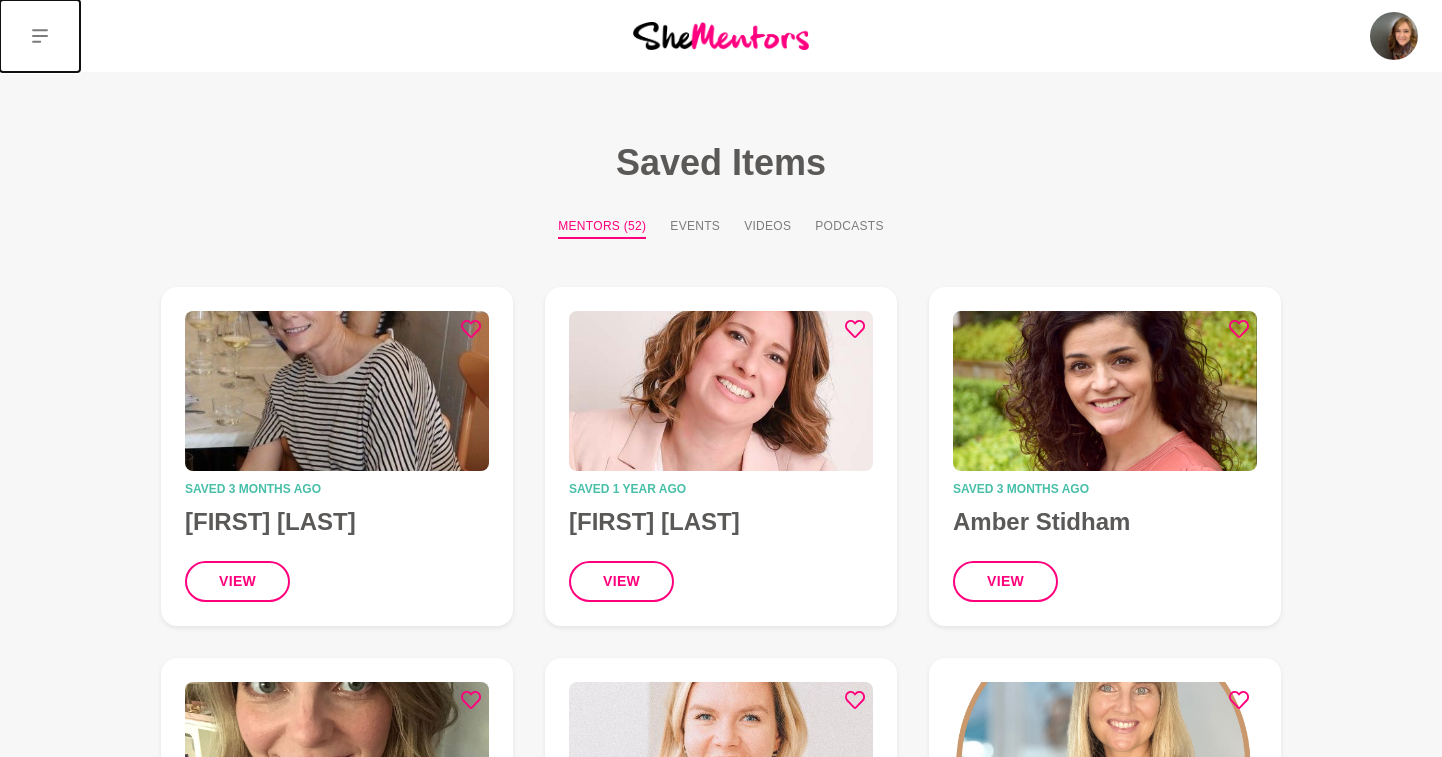 click at bounding box center (40, 36) 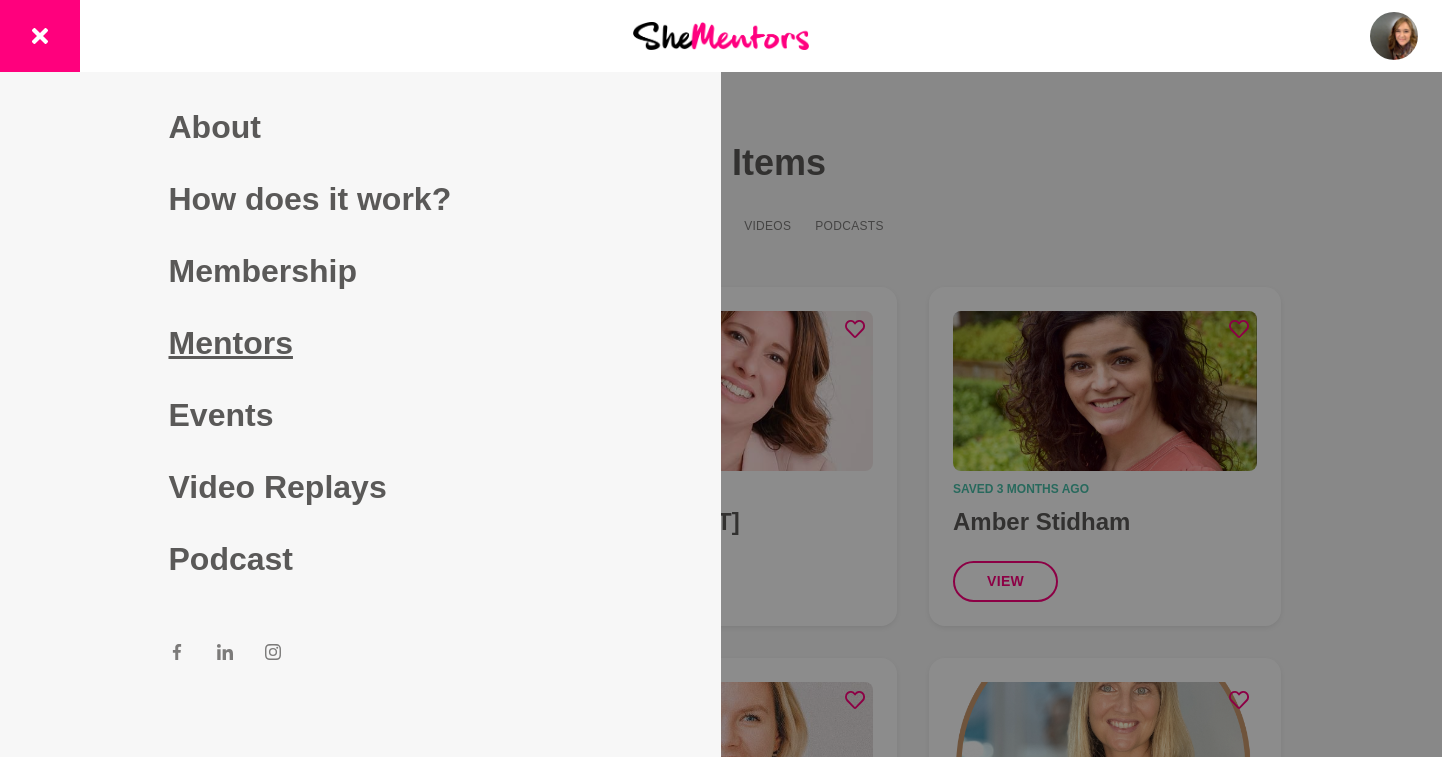 click on "Mentors" at bounding box center (361, 343) 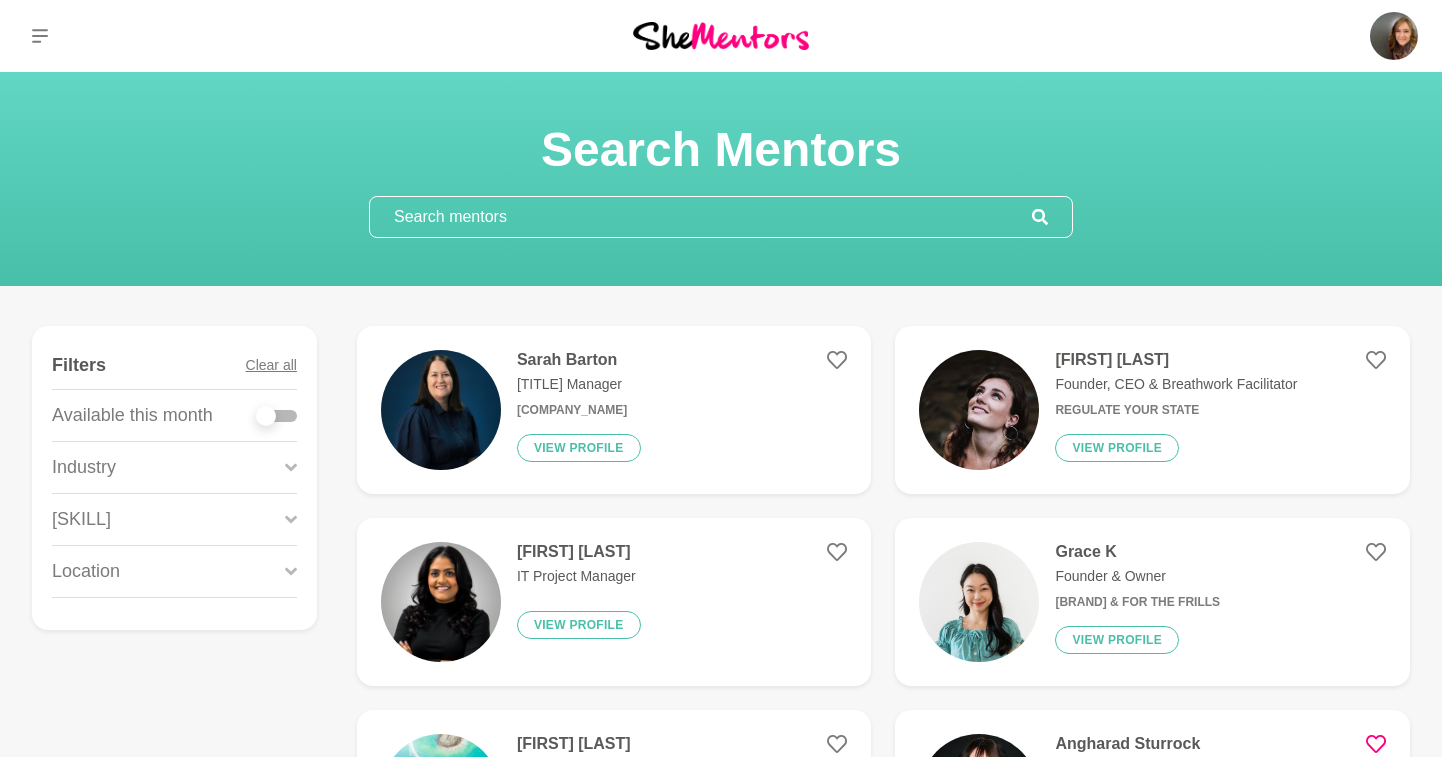 click at bounding box center [701, 217] 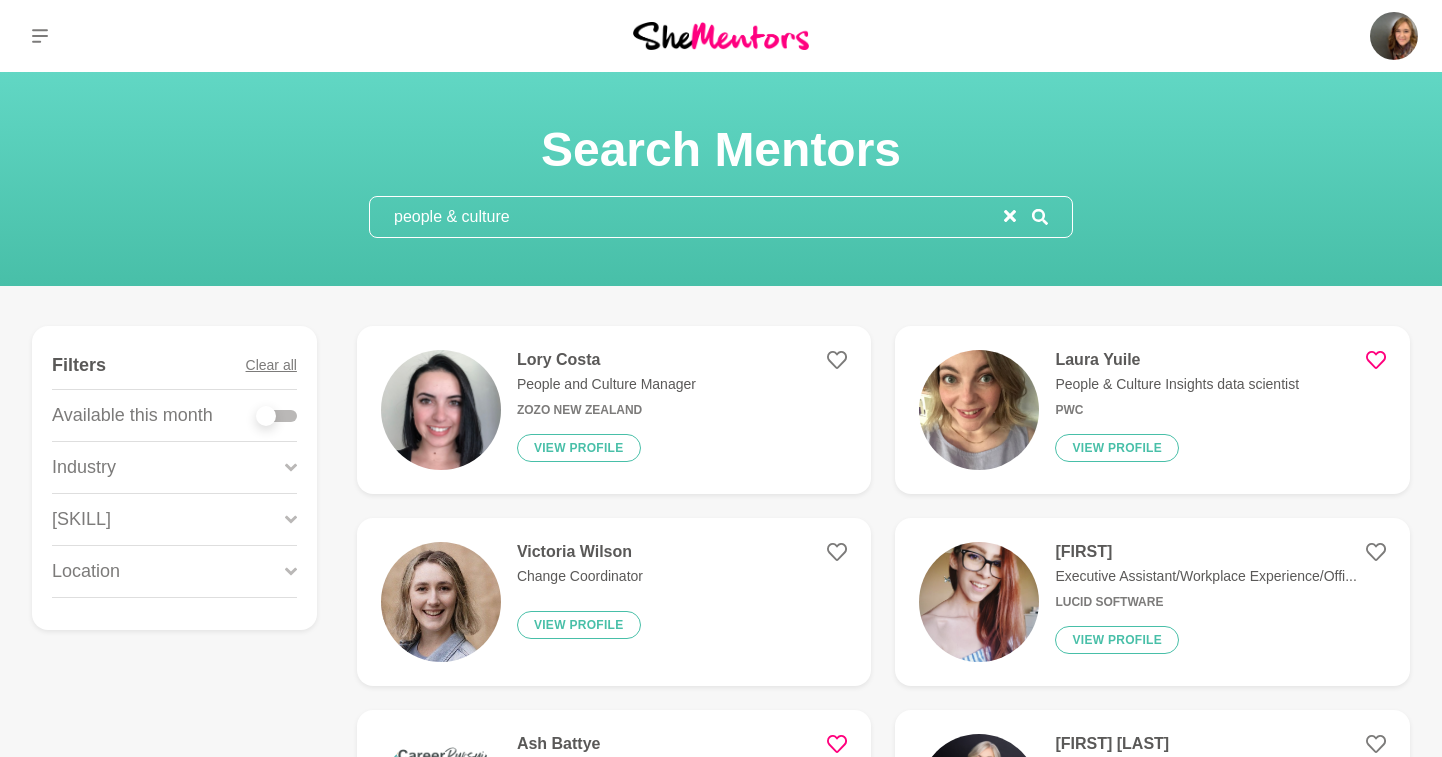 type on "people & culture" 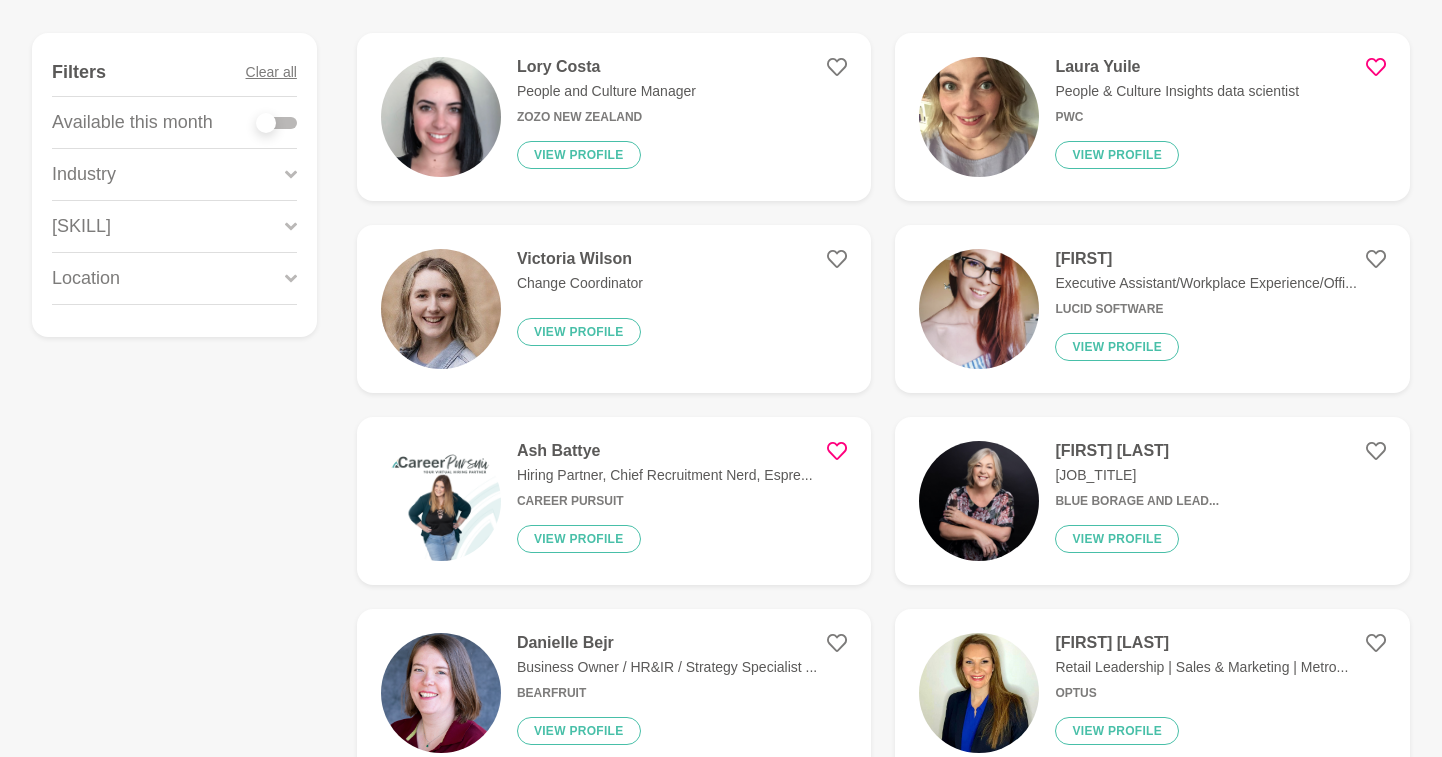 scroll, scrollTop: 294, scrollLeft: 0, axis: vertical 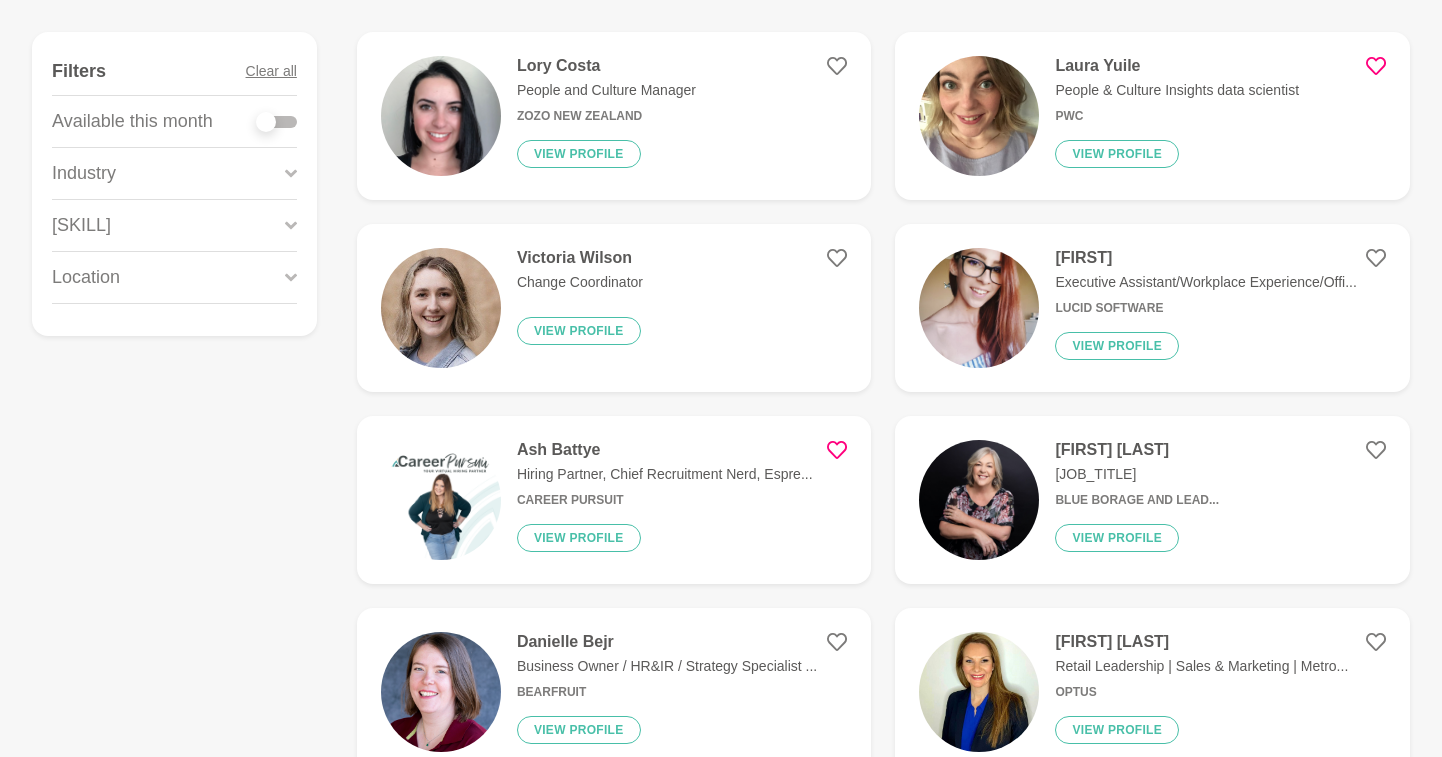 click on "People and Culture Manager" at bounding box center (606, 90) 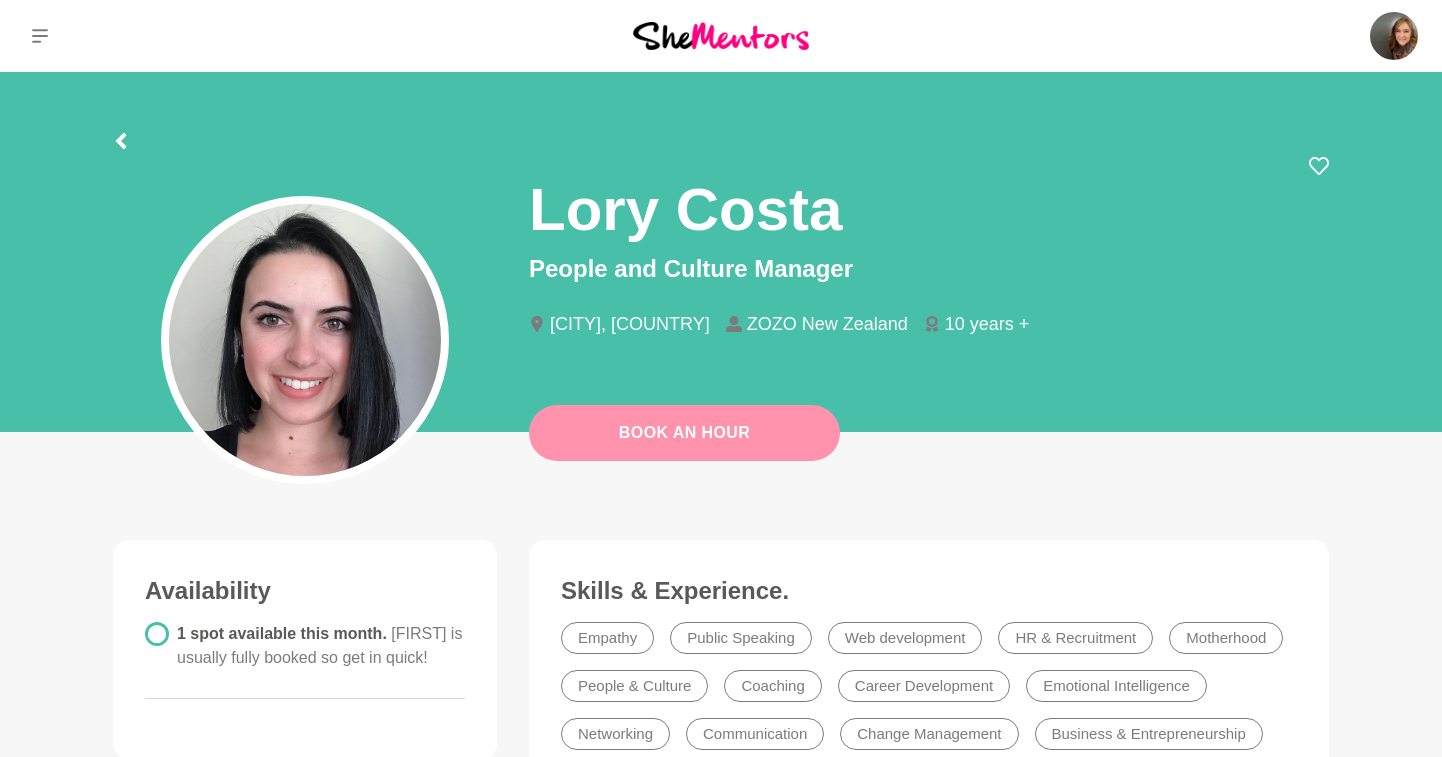 scroll, scrollTop: 125, scrollLeft: 0, axis: vertical 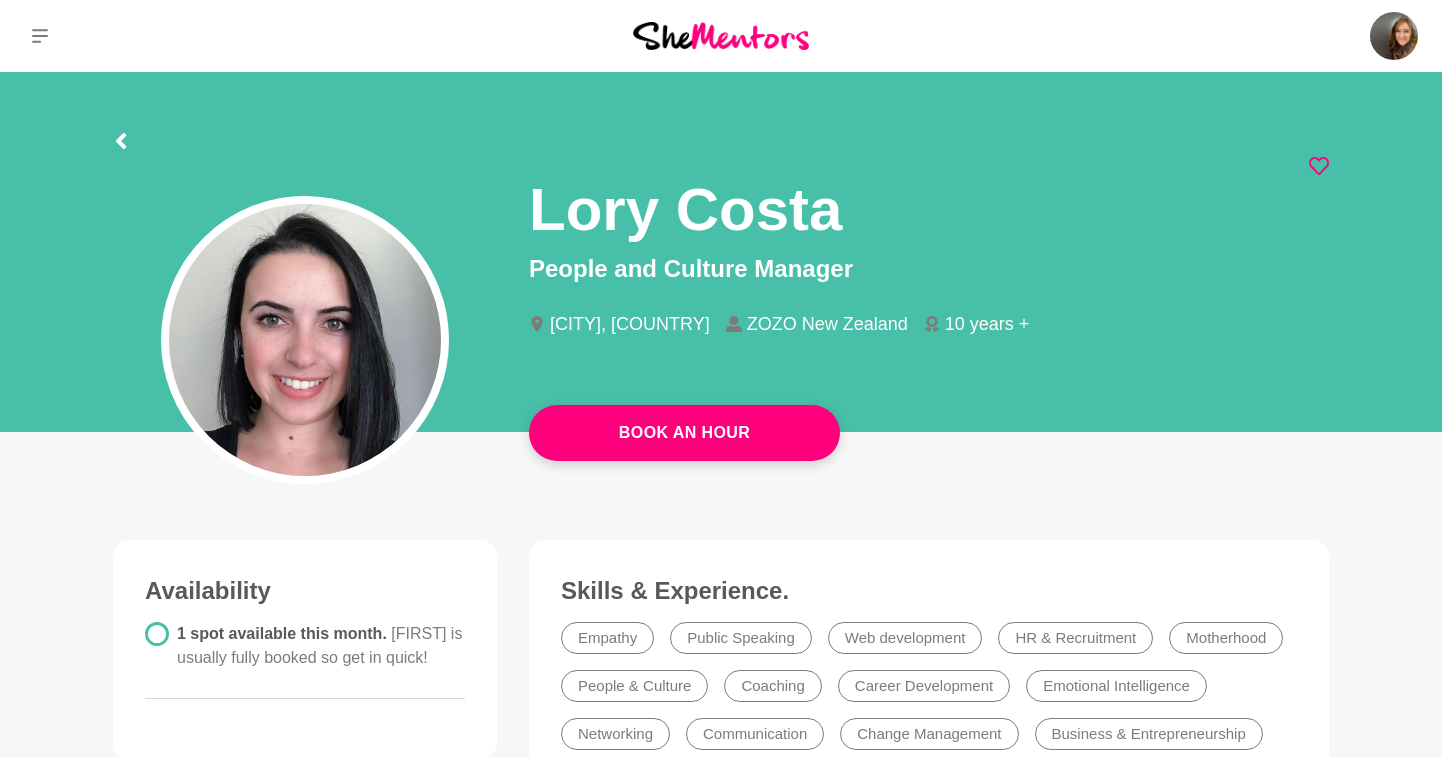 click 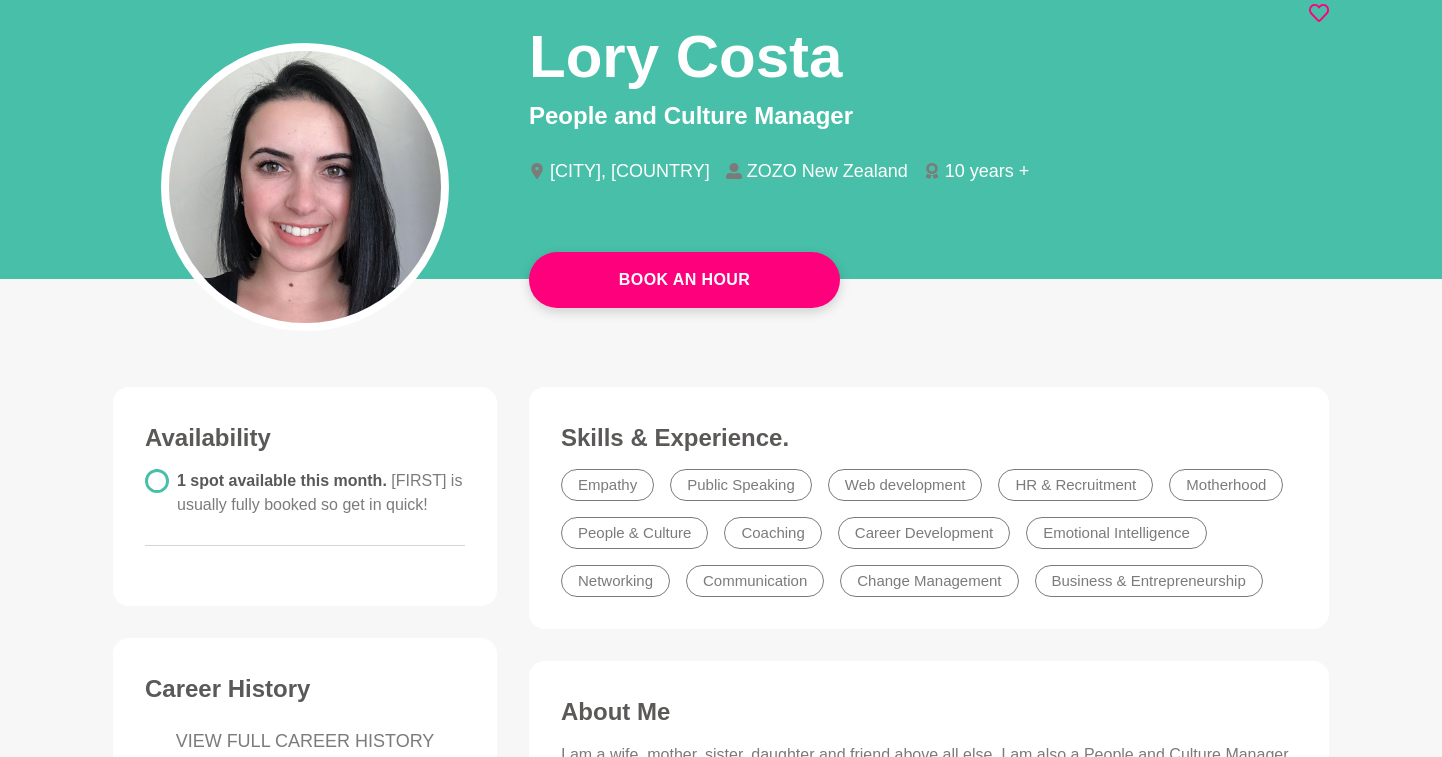 scroll, scrollTop: 141, scrollLeft: 0, axis: vertical 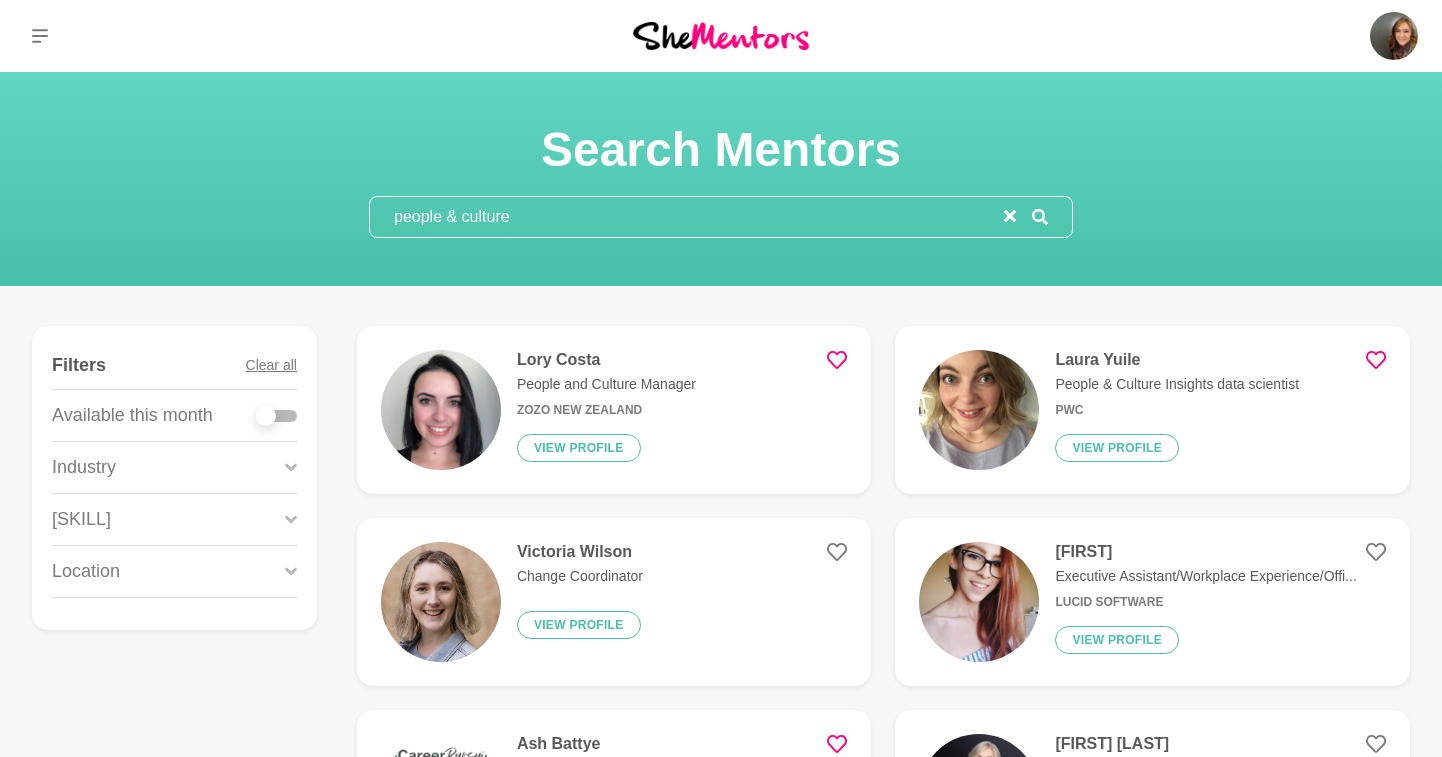 click on "[FIRST] [LAST] People & Culture Insights data scientist PwC View profile" at bounding box center [1169, 410] 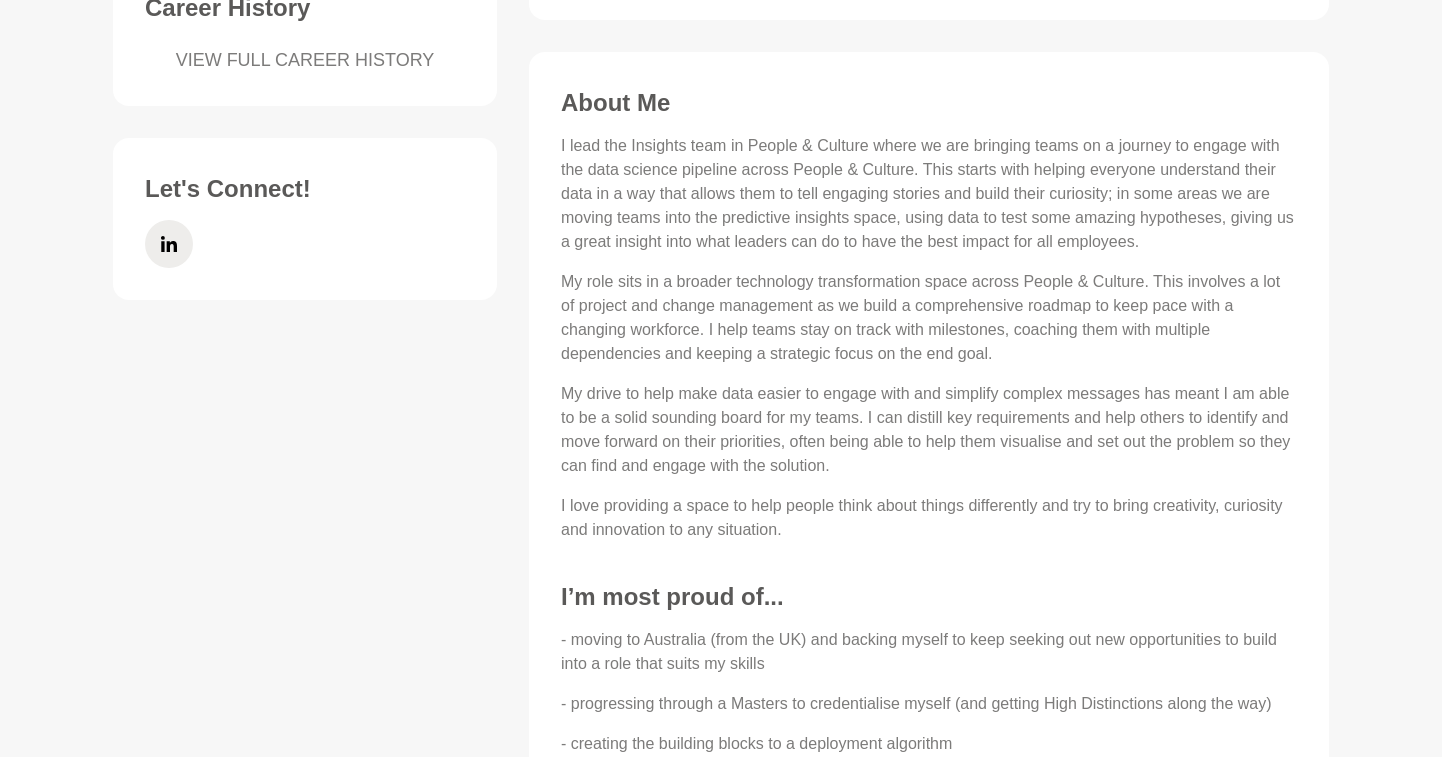 scroll, scrollTop: 0, scrollLeft: 0, axis: both 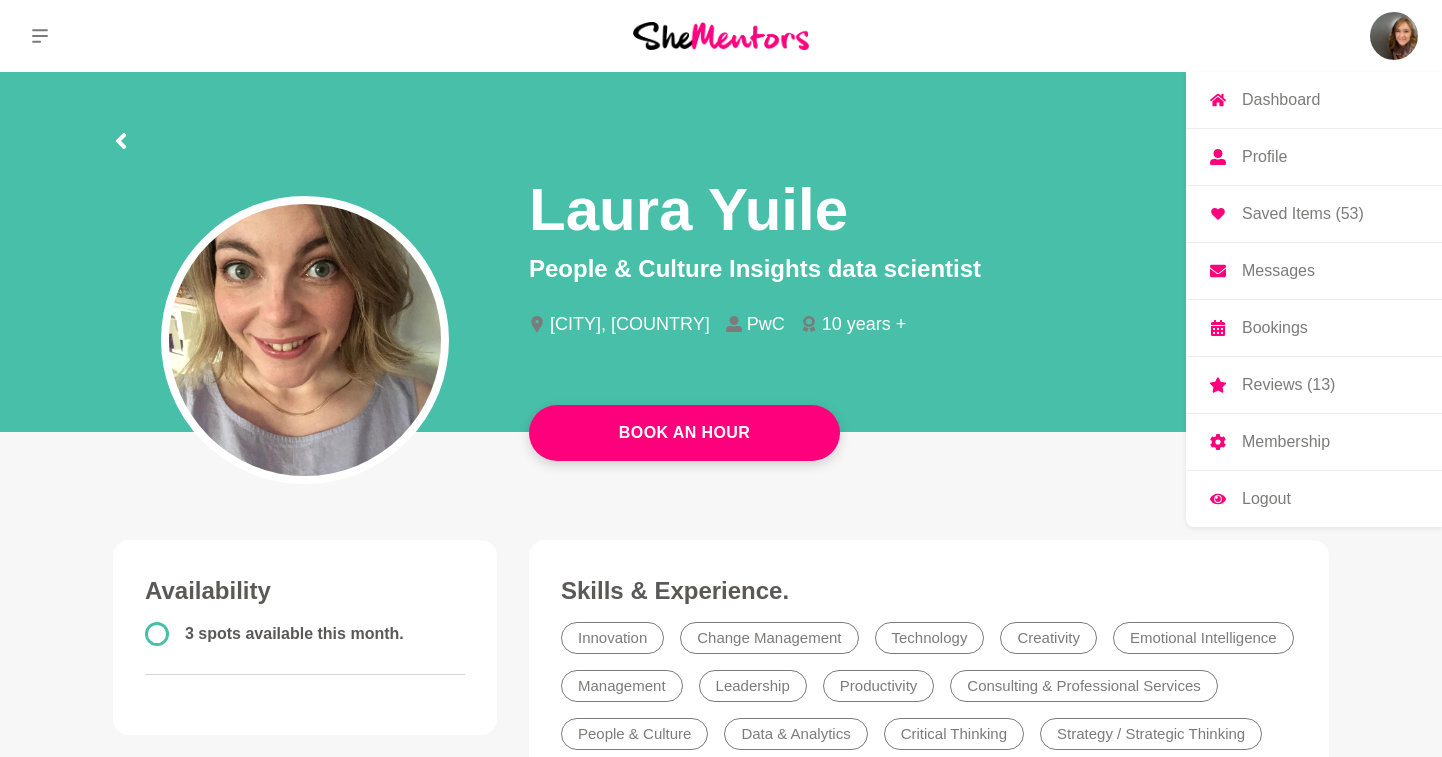 click on "Dashboard" at bounding box center [1281, 100] 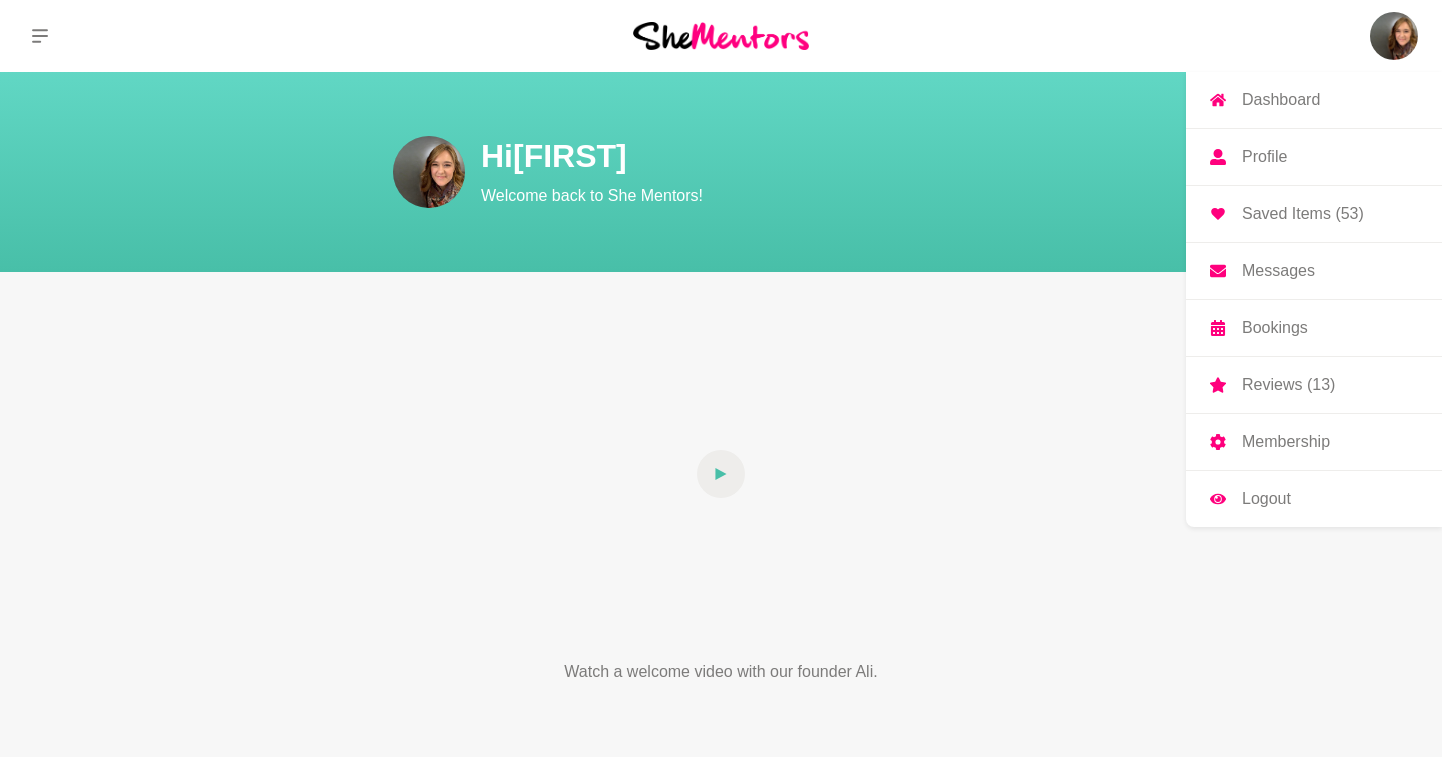 click at bounding box center [1394, 36] 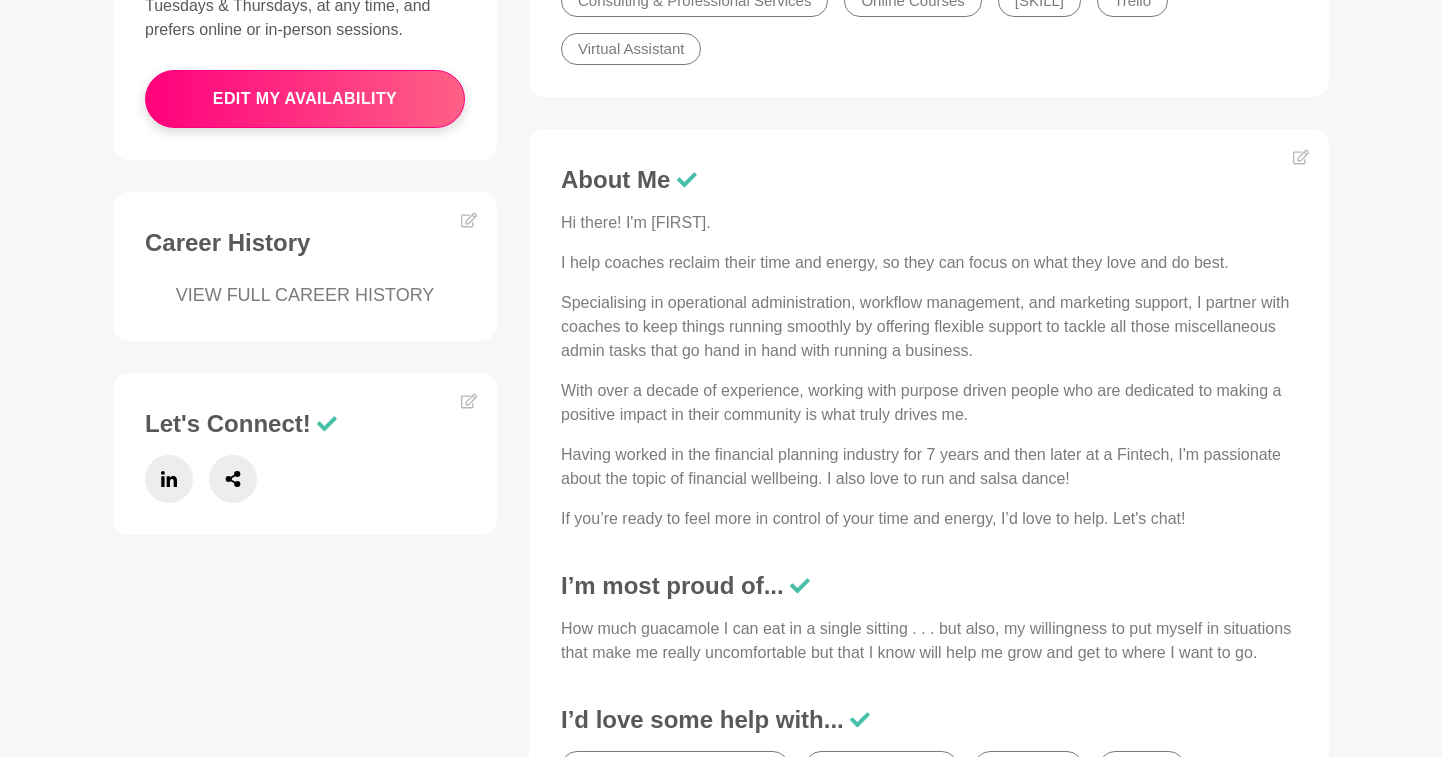 scroll, scrollTop: 747, scrollLeft: 0, axis: vertical 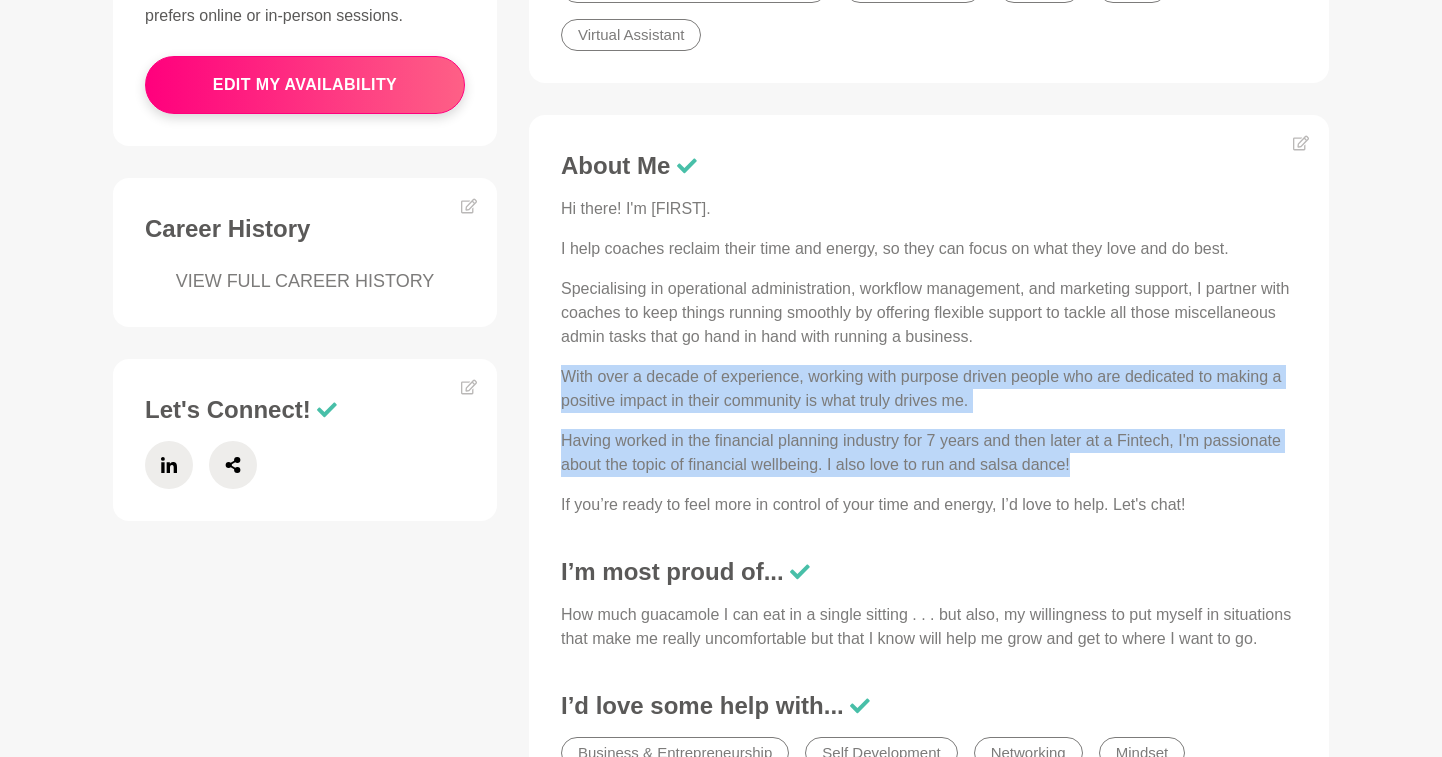 drag, startPoint x: 1072, startPoint y: 464, endPoint x: 536, endPoint y: 383, distance: 542.0858 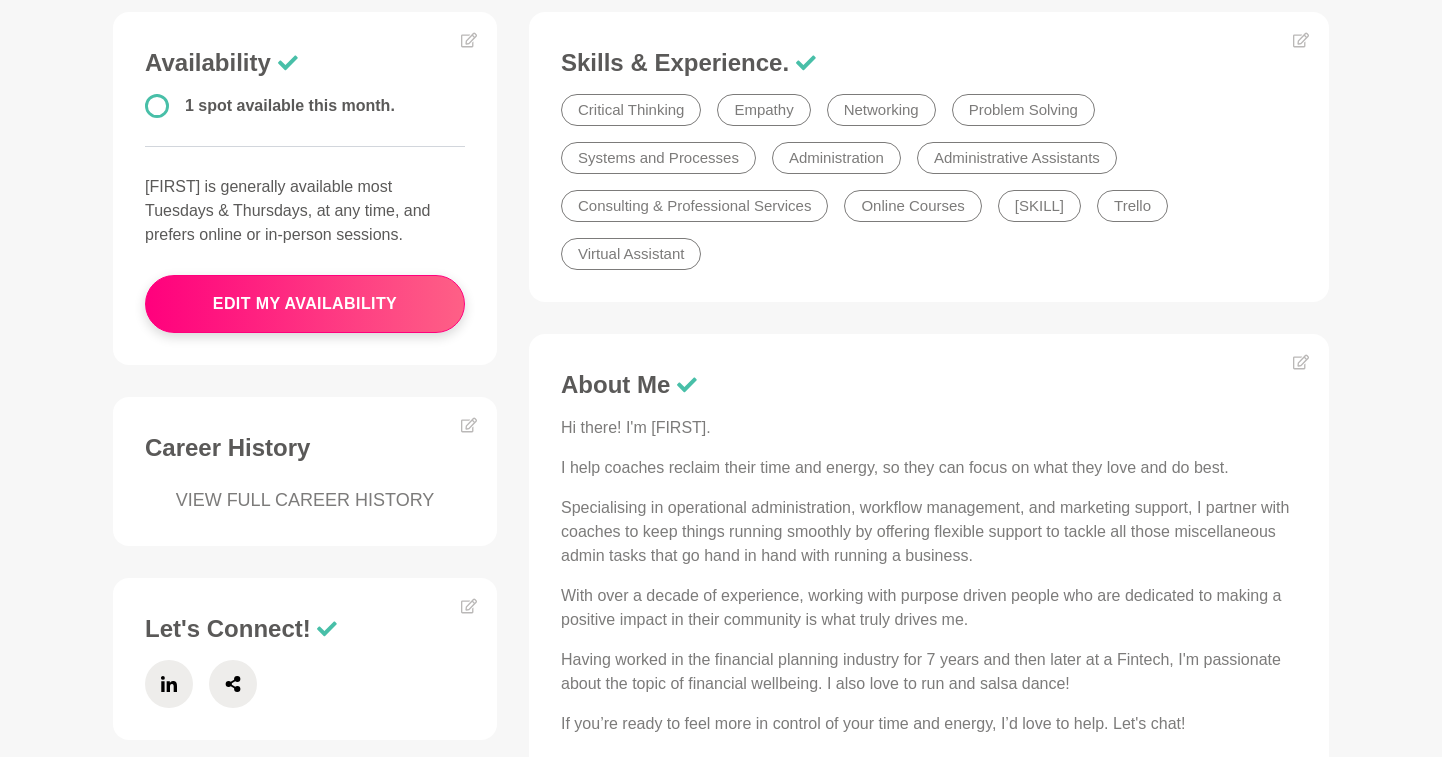 scroll, scrollTop: 527, scrollLeft: 0, axis: vertical 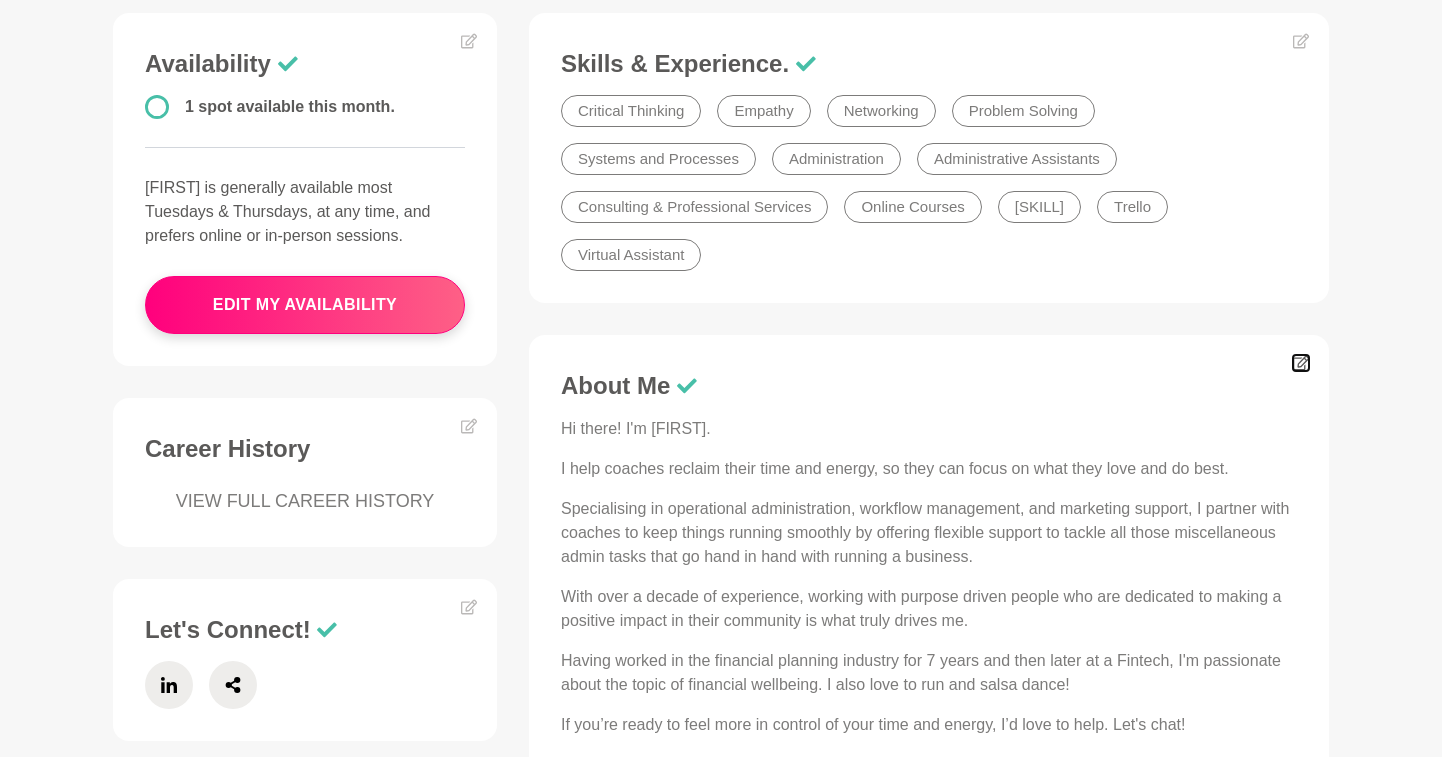 click 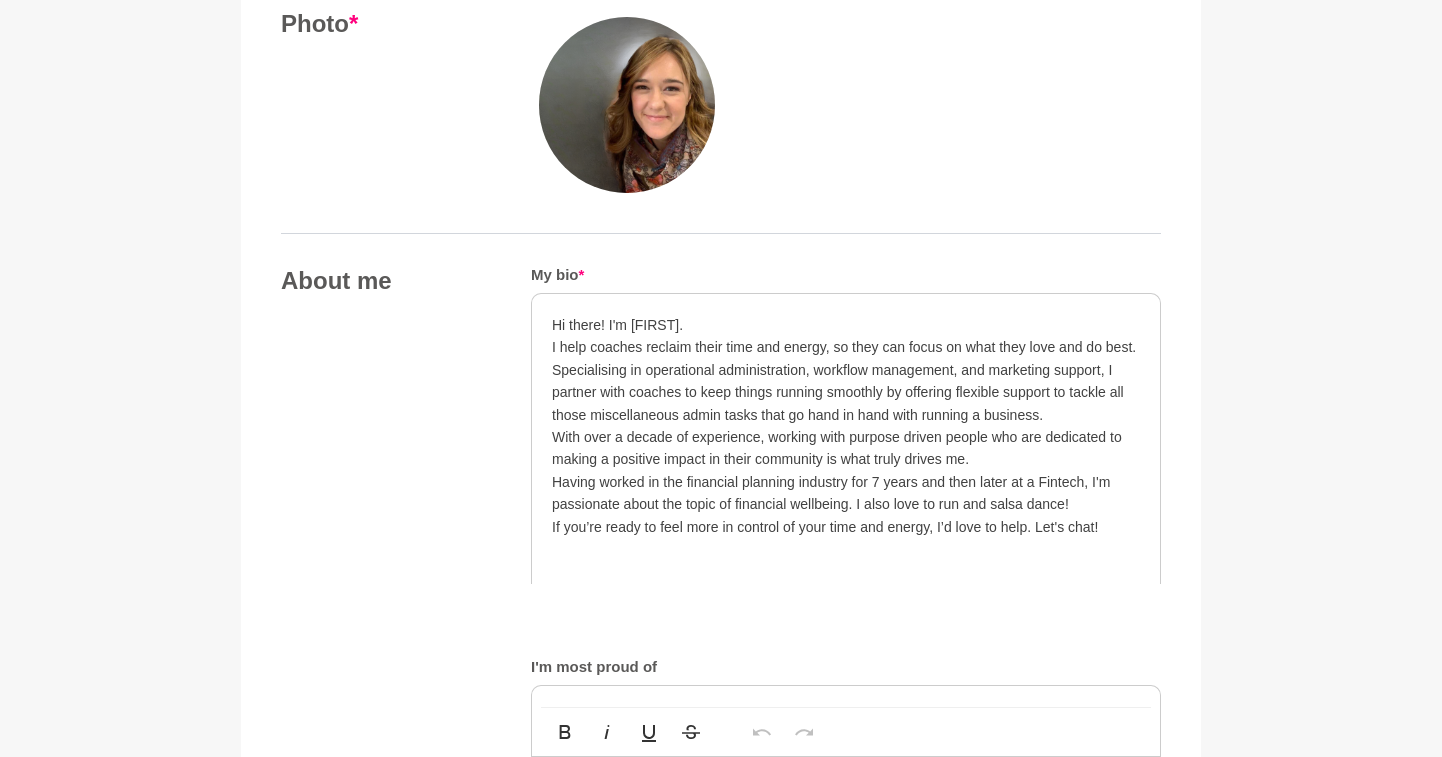 scroll, scrollTop: 882, scrollLeft: 0, axis: vertical 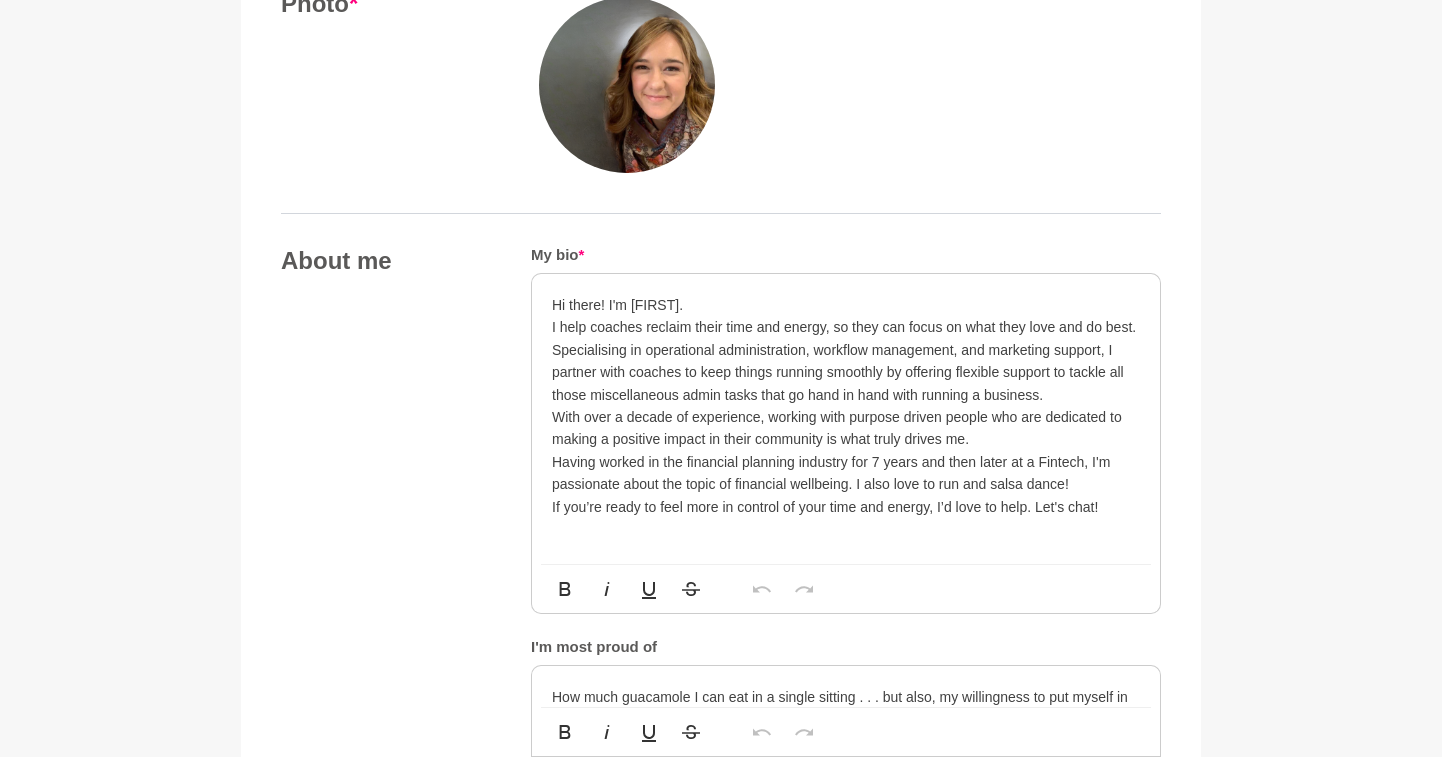 click on "If you’re ready to feel more in control of your time and energy, I’d love to help. Let's chat!" at bounding box center [846, 507] 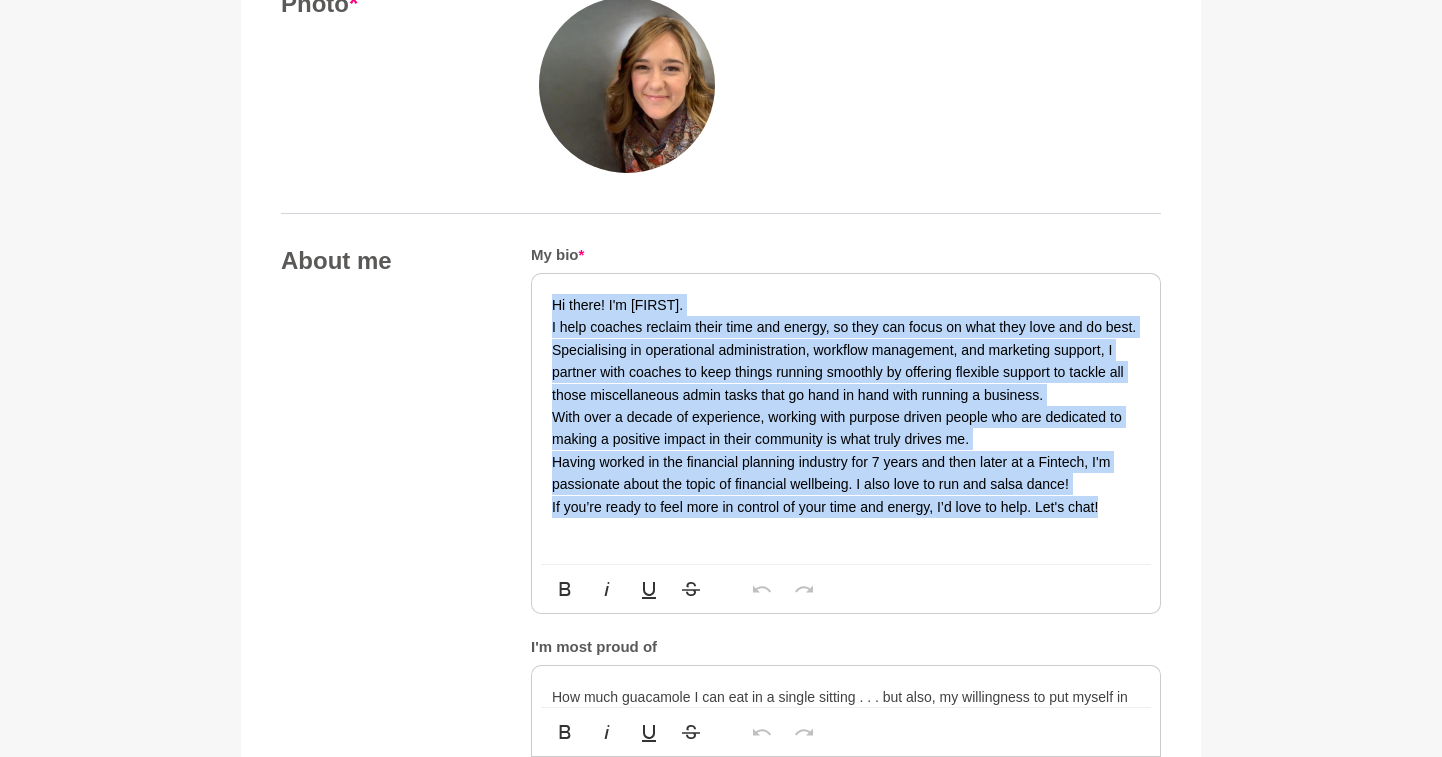 drag, startPoint x: 1108, startPoint y: 504, endPoint x: 491, endPoint y: 303, distance: 648.9145 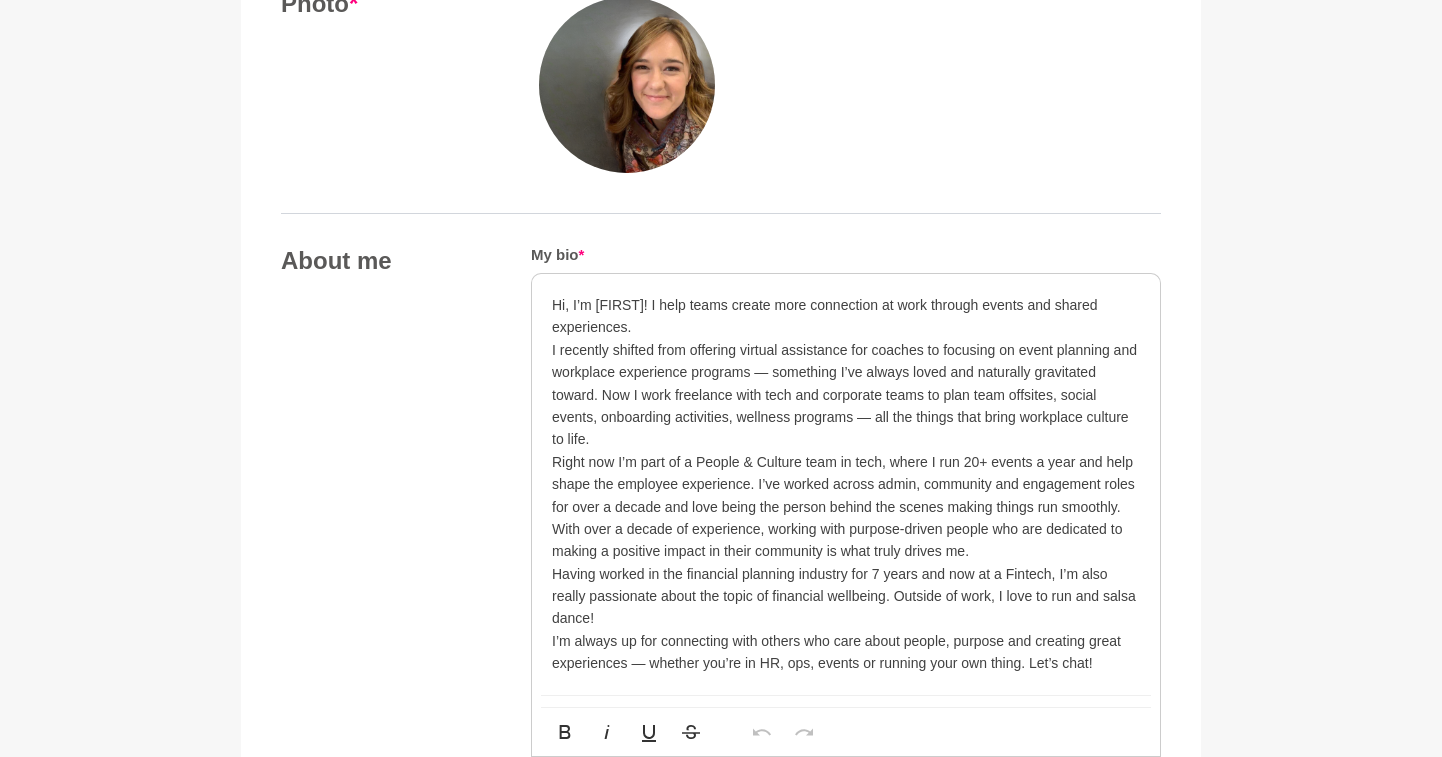 click on "Hi, I’m [FIRST]! I help teams create more connection at work through events and shared experiences." at bounding box center (846, 316) 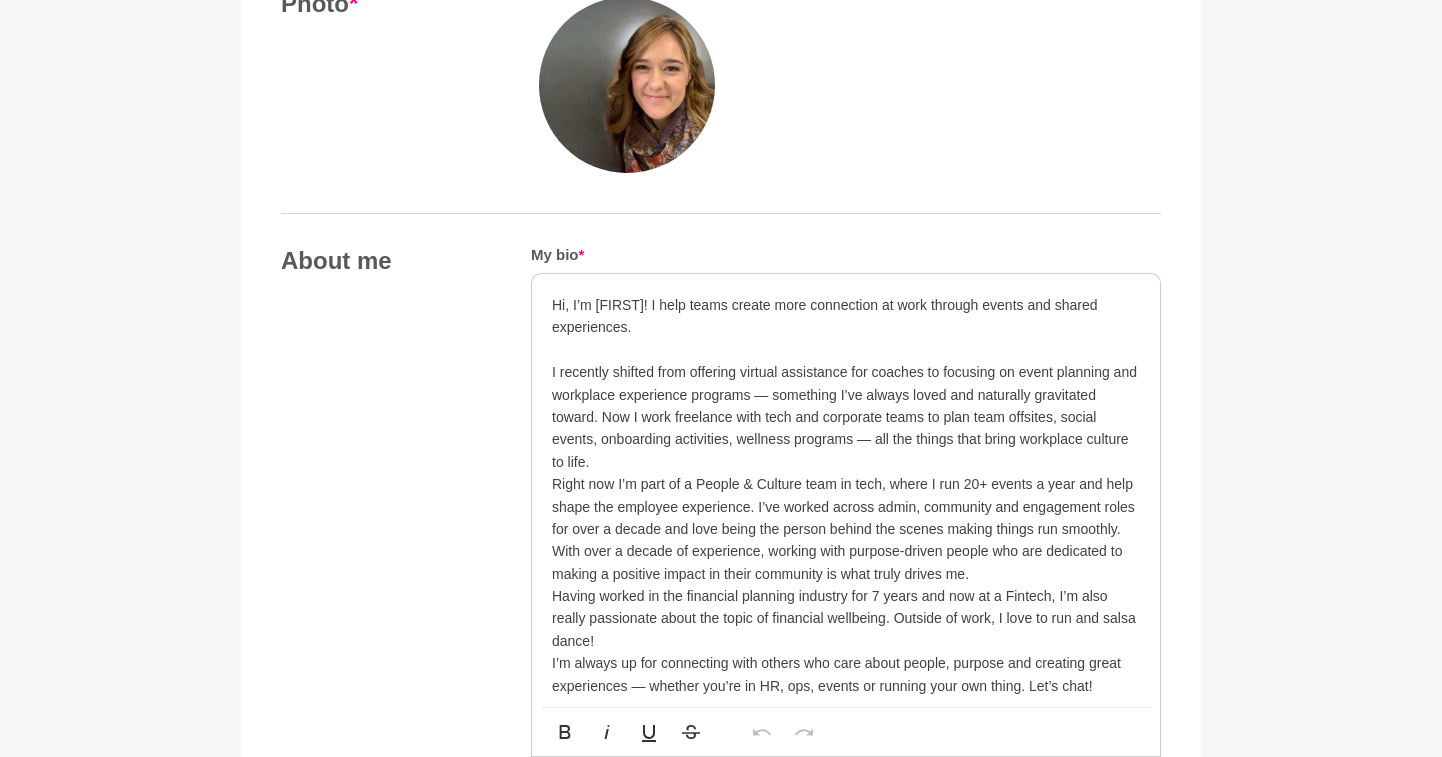 click on "Hi, I’m [FIRST]! I help teams create more connection at work through events and shared experiences." at bounding box center [846, 316] 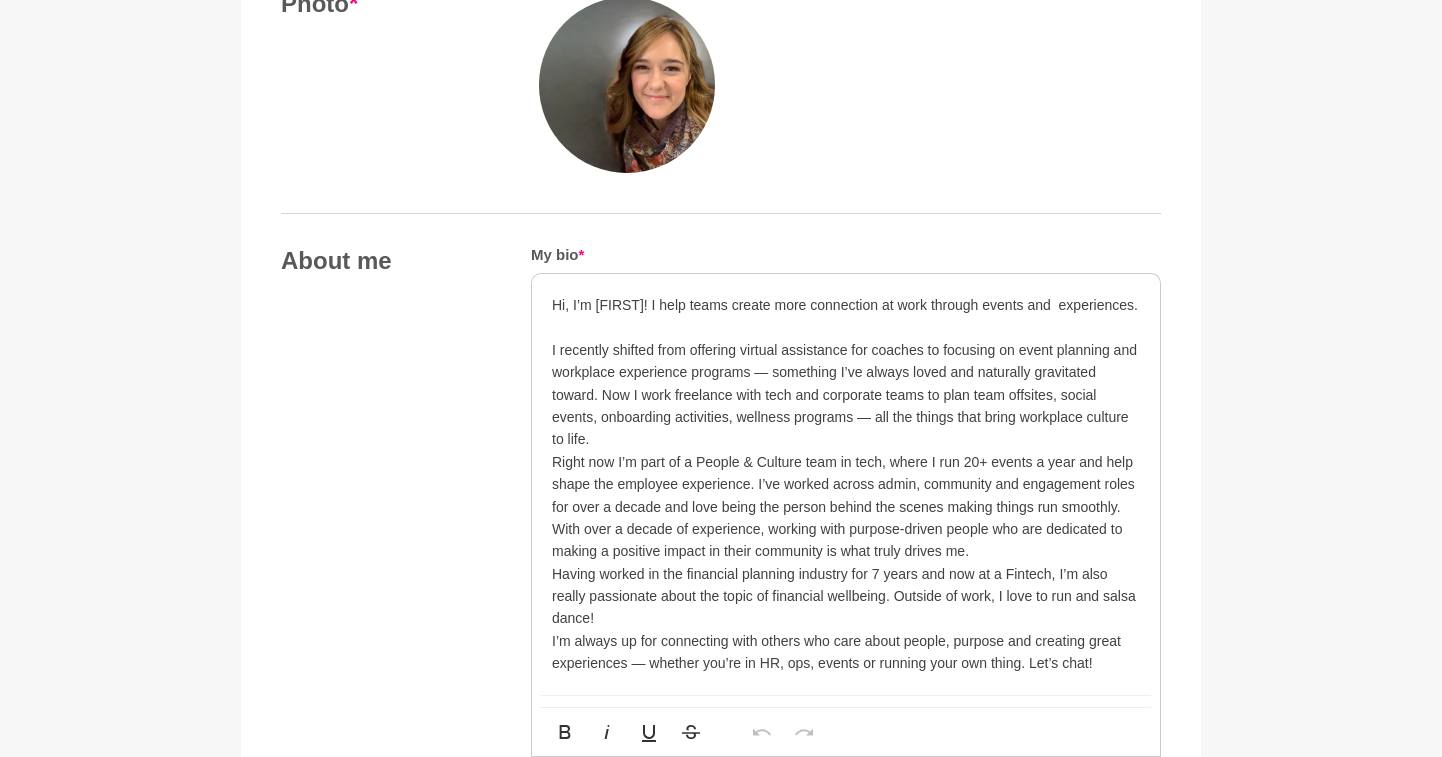 type 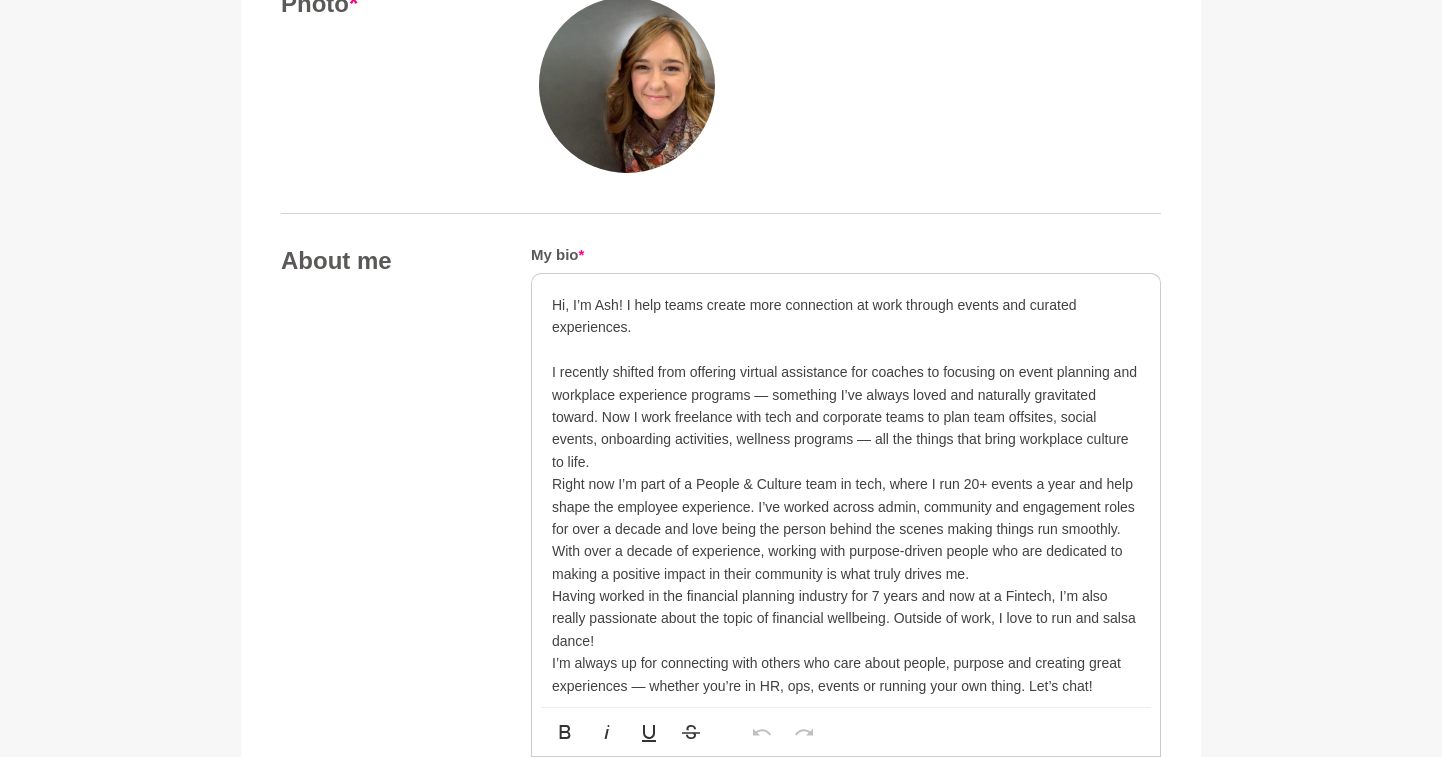 click on "I recently shifted from offering virtual assistance for coaches to focusing on event planning and workplace experience programs — something I’ve always loved and naturally gravitated toward. Now I work freelance with tech and corporate teams to plan team offsites, social events, onboarding activities, wellness programs — all the things that bring workplace culture to life." at bounding box center (846, 417) 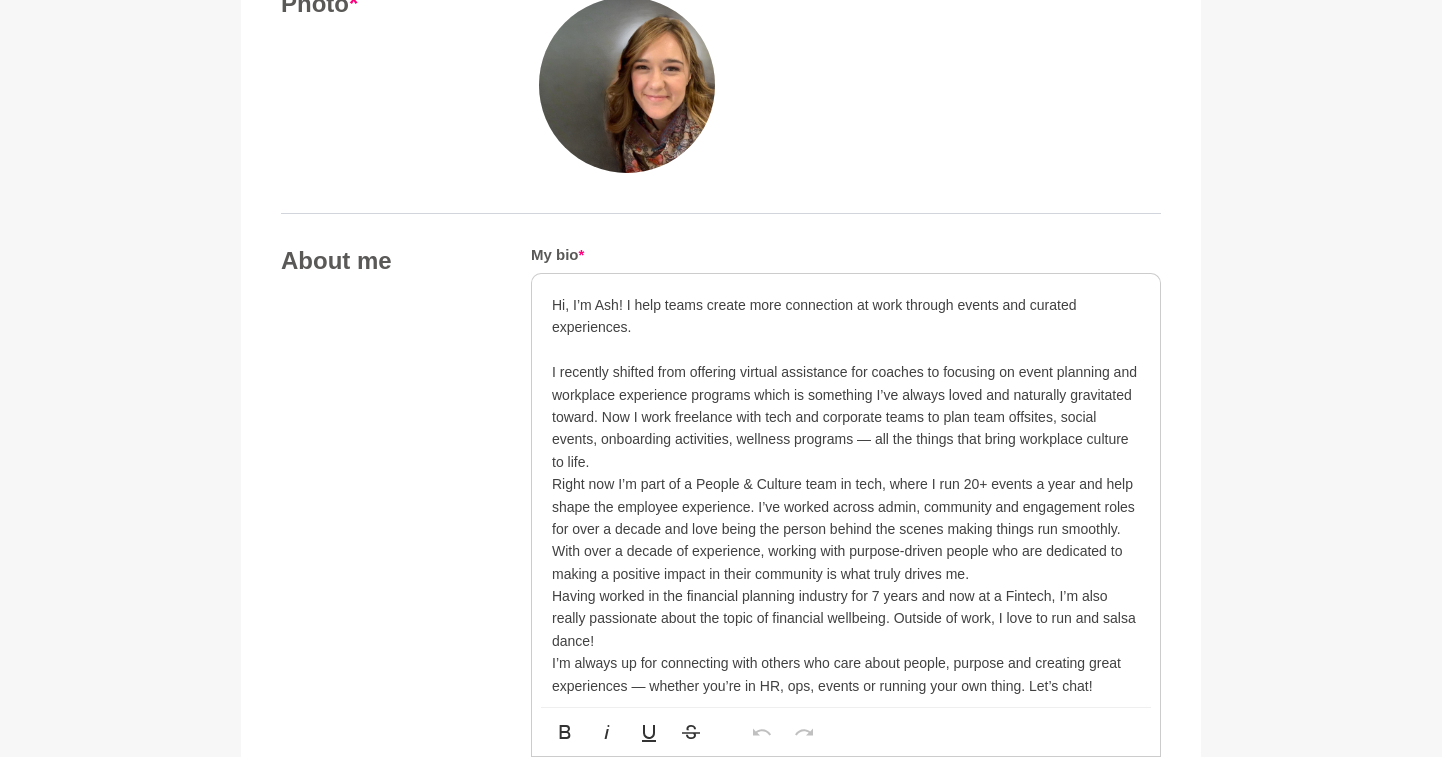 click on "I recently shifted from offering virtual assistance for coaches to focusing on event planning and workplace experience programs which is something I’ve always loved and naturally gravitated toward. Now I work freelance with tech and corporate teams to plan team offsites, social events, onboarding activities, wellness programs — all the things that bring workplace culture to life." at bounding box center [846, 417] 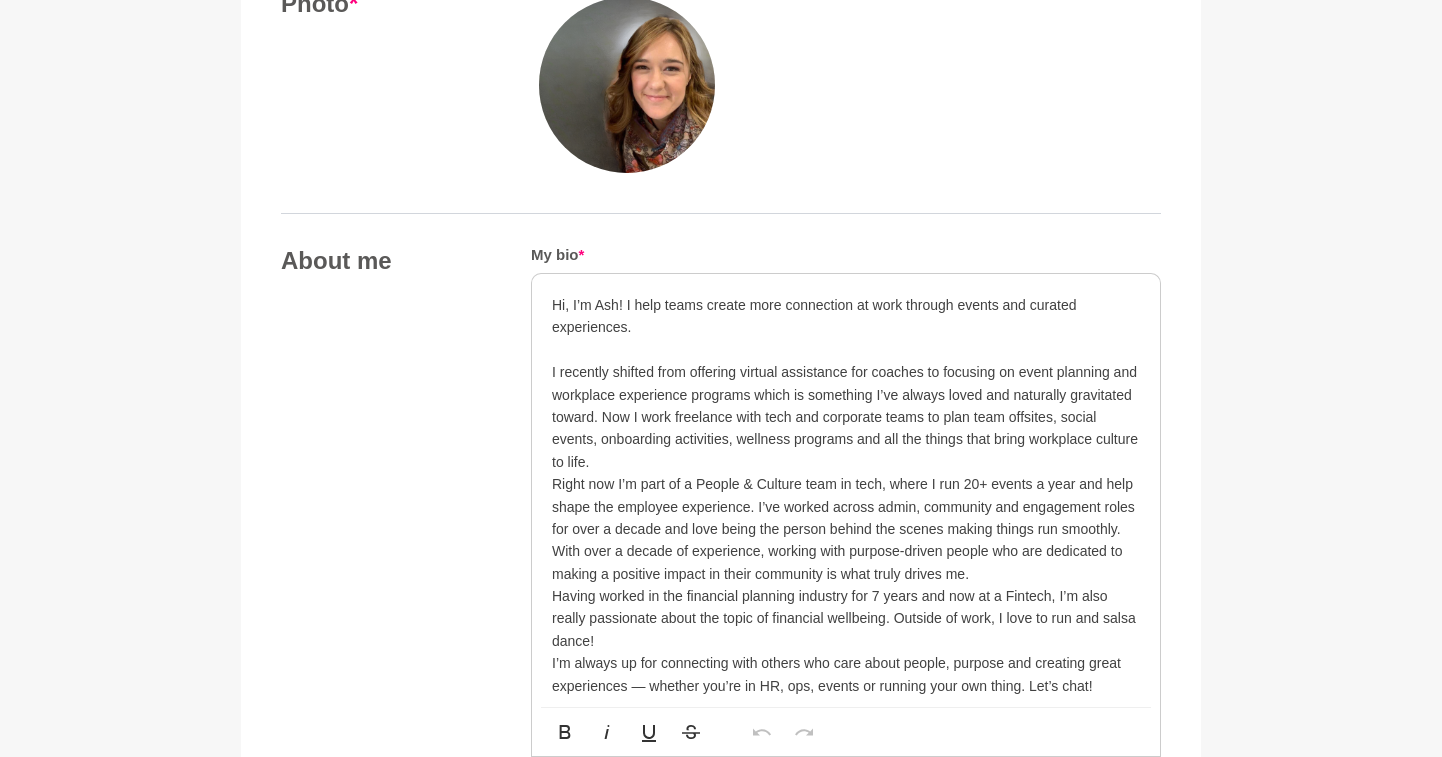 click on "I recently shifted from offering virtual assistance for coaches to focusing on event planning and workplace experience programs which is something I’ve always loved and naturally gravitated toward. Now I work freelance with tech and corporate teams to plan team offsites, social events, onboarding activities, wellness programs and all the things that bring workplace culture to life." at bounding box center (846, 417) 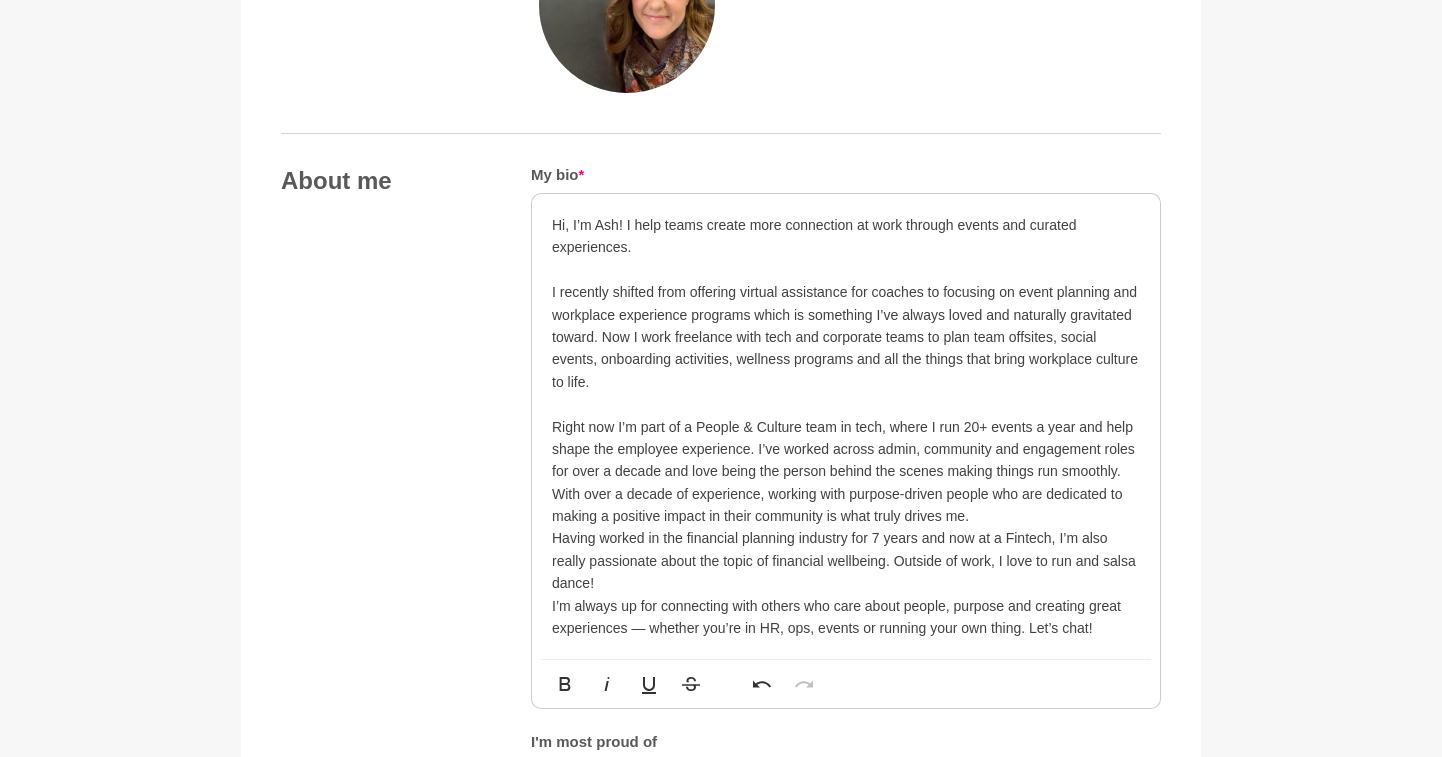 scroll, scrollTop: 964, scrollLeft: 0, axis: vertical 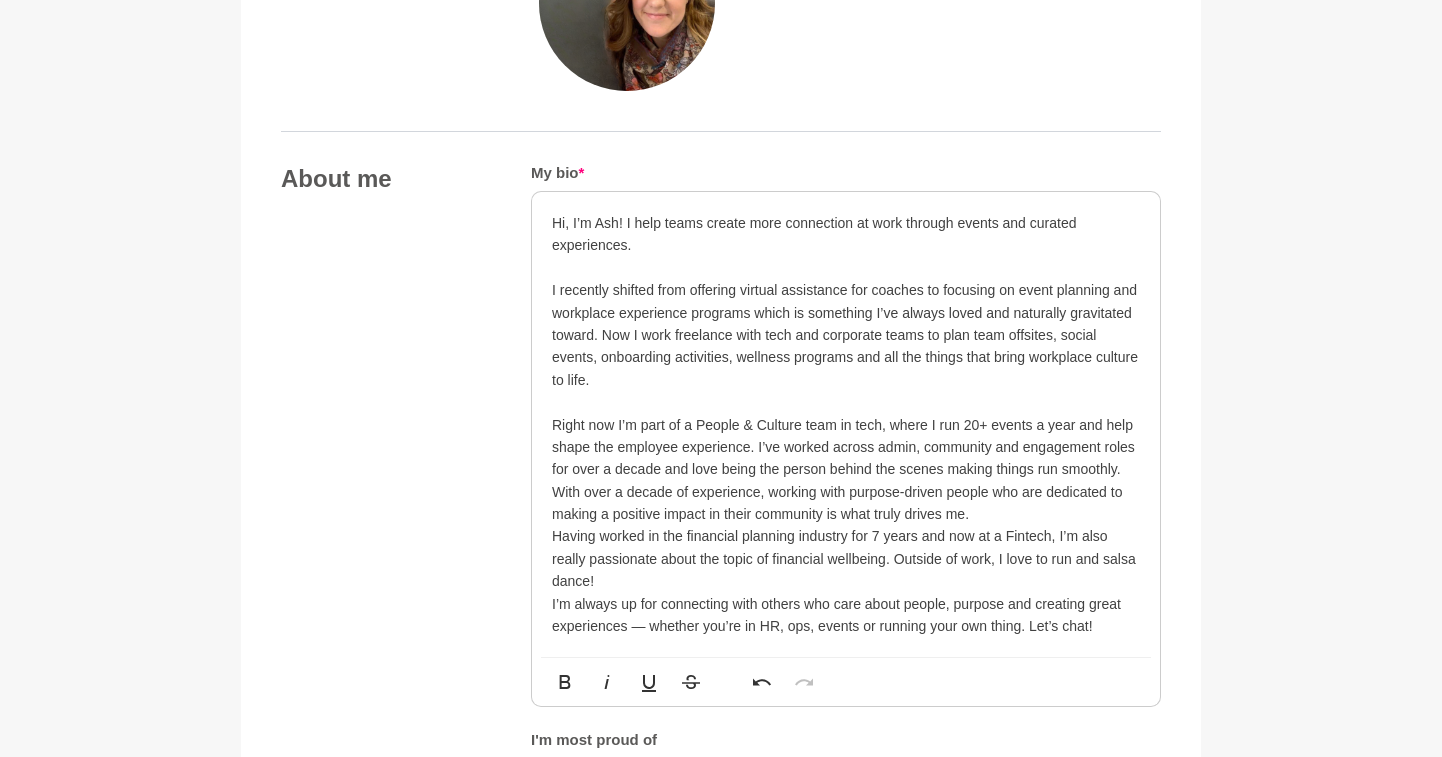 click on "With over a decade of experience, working with purpose-driven people who are dedicated to making a positive impact in their community is what truly drives me." at bounding box center (846, 503) 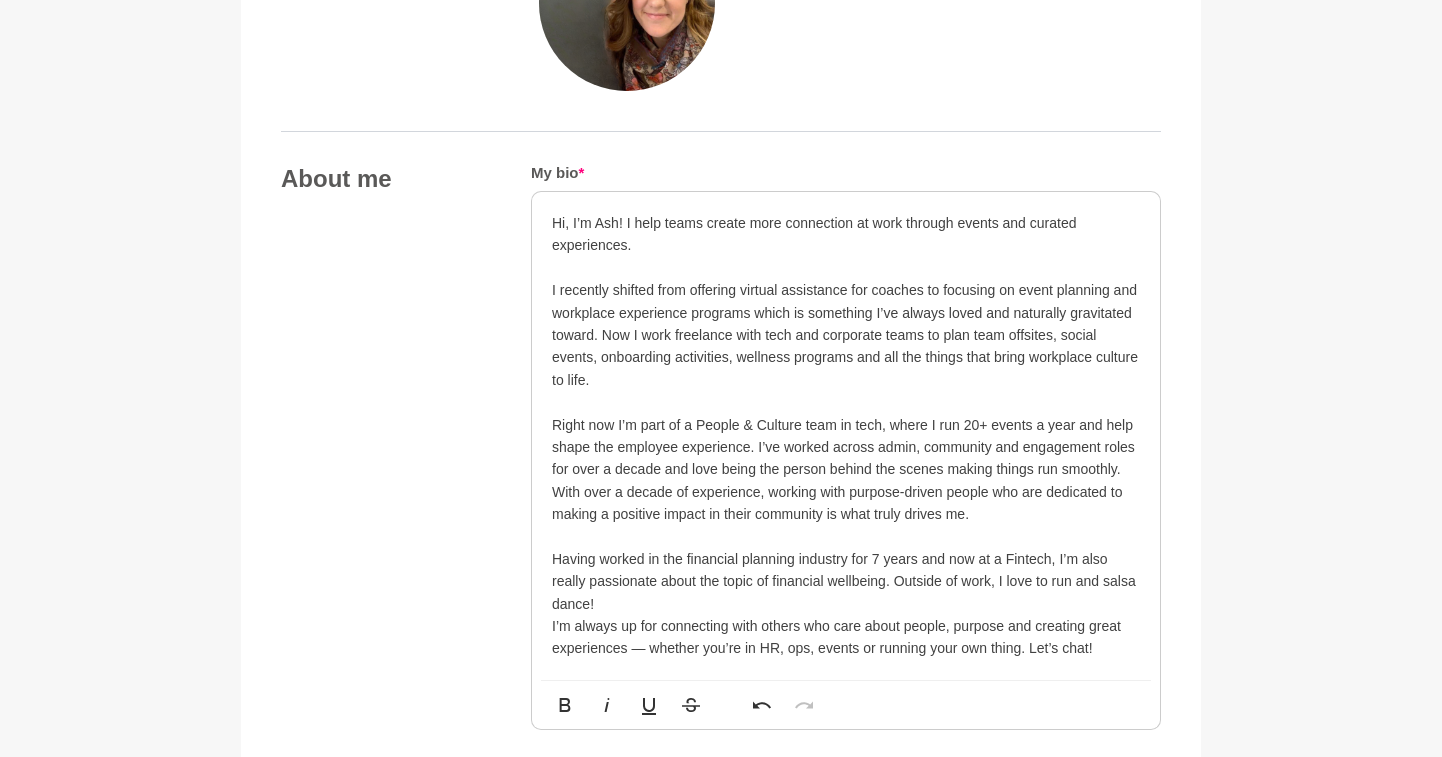 click on "Right now I’m part of a People & Culture team in tech, where I run 20+ events a year and help shape the employee experience. I’ve worked across admin, community and engagement roles for over a decade and love being the person behind the scenes making things run smoothly." at bounding box center (846, 447) 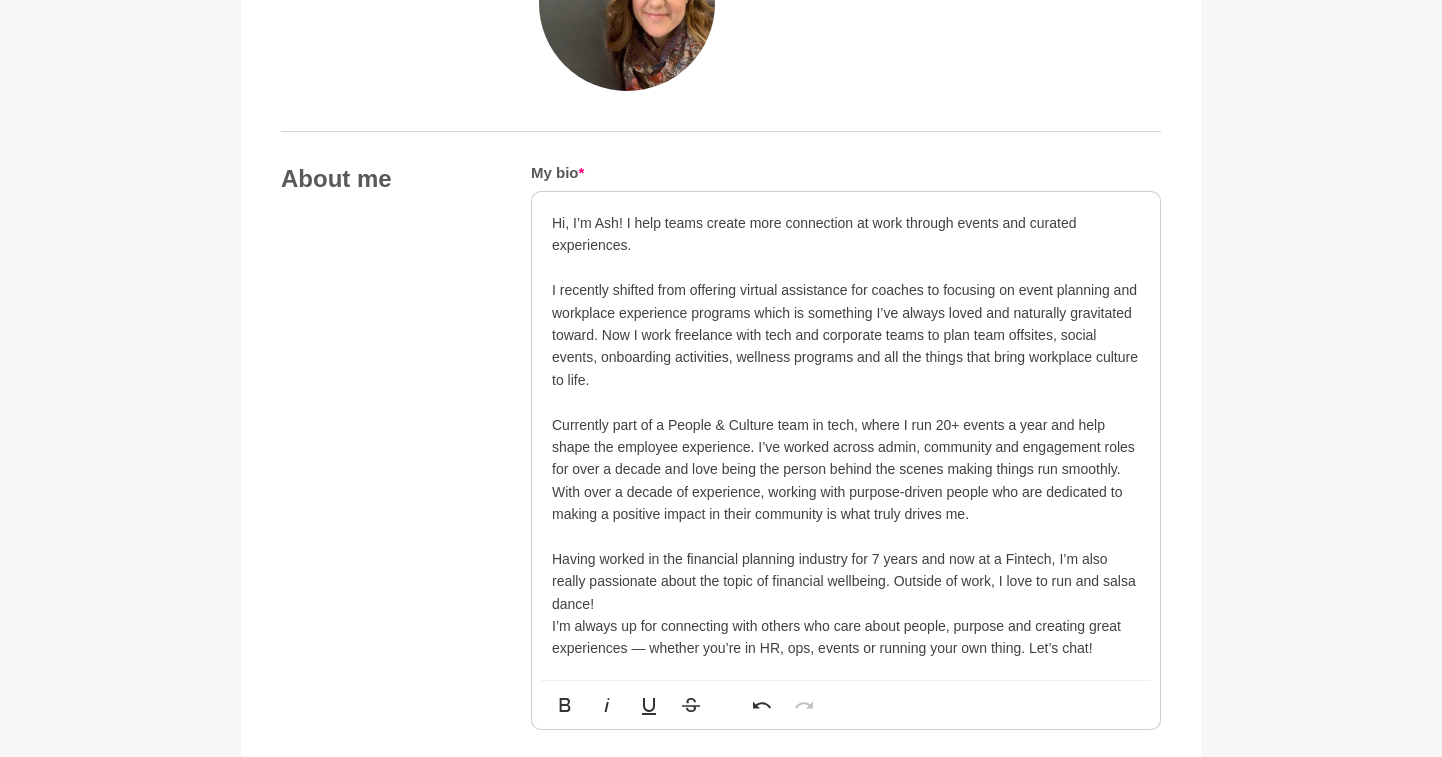 click on "Currently part of a People & Culture team in tech, where I run 20+ events a year and help shape the employee experience. I’ve worked across admin, community and engagement roles for over a decade and love being the person behind the scenes making things run smoothly." at bounding box center (846, 447) 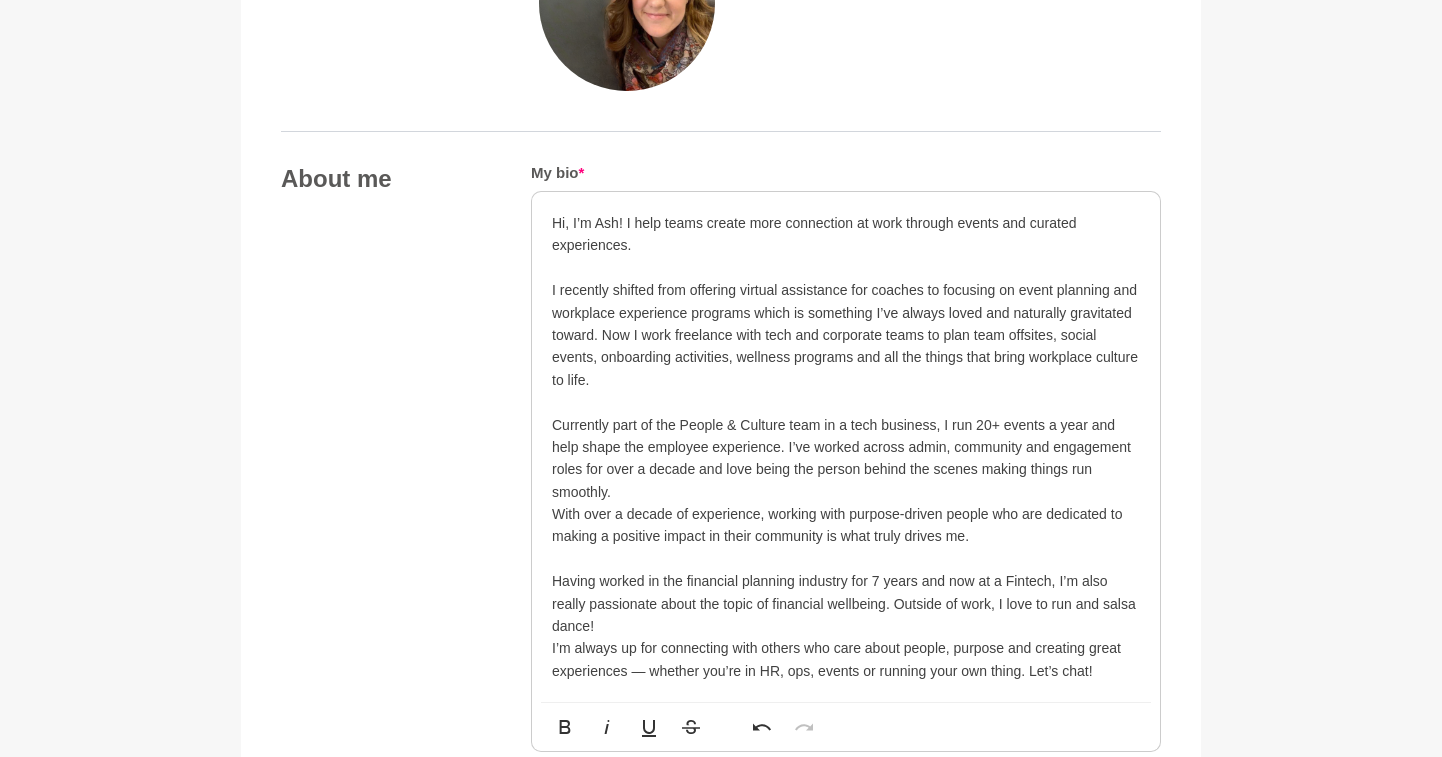 click on "Currently part of the People & Culture team in a tech business, I run 20+ events a year and help shape the employee experience. I’ve worked across admin, community and engagement roles for over a decade and love being the person behind the scenes making things run smoothly." at bounding box center (846, 459) 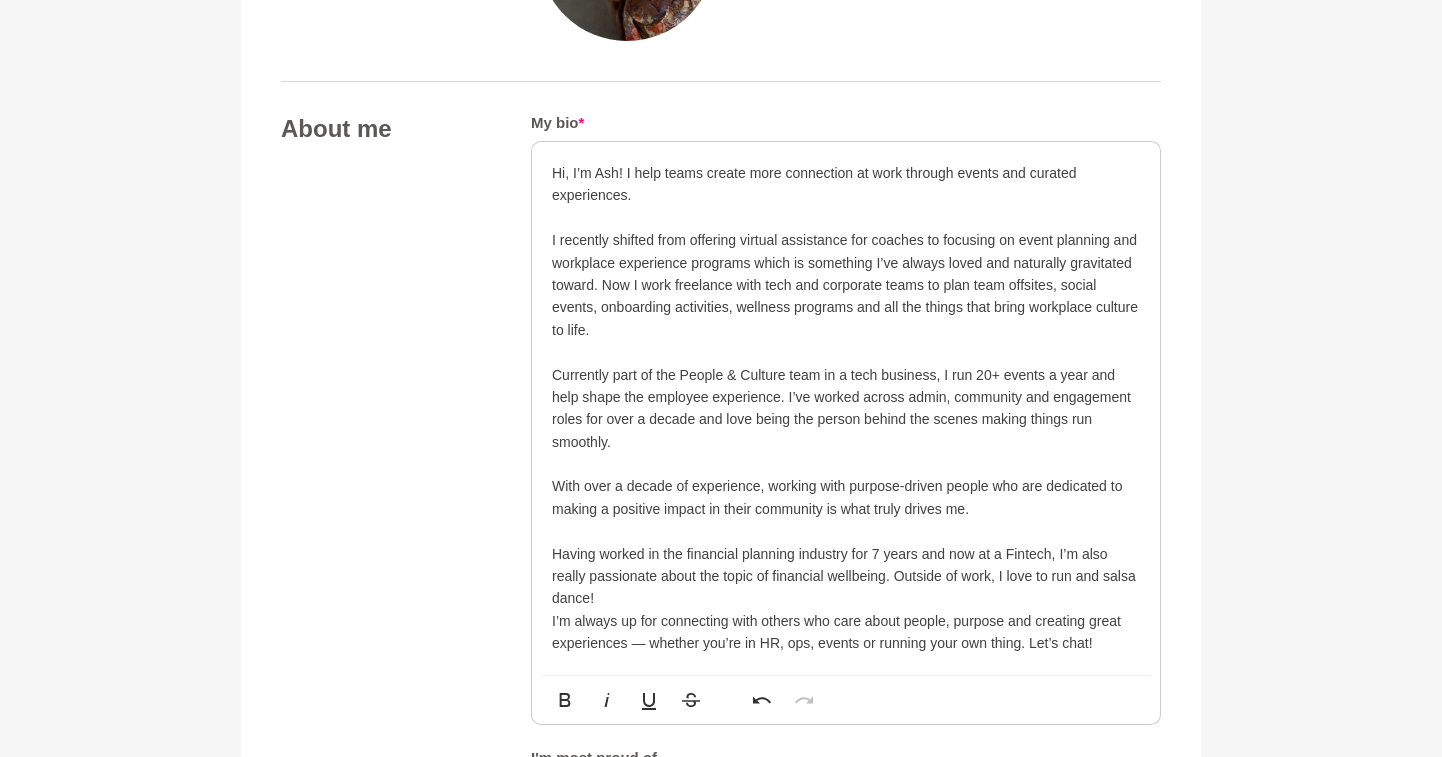 scroll, scrollTop: 1017, scrollLeft: 0, axis: vertical 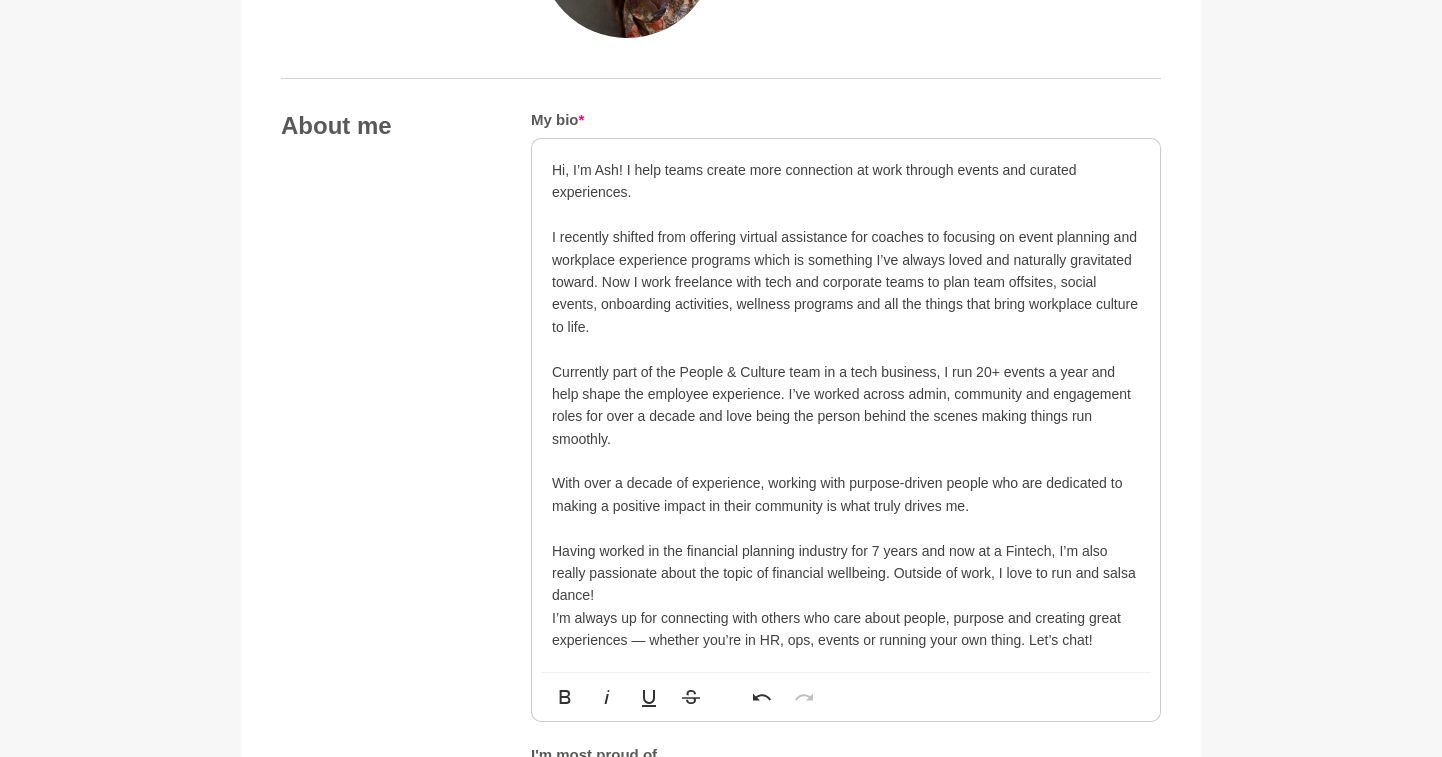click on "With over a decade of experience, working with purpose-driven people who are dedicated to making a positive impact in their community is what truly drives me." at bounding box center (846, 494) 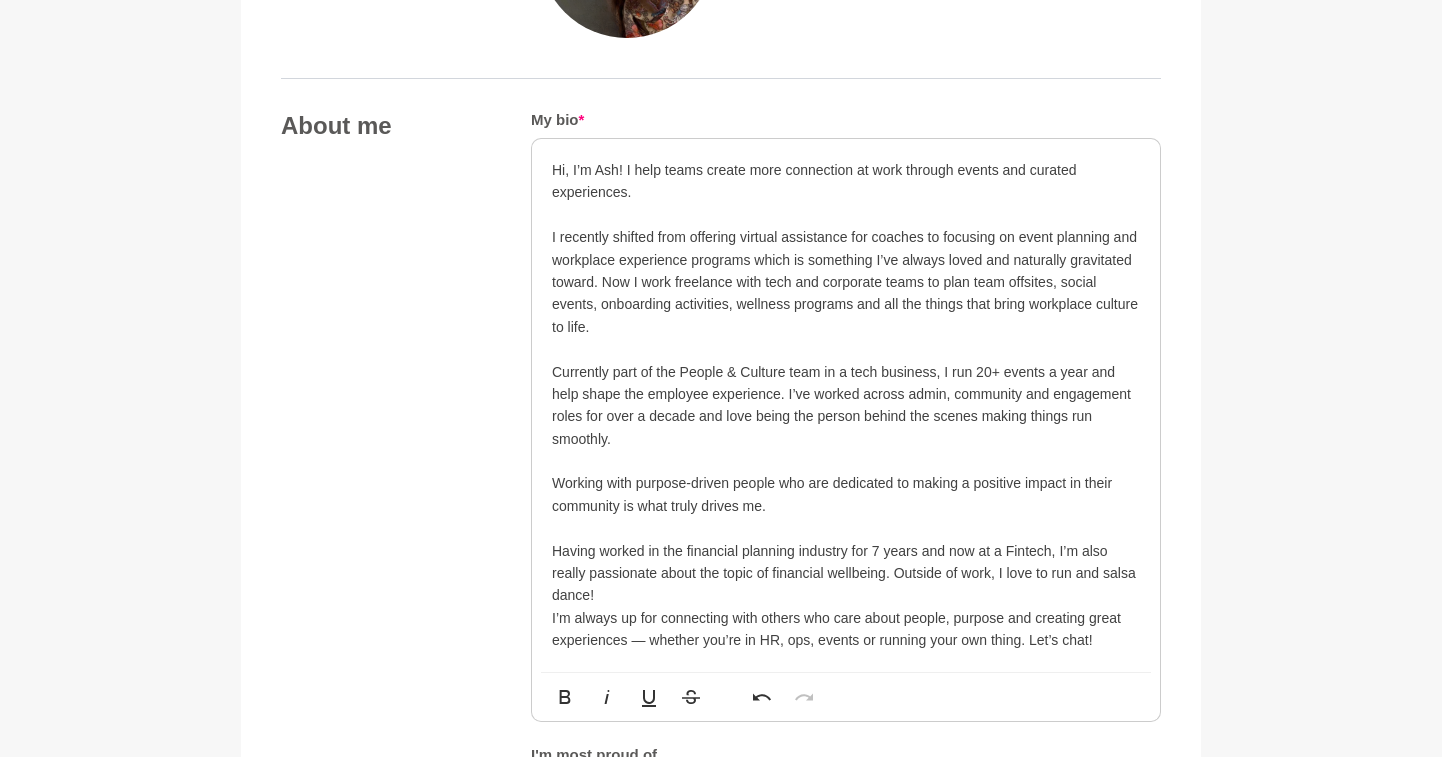 click on "Working with purpose-driven people who are dedicated to making a positive impact in their community is what truly drives me." at bounding box center [846, 494] 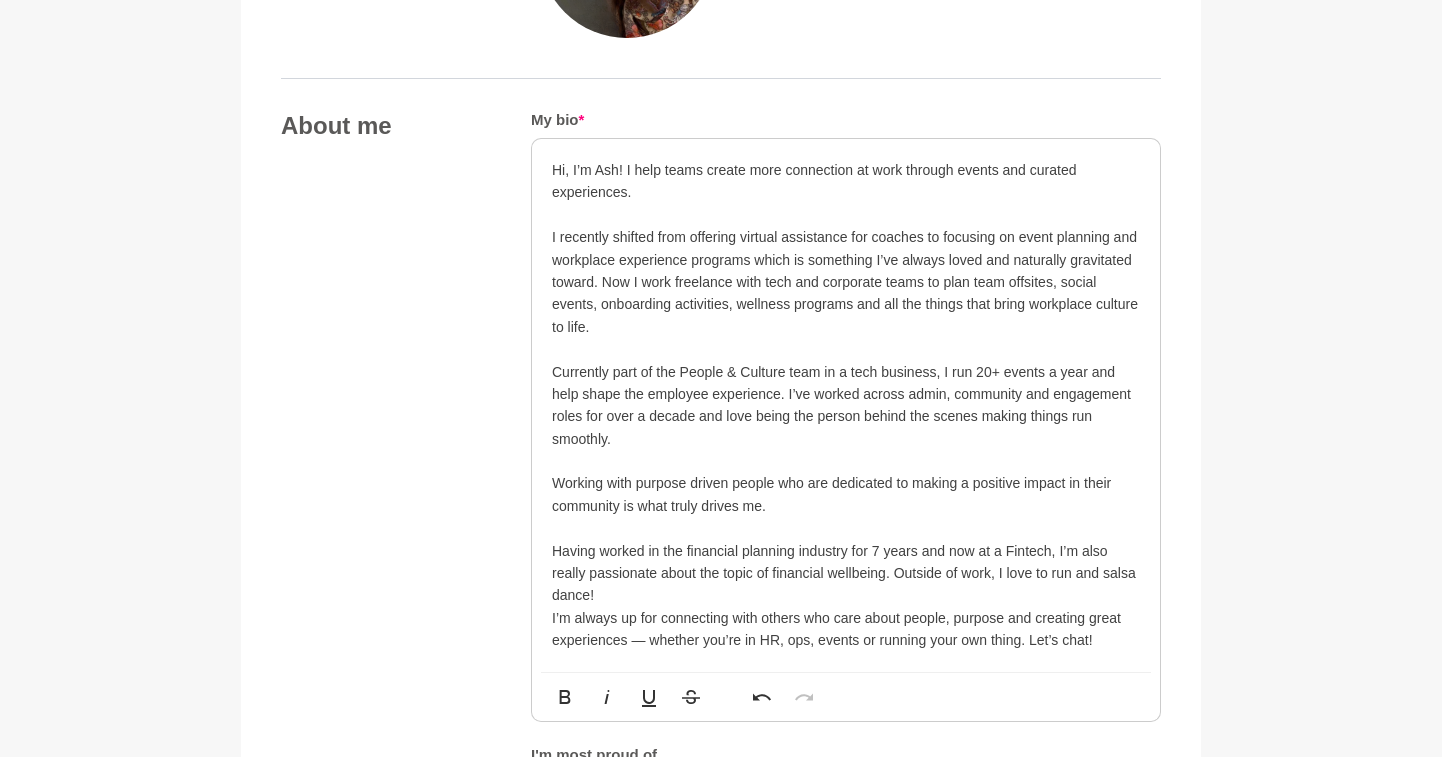 click on "Having worked in the financial planning industry for 7 years and now at a Fintech, I’m also really passionate about the topic of financial wellbeing. Outside of work, I love to run and salsa dance!" at bounding box center [846, 573] 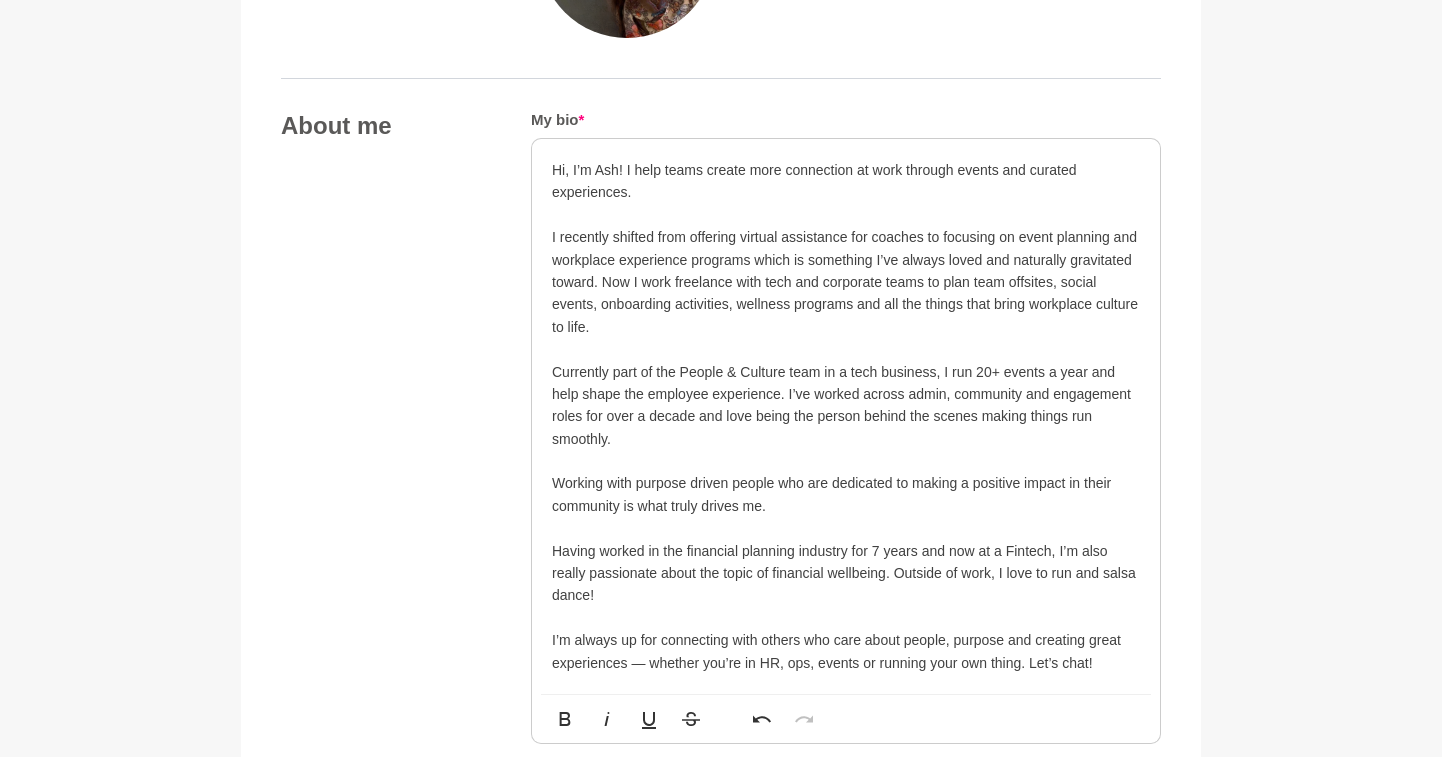 click on "Having worked in the financial planning industry for 7 years and now at a Fintech, I’m also really passionate about the topic of financial wellbeing. Outside of work, I love to run and salsa dance!" at bounding box center [846, 573] 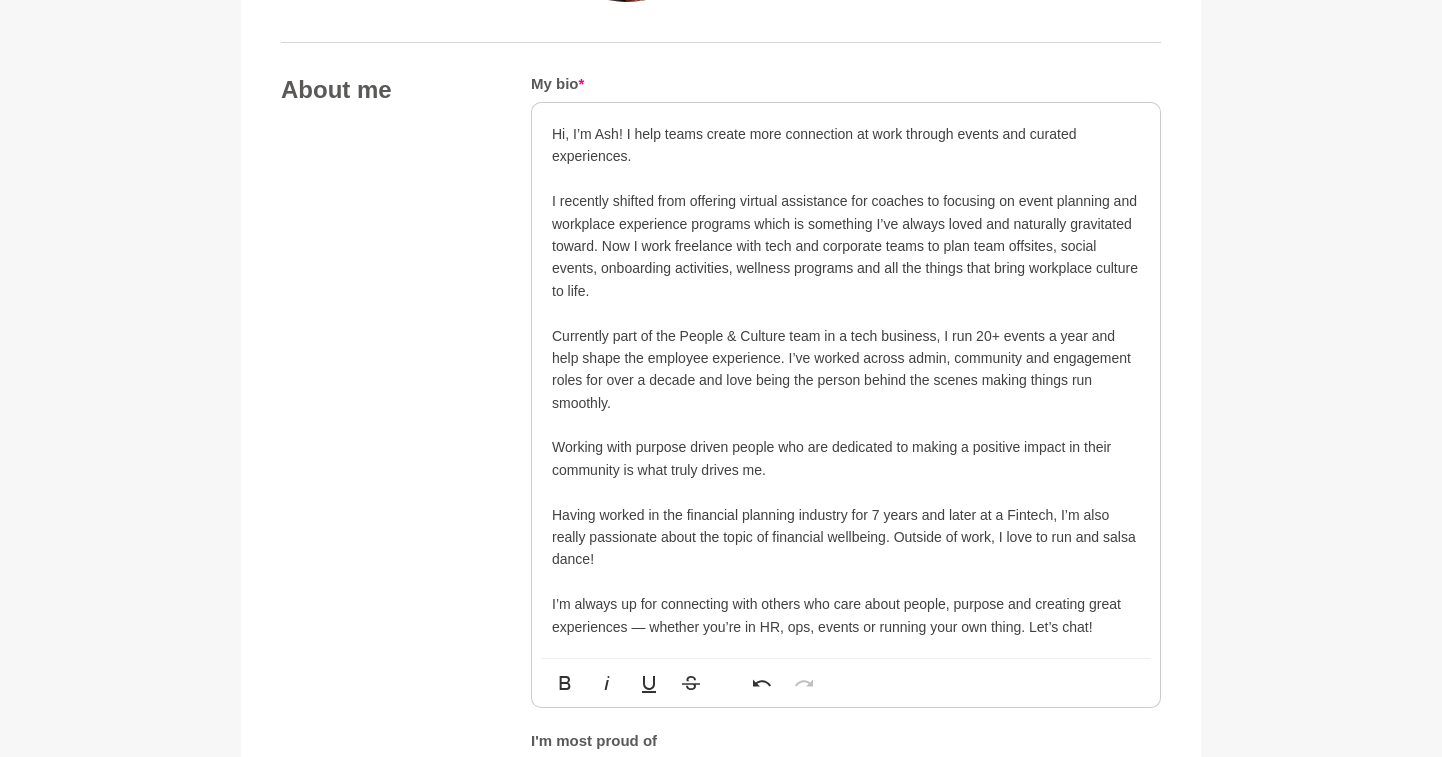 scroll, scrollTop: 1081, scrollLeft: 0, axis: vertical 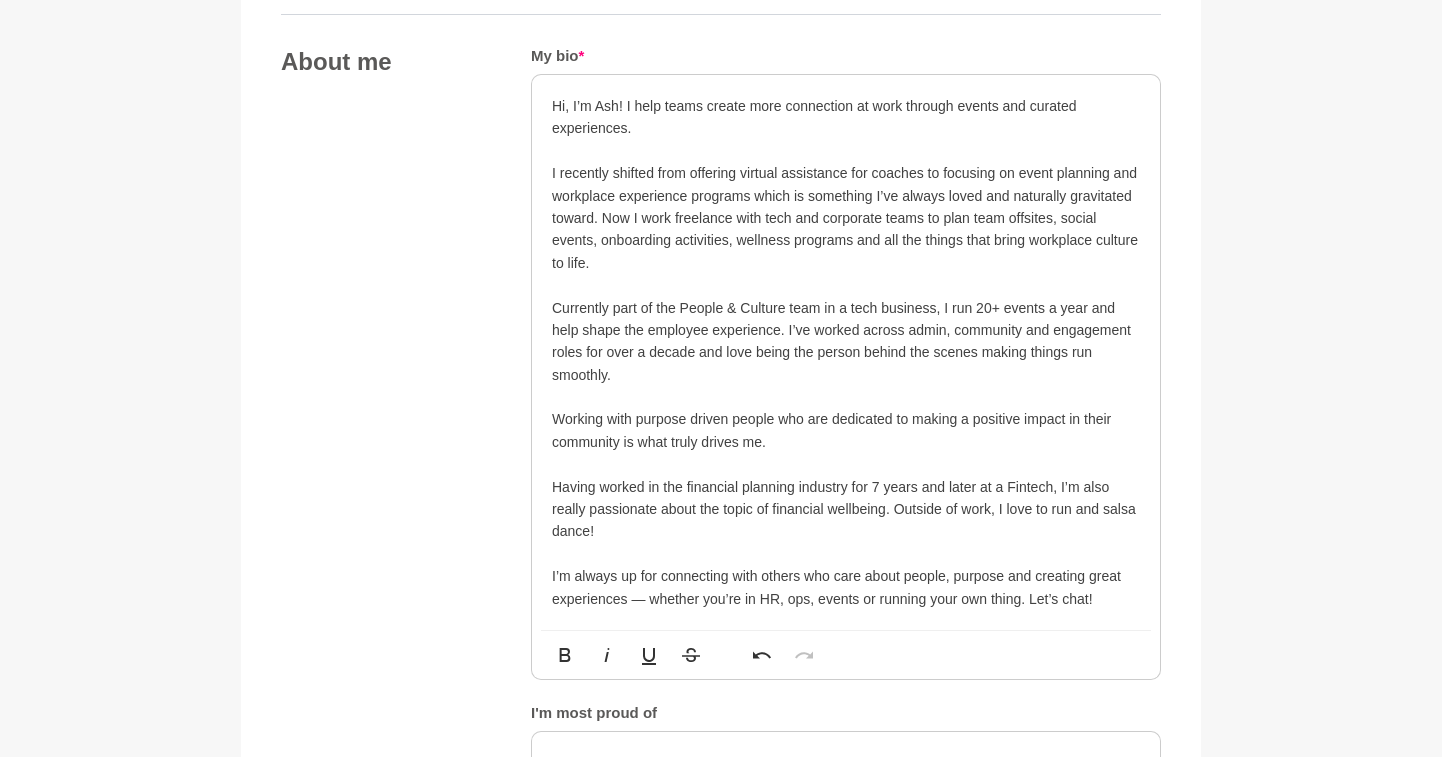 click on "I’m always up for connecting with others who care about people, purpose and creating great experiences — whether you’re in HR, ops, events or running your own thing. Let’s chat!" at bounding box center [846, 587] 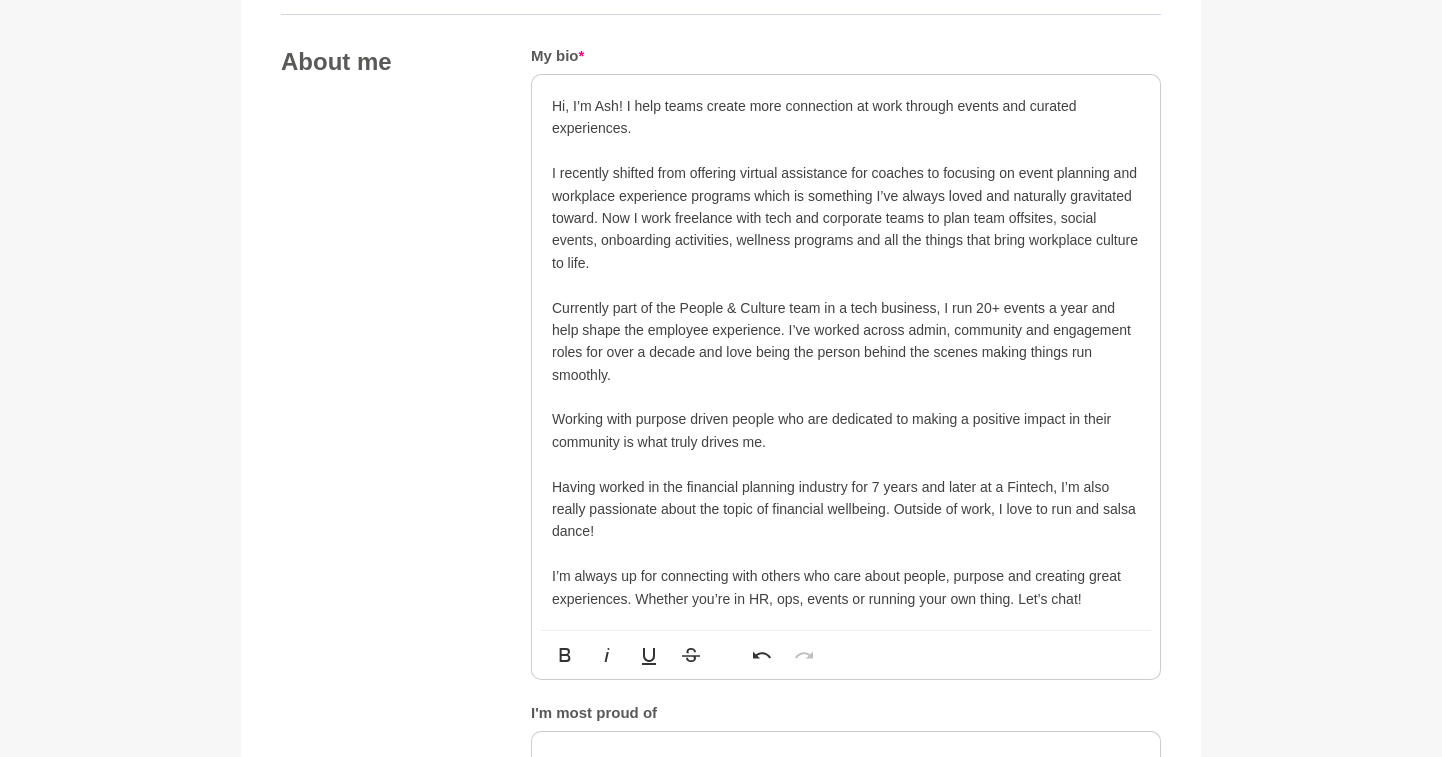 click on "I’m always up for connecting with others who care about people, purpose and creating great experiences. Whether you’re in HR, ops, events or running your own thing. Let’s chat!" at bounding box center (846, 587) 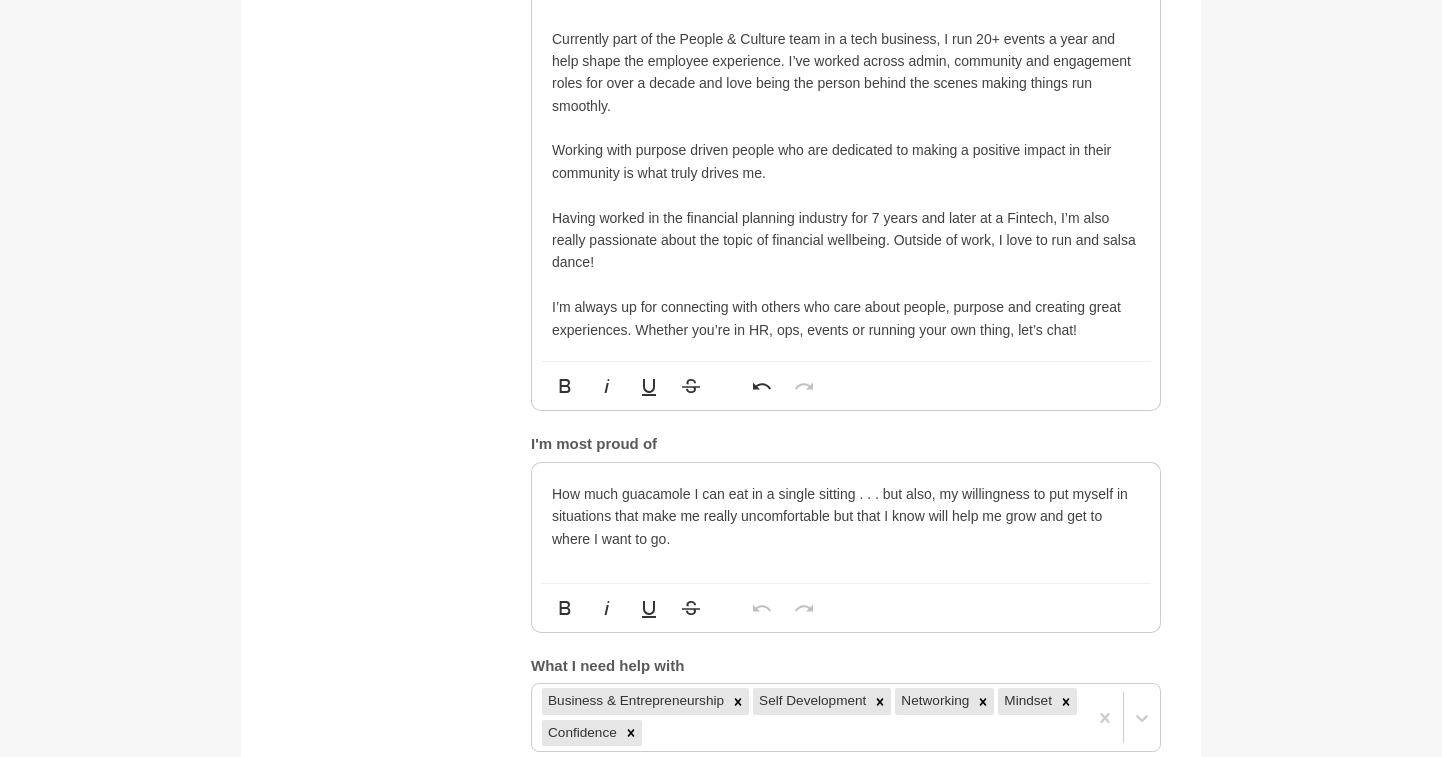 scroll, scrollTop: 1351, scrollLeft: 0, axis: vertical 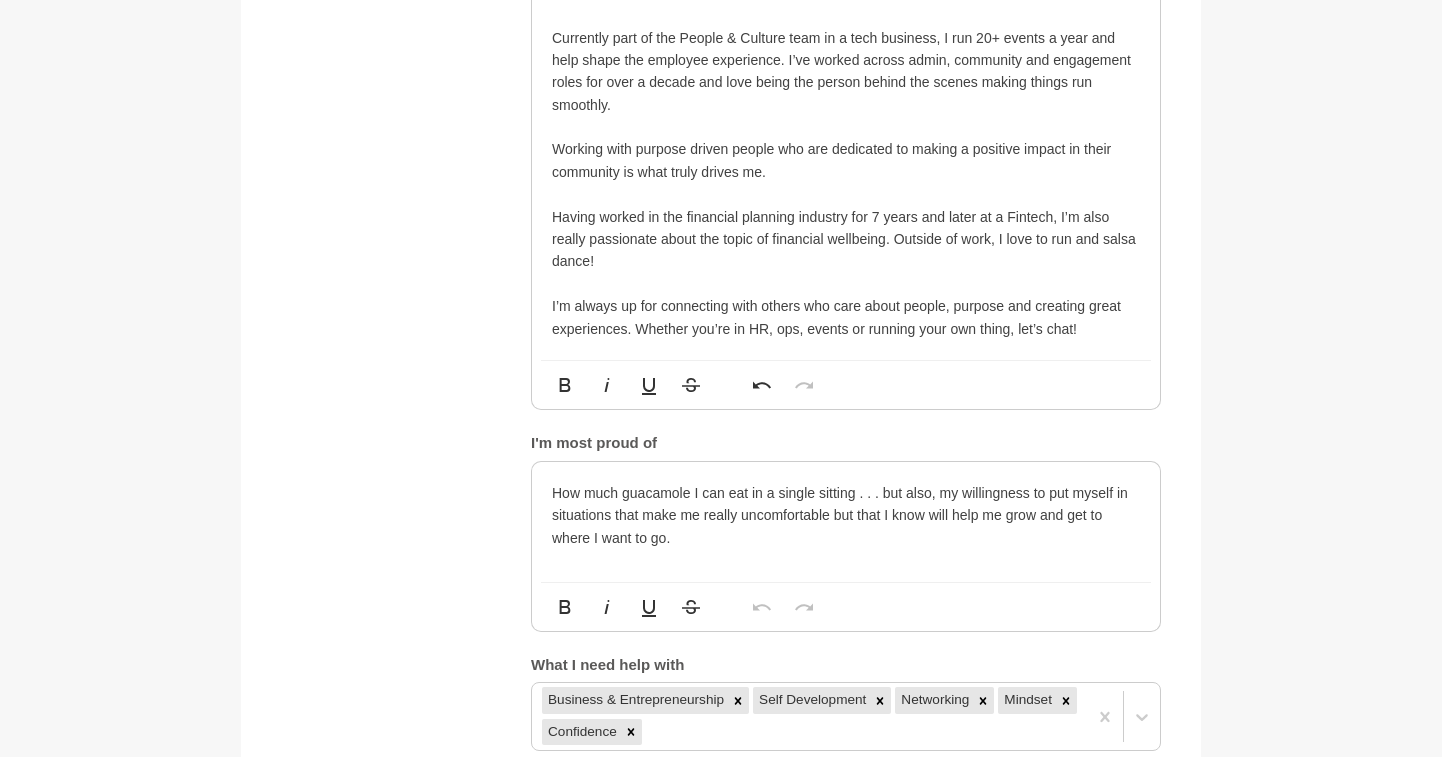 click on "How much guacamole I can eat in a single sitting . . . but also, my willingness to put myself in situations that make me really uncomfortable but that I know will help me grow and get to where I want to go." at bounding box center (846, 522) 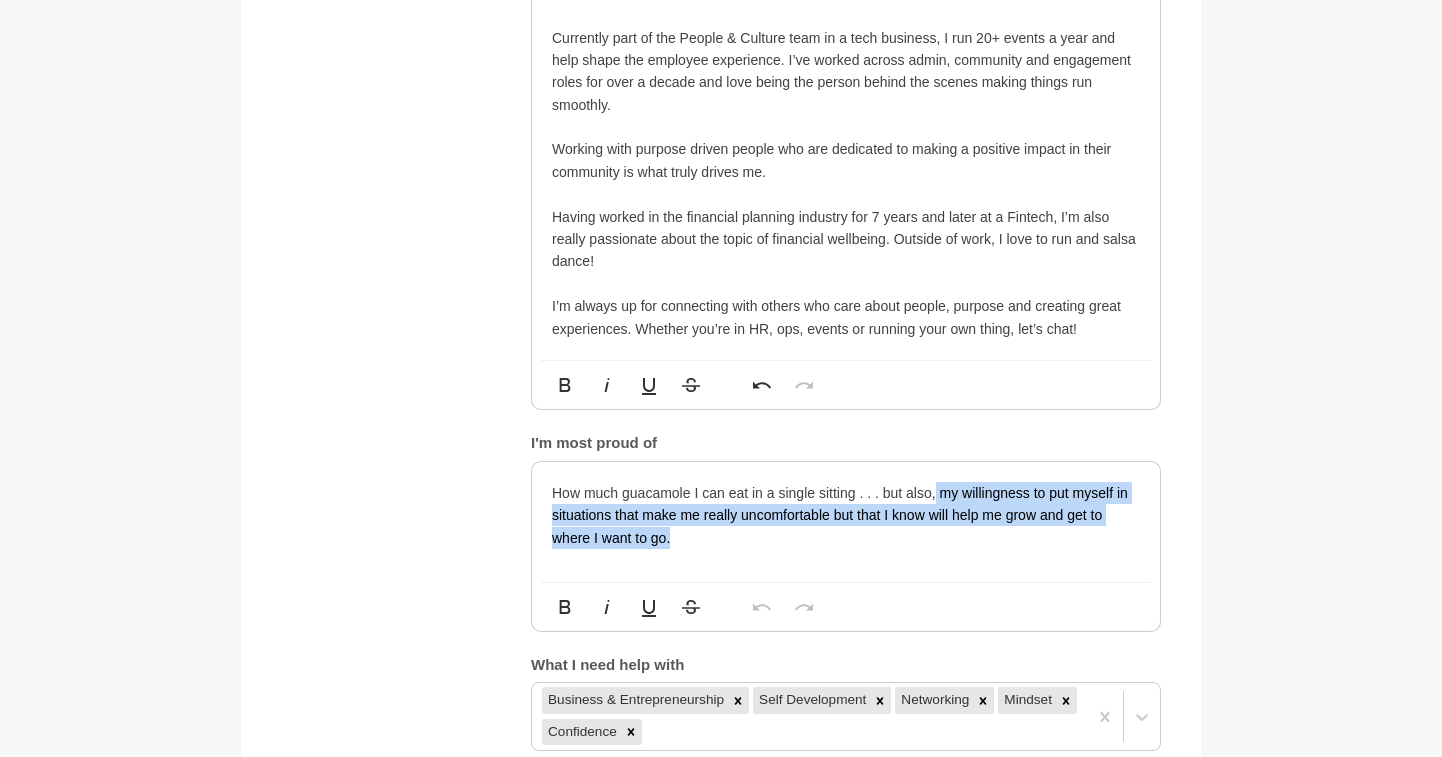 drag, startPoint x: 905, startPoint y: 537, endPoint x: 936, endPoint y: 491, distance: 55.470715 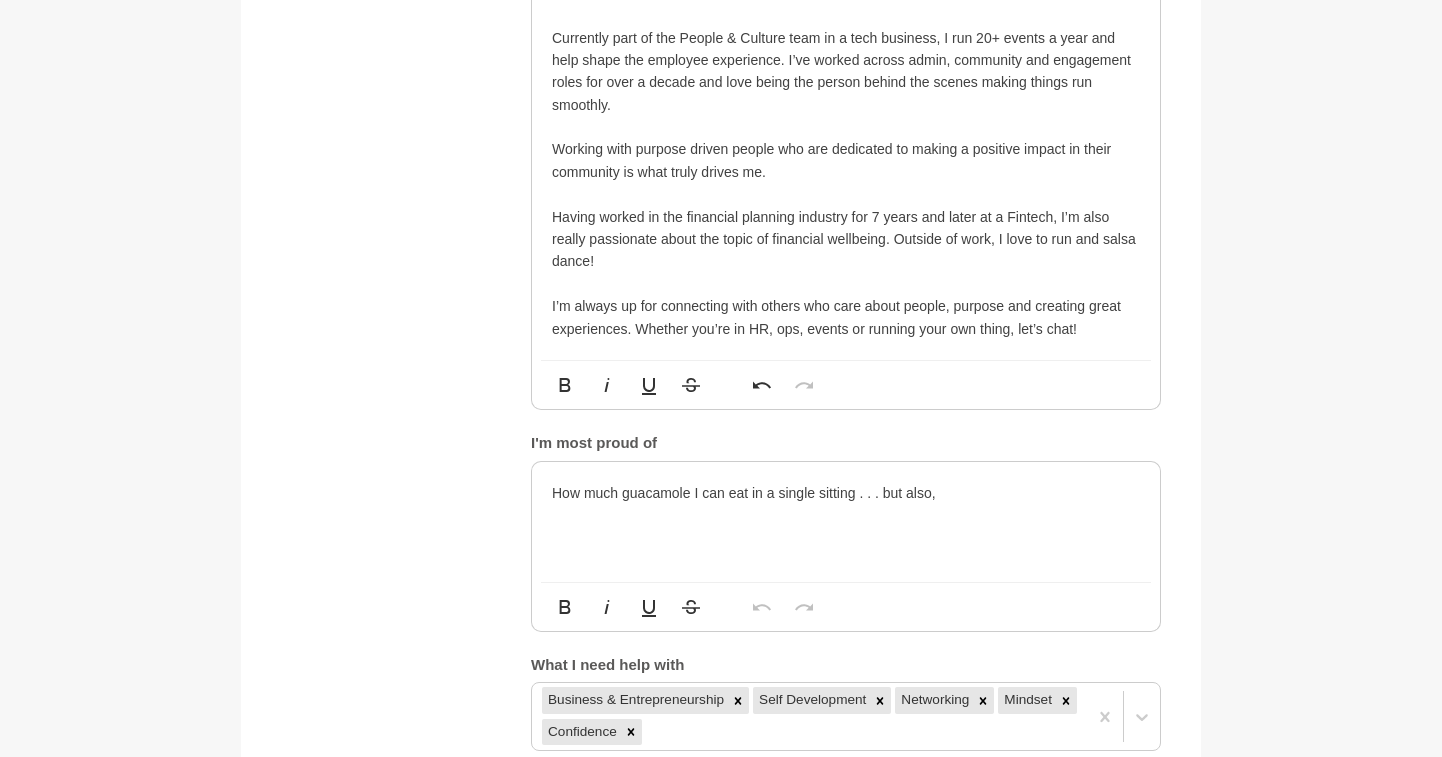 type 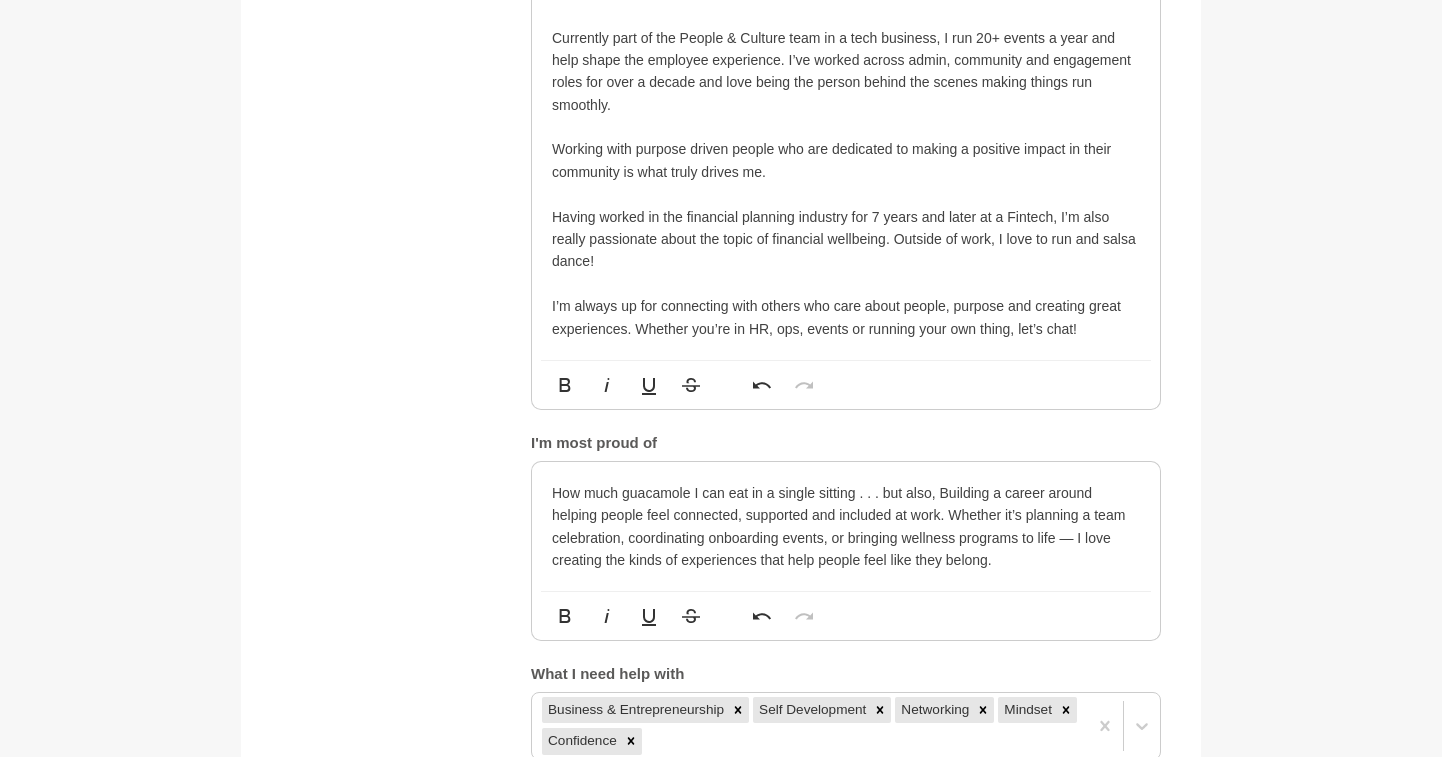 click on "How much guacamole I can eat in a single sitting . . . but also, Building a career around helping people feel connected, supported and included at work. Whether it’s planning a team celebration, coordinating onboarding events, or bringing wellness programs to life — I love creating the kinds of experiences that help people feel like they belong." at bounding box center [846, 527] 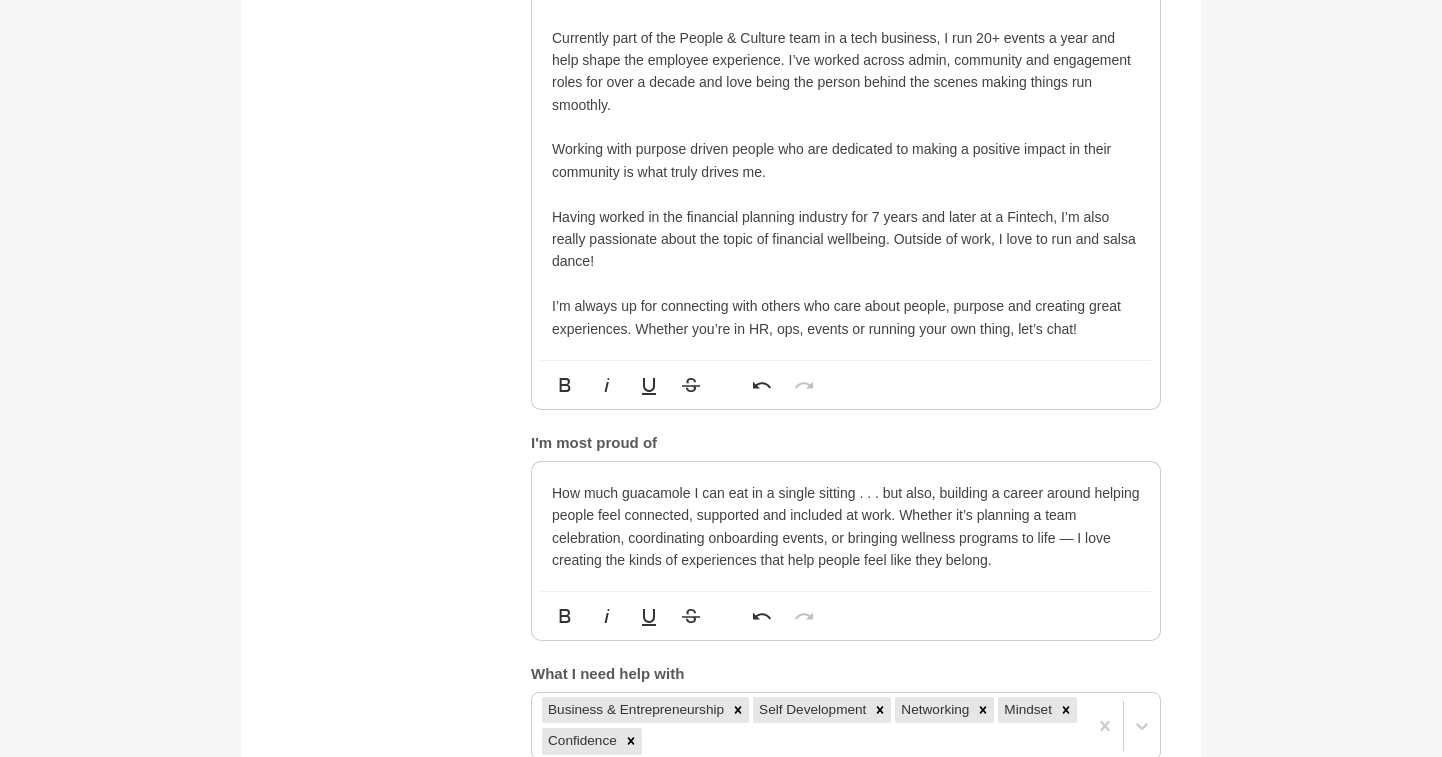click on "How much guacamole I can eat in a single sitting . . . but also, building a career around helping people feel connected, supported and included at work. Whether it’s planning a team celebration, coordinating onboarding events, or bringing wellness programs to life — I love creating the kinds of experiences that help people feel like they belong." at bounding box center (846, 527) 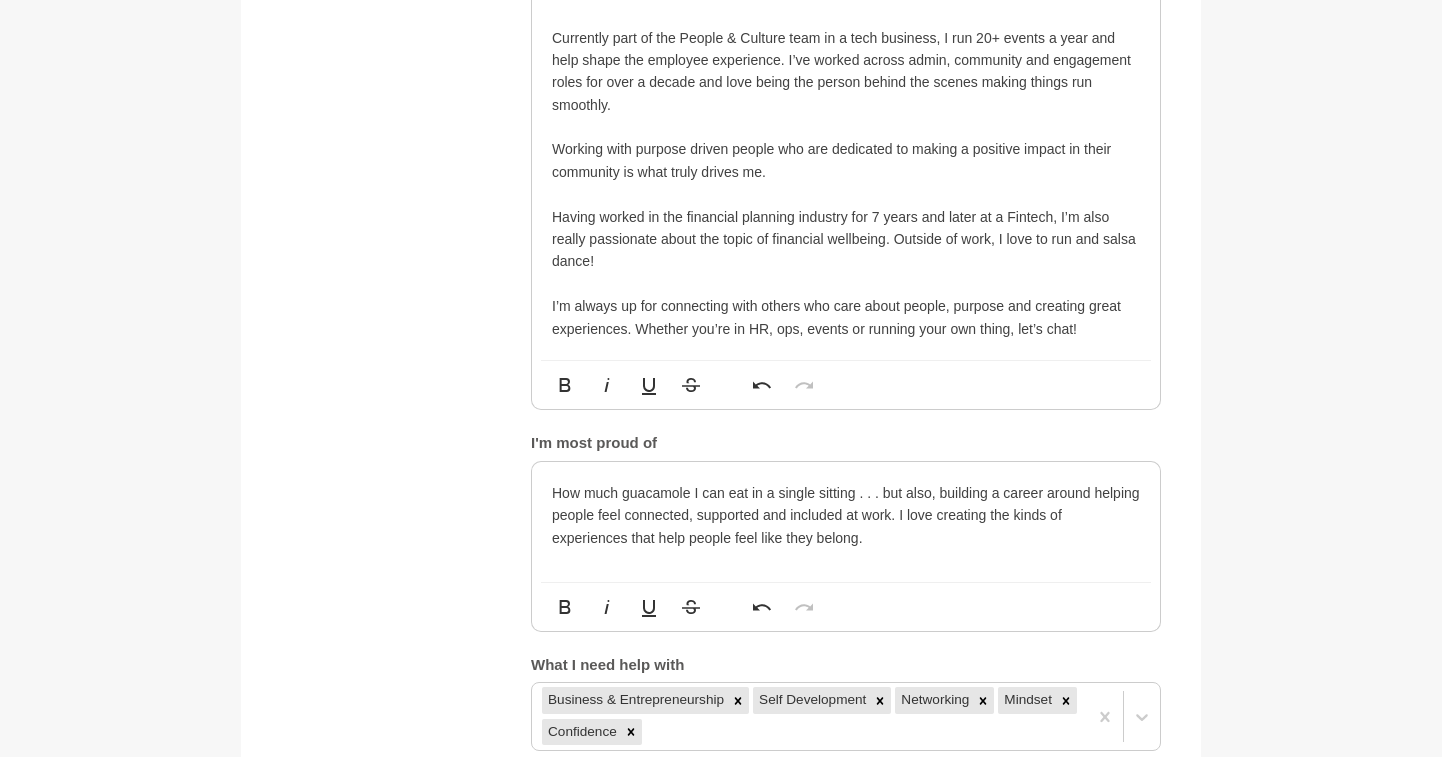 click on "How much guacamole I can eat in a single sitting . . . but also, building a career around helping people feel connected, supported and included at work. I love creating the kinds of experiences that help people feel like they belong." at bounding box center [846, 515] 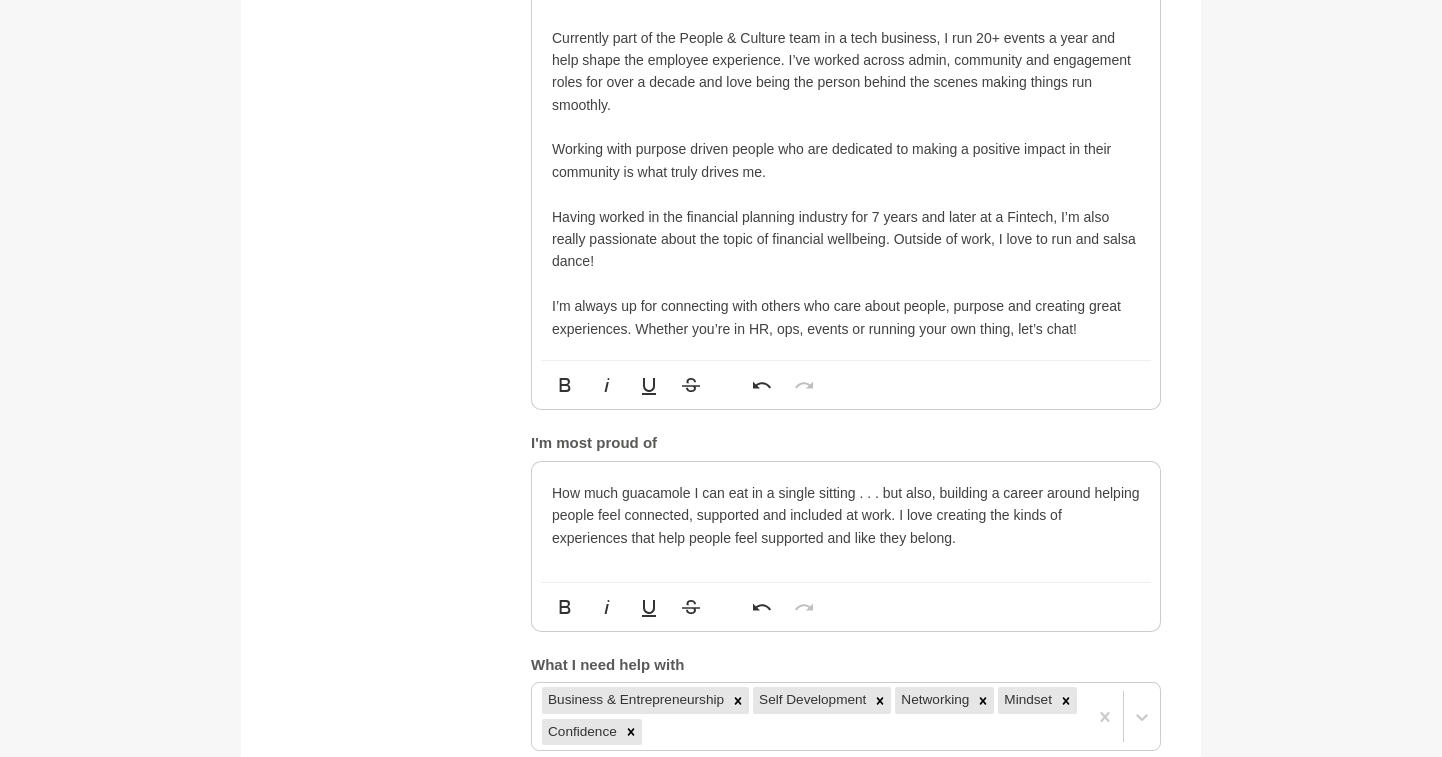 click on "Your details [FIRST] [LAST] [JOB_TITLE] | Virtual Assistant | Digital Freelancer [FIRST] [LAST] Business Solutions Australia 5000 Adelaide Photo * About me Hi, I’m Ash! I help teams create more connection at work through events and curated experiences. I recently shifted from offering virtual assistance for coaches to focusing on event planning and workplace experience programs which is something I’ve always loved and naturally gravitated toward. Now I work freelance with tech and corporate teams to plan team offsites, social events, onboarding activities, wellness programs and all the things that bring workplace culture to life. Currently part of the People & Culture team in a tech business, I run 20+ events a year and help shape the employee experience. I’ve worked across admin, community and engagement roles for over a decade and love being the person behind the scenes making things run smoothly. Bold Italic Underline Strikethrough Undo Redo I'm most proud of" at bounding box center (721, 618) 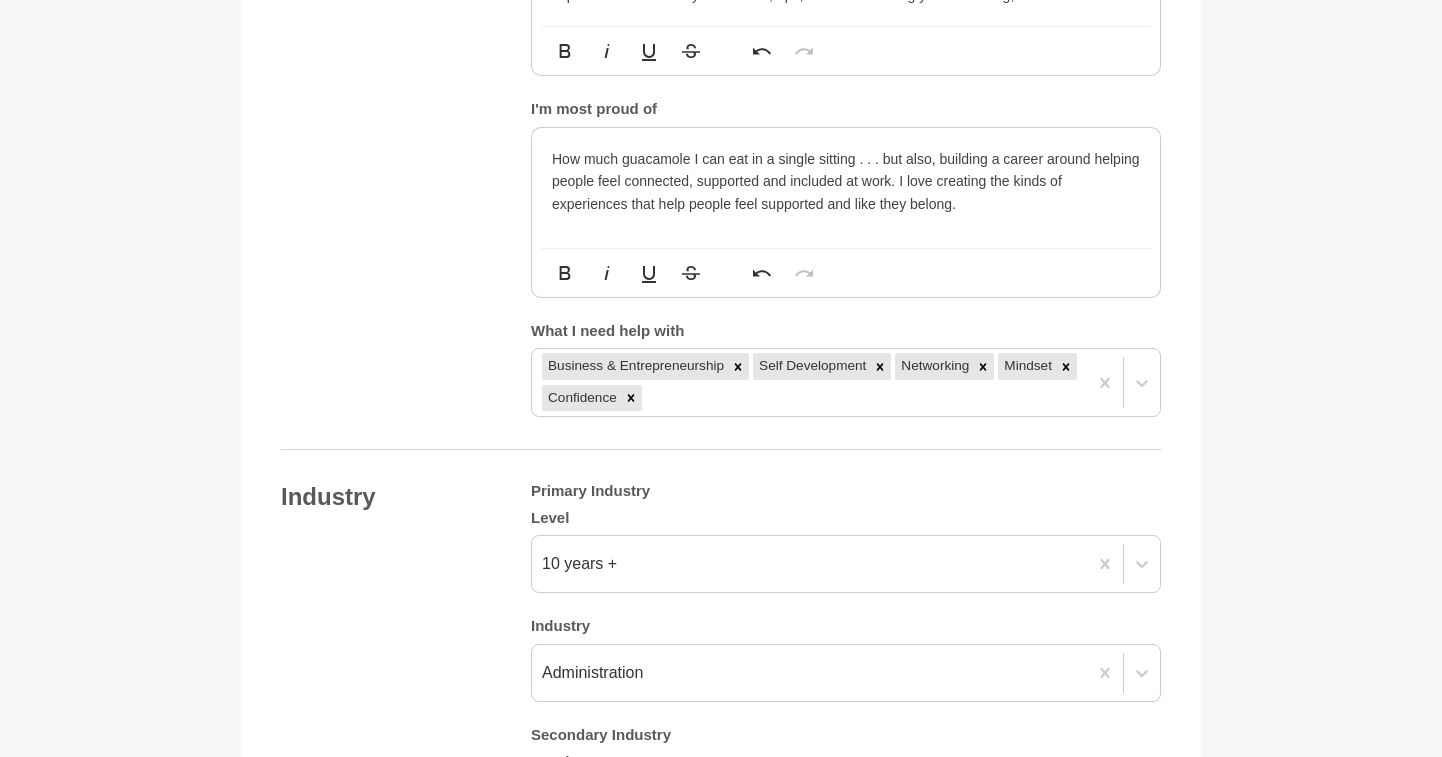scroll, scrollTop: 1693, scrollLeft: 0, axis: vertical 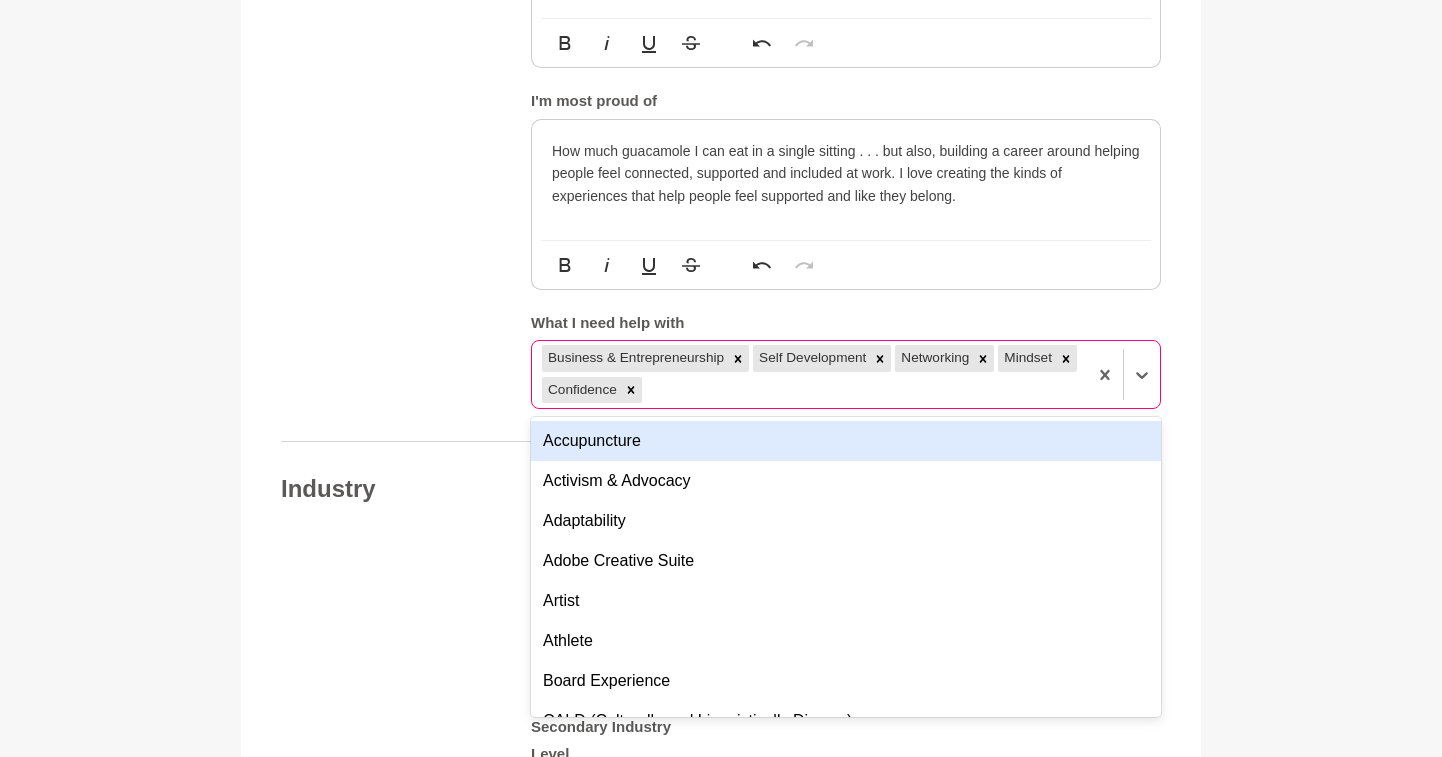 click on "Business & Entrepreneurship Self Development Networking Mindset Confidence" at bounding box center [809, 374] 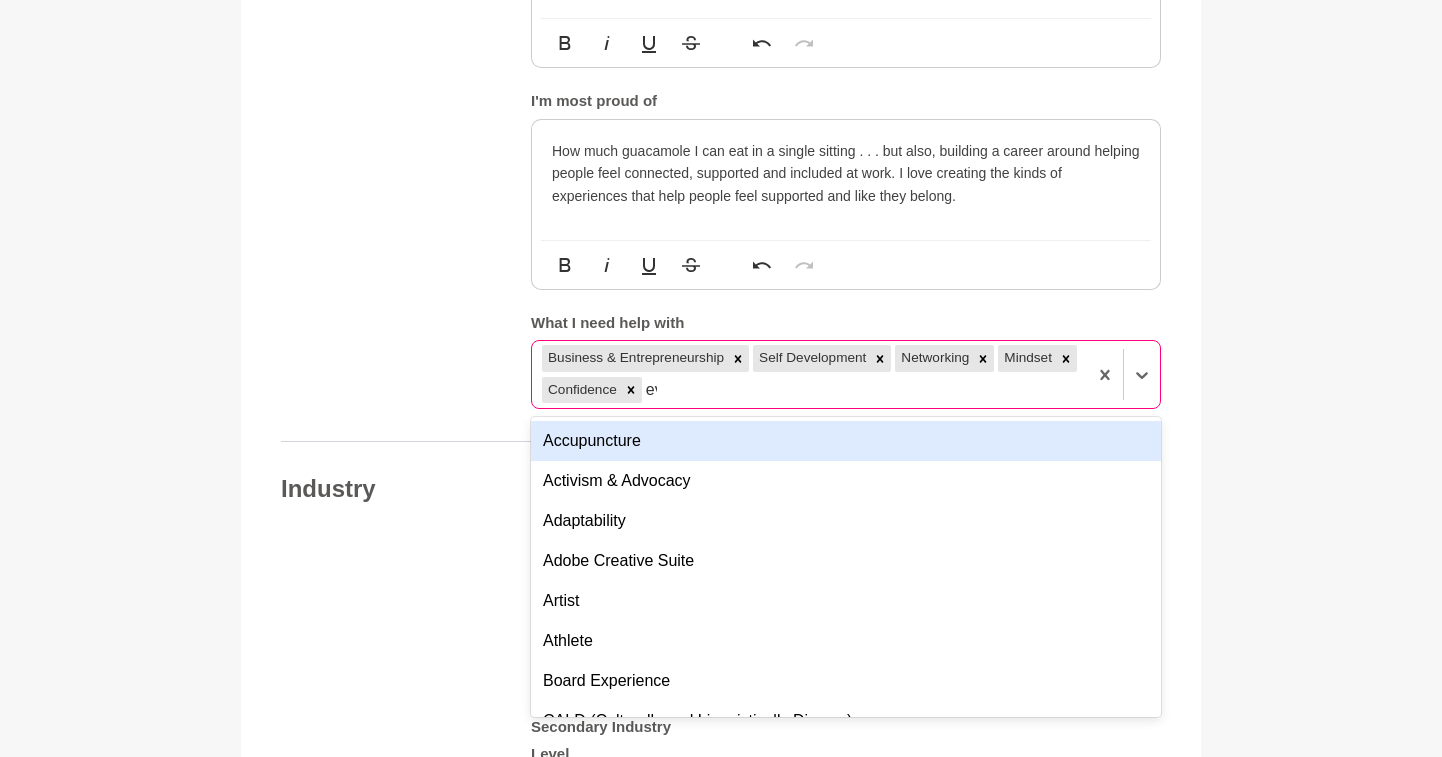 type on "eve" 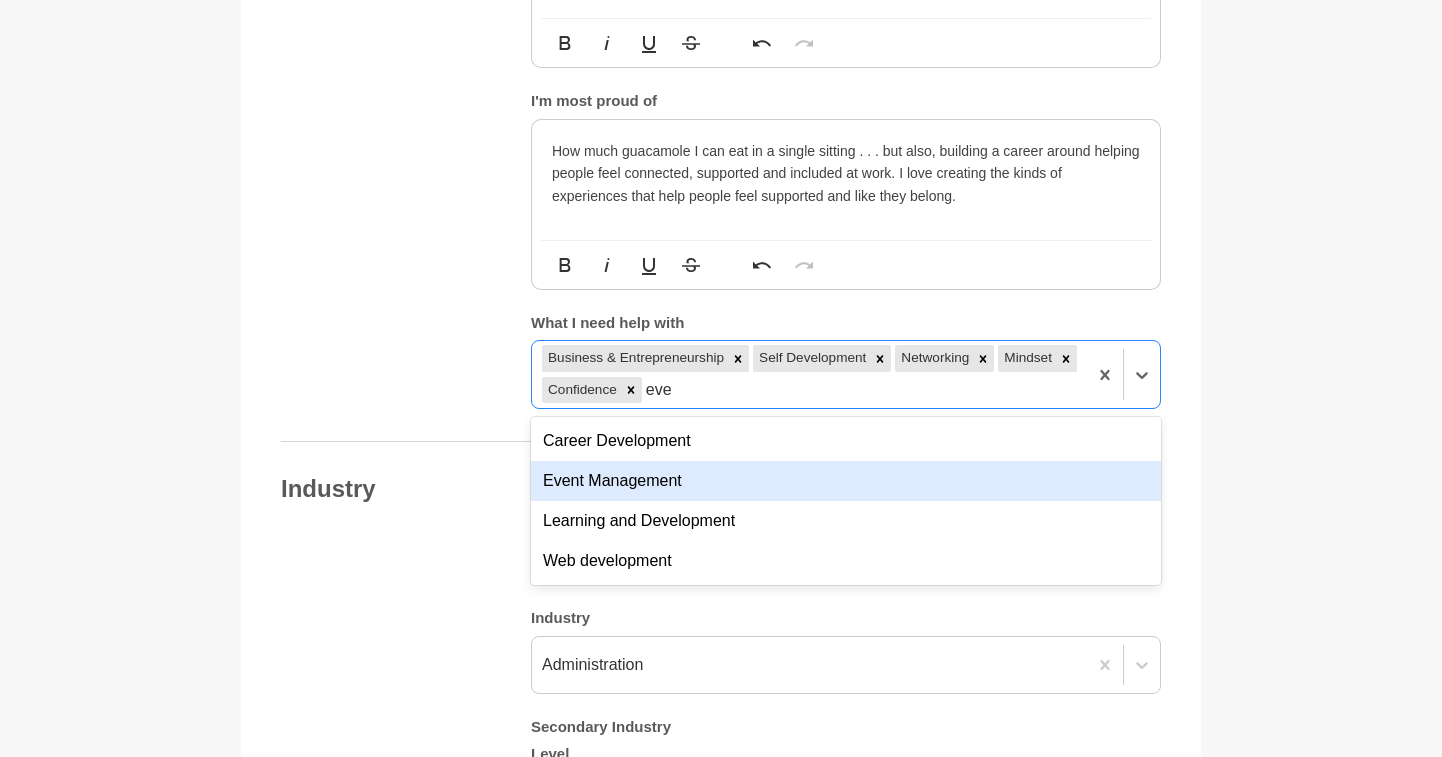 click on "Event Management" at bounding box center [846, 481] 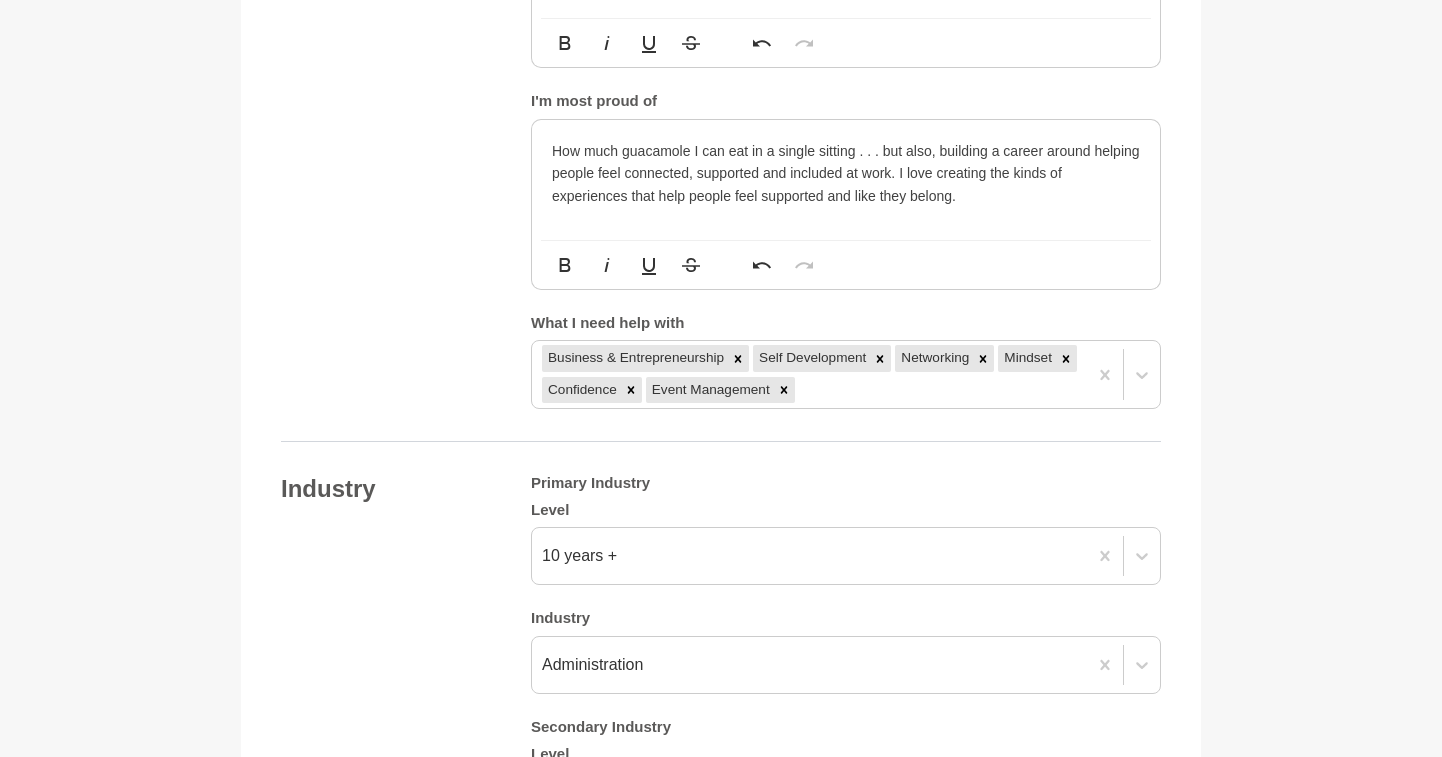click on "Your details [FIRST] [LAST] [JOB_TITLE] | Virtual Assistant | Digital Freelancer [FIRST] [LAST] Business Solutions Australia 5000 Adelaide Photo * About me Hi, I’m Ash! I help teams create more connection at work through events and curated experiences. I recently shifted from offering virtual assistance for coaches to focusing on event planning and workplace experience programs which is something I’ve always loved and naturally gravitated toward. Now I work freelance with tech and corporate teams to plan team offsites, social events, onboarding activities, wellness programs and all the things that bring workplace culture to life. Currently part of the People & Culture team in a tech business, I run 20+ events a year and help shape the employee experience. I’ve worked across admin, community and engagement roles for over a decade and love being the person behind the scenes making things run smoothly. Bold Italic Underline Strikethrough Undo Redo I'm most proud of" at bounding box center [721, 276] 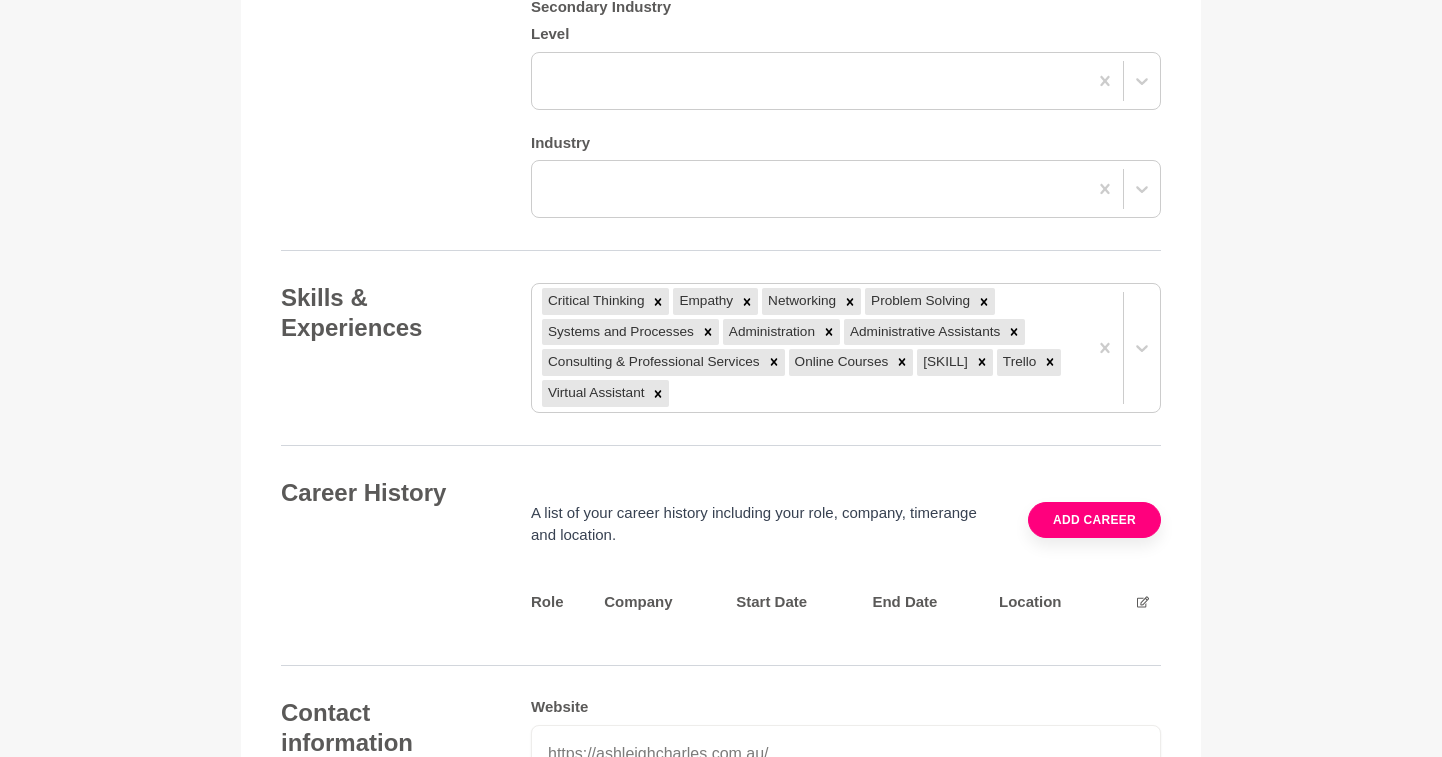 scroll, scrollTop: 2412, scrollLeft: 0, axis: vertical 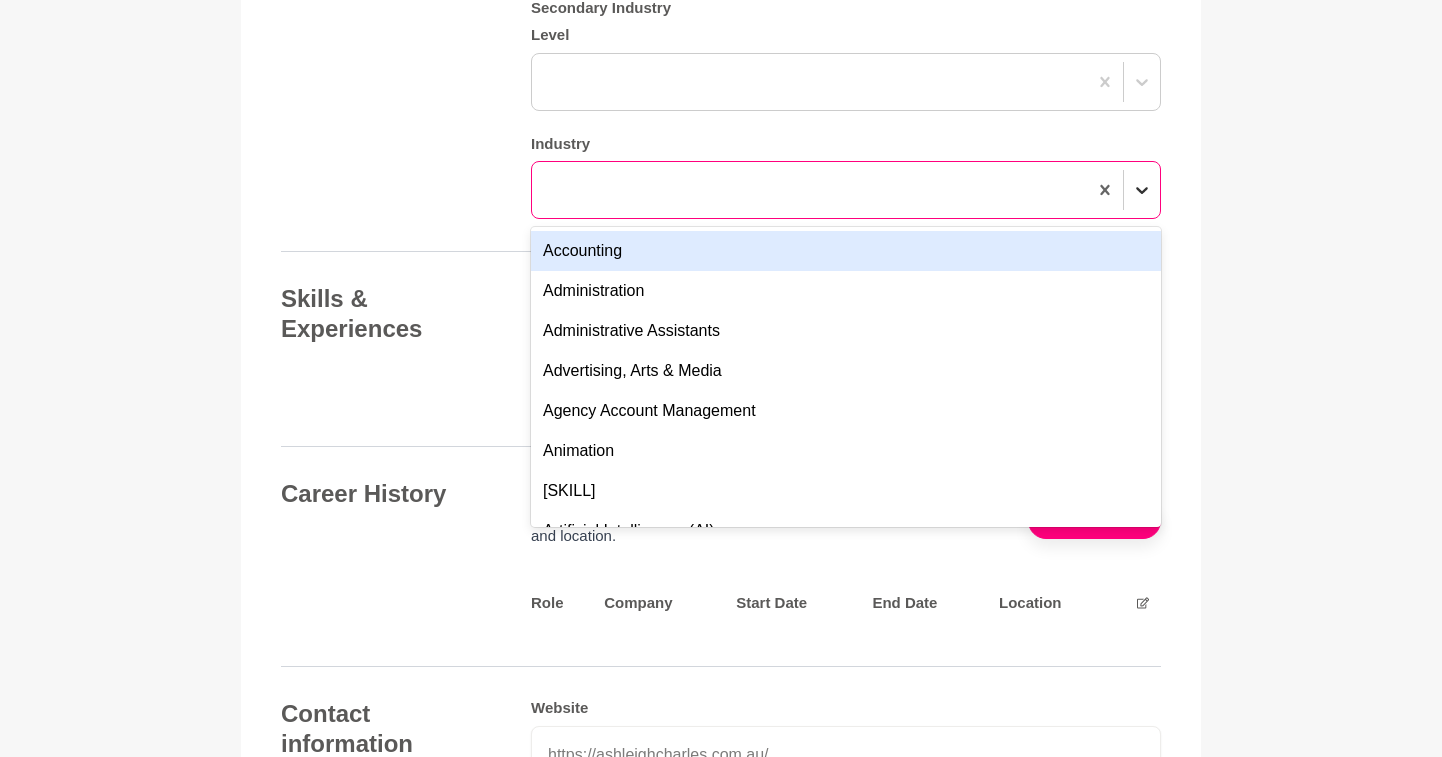 click at bounding box center (1142, 190) 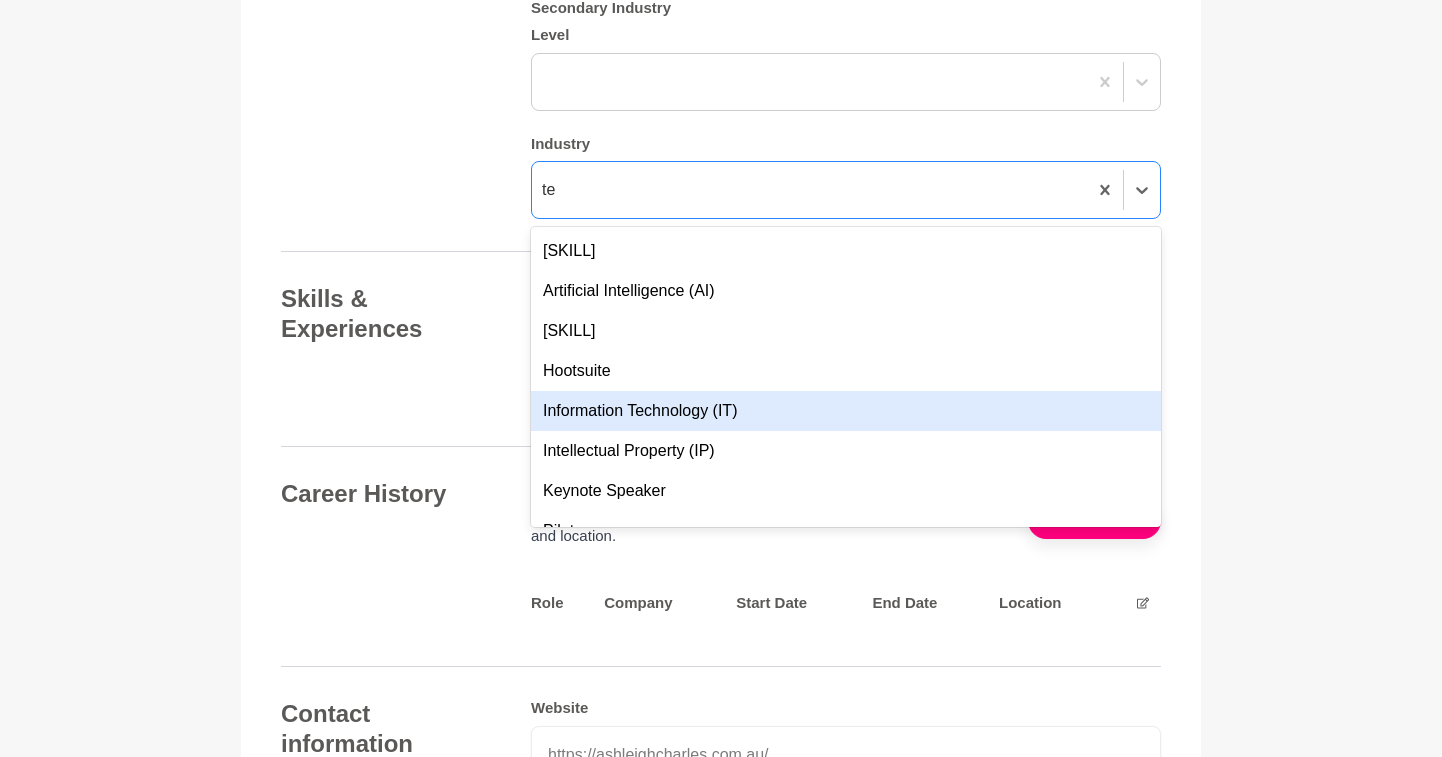 type on "t" 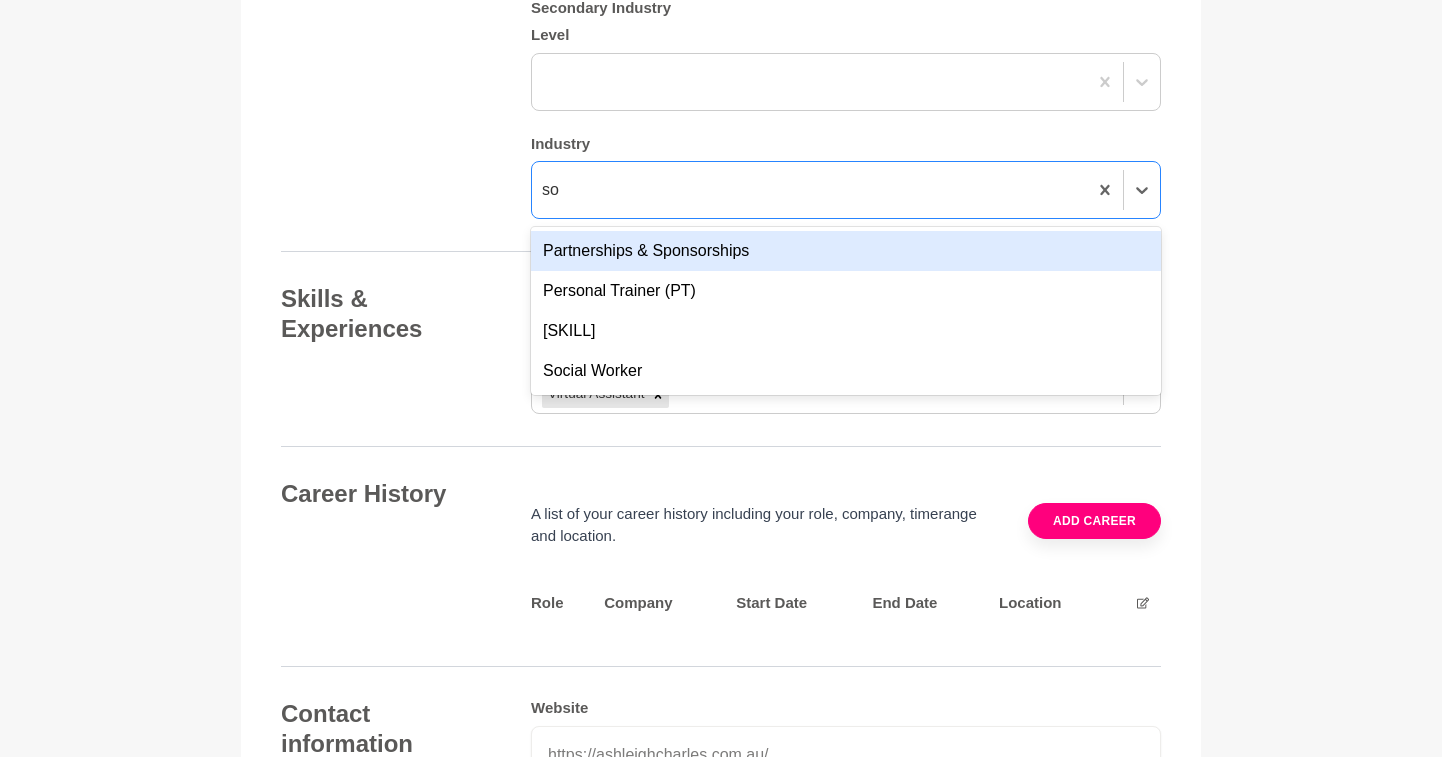 type on "s" 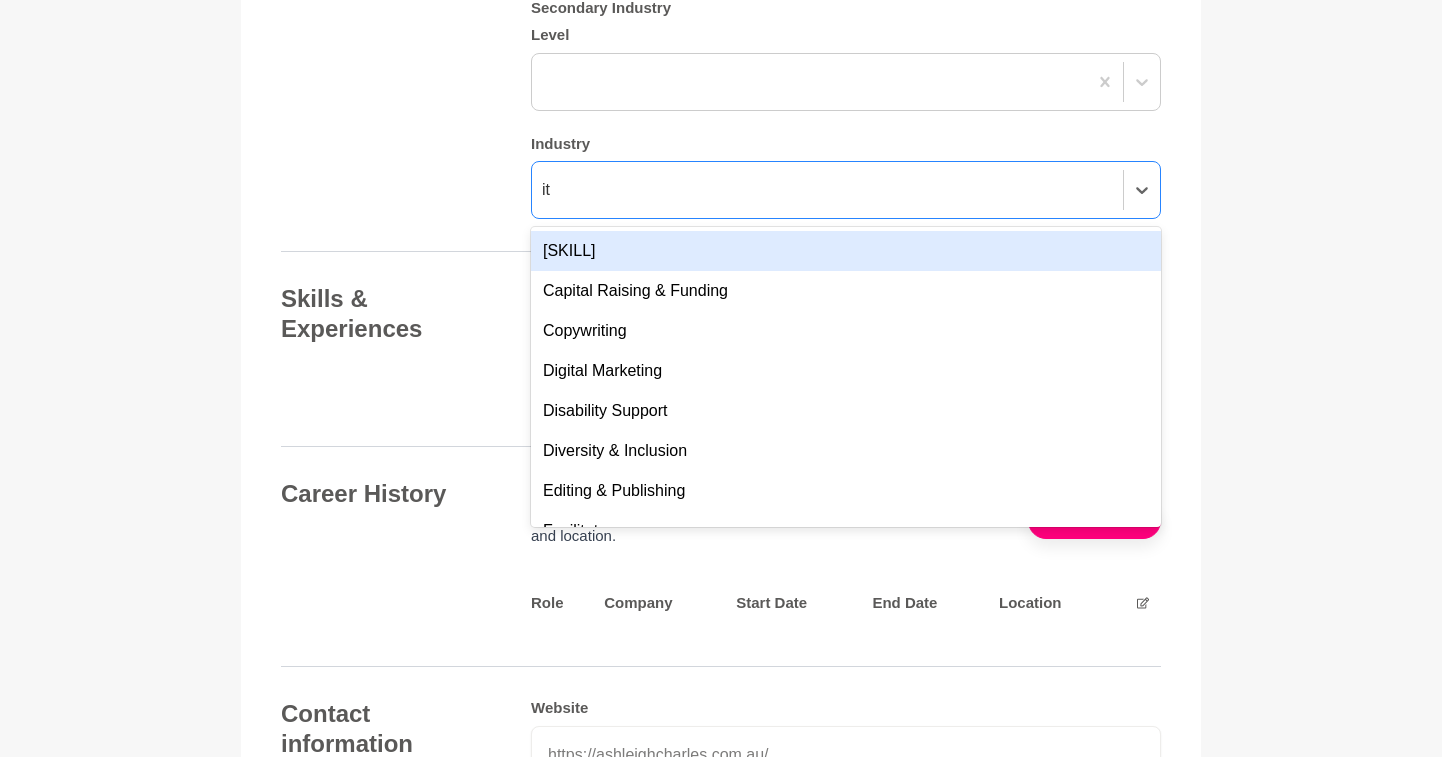 type on "i" 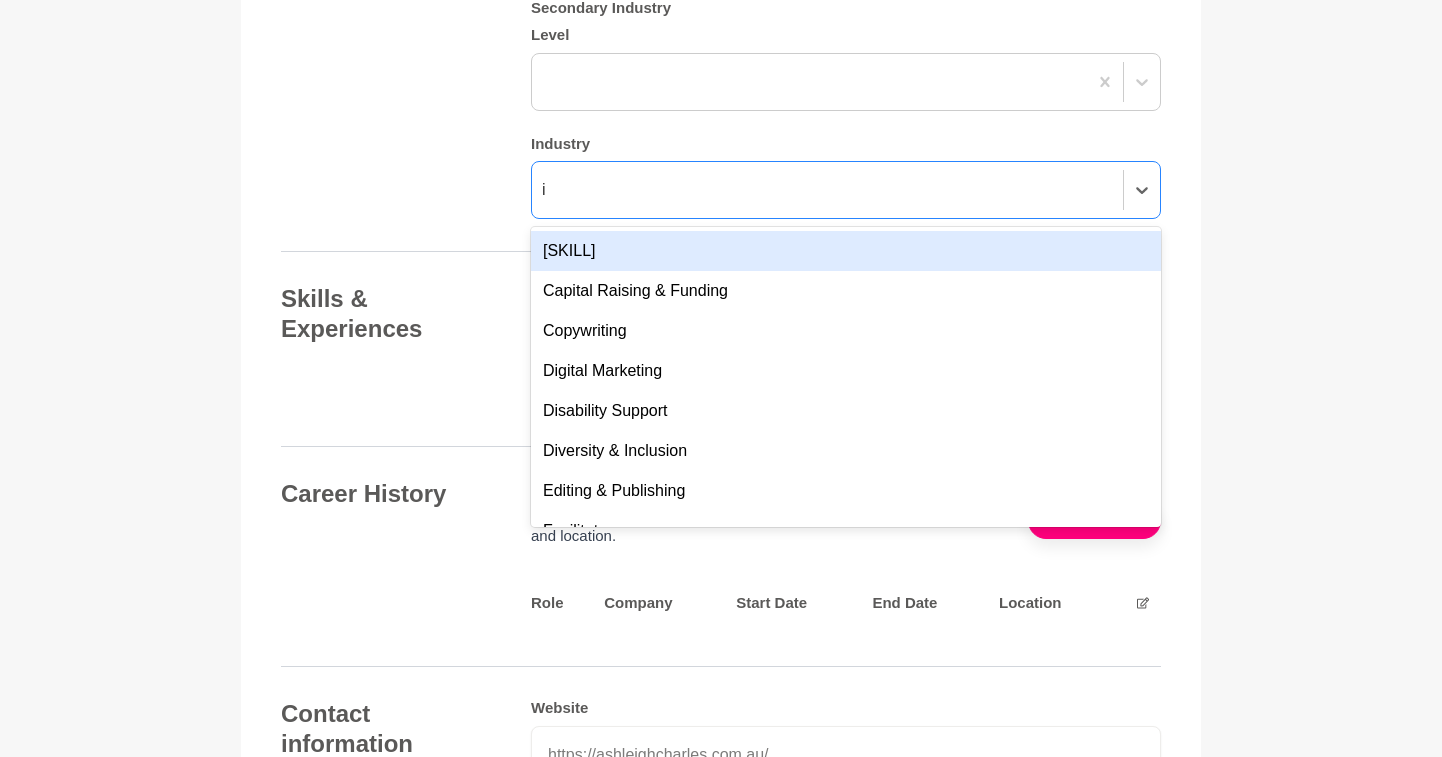 type 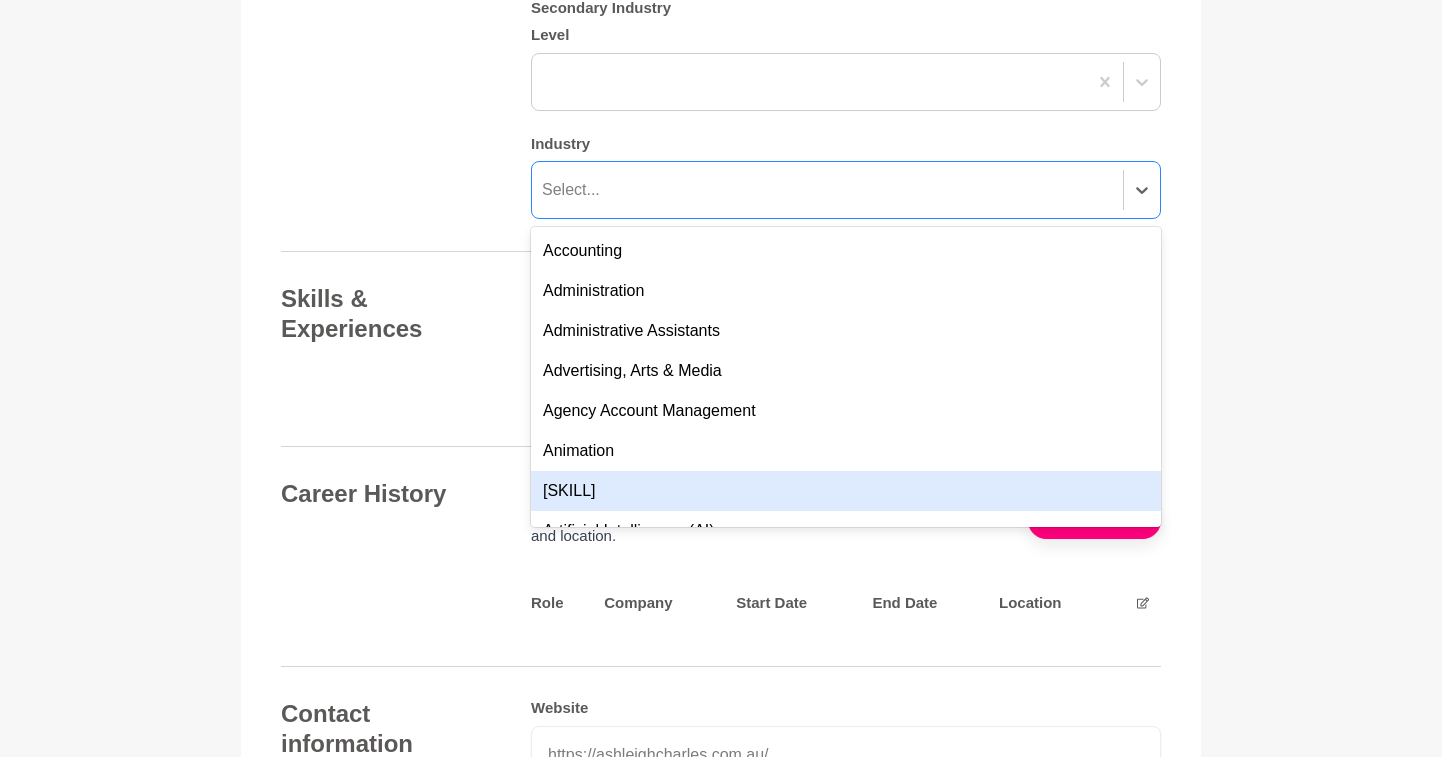 click on "Your details [FIRST] [LAST] [JOB_TITLE] | Virtual Assistant | Digital Freelancer [FIRST] [LAST] Business Solutions Australia 5000 Adelaide Photo * About me Hi, I’m Ash! I help teams create more connection at work through events and curated experiences. I recently shifted from offering virtual assistance for coaches to focusing on event planning and workplace experience programs which is something I’ve always loved and naturally gravitated toward. Now I work freelance with tech and corporate teams to plan team offsites, social events, onboarding activities, wellness programs and all the things that bring workplace culture to life. Currently part of the People & Culture team in a tech business, I run 20+ events a year and help shape the employee experience. I’ve worked across admin, community and engagement roles for over a decade and love being the person behind the scenes making things run smoothly. Bold Italic Underline Strikethrough Undo Redo I'm most proud of" at bounding box center (721, -443) 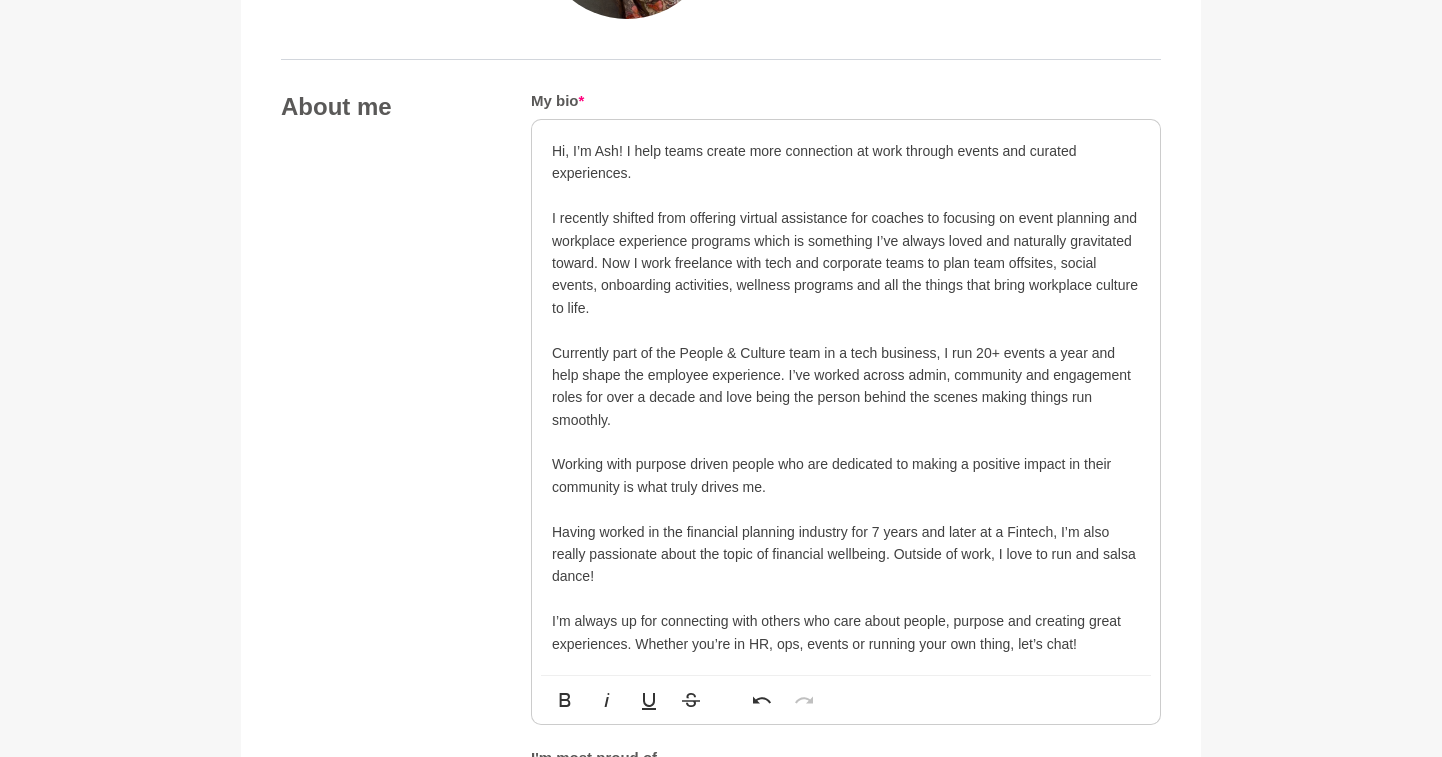 scroll, scrollTop: 1035, scrollLeft: 0, axis: vertical 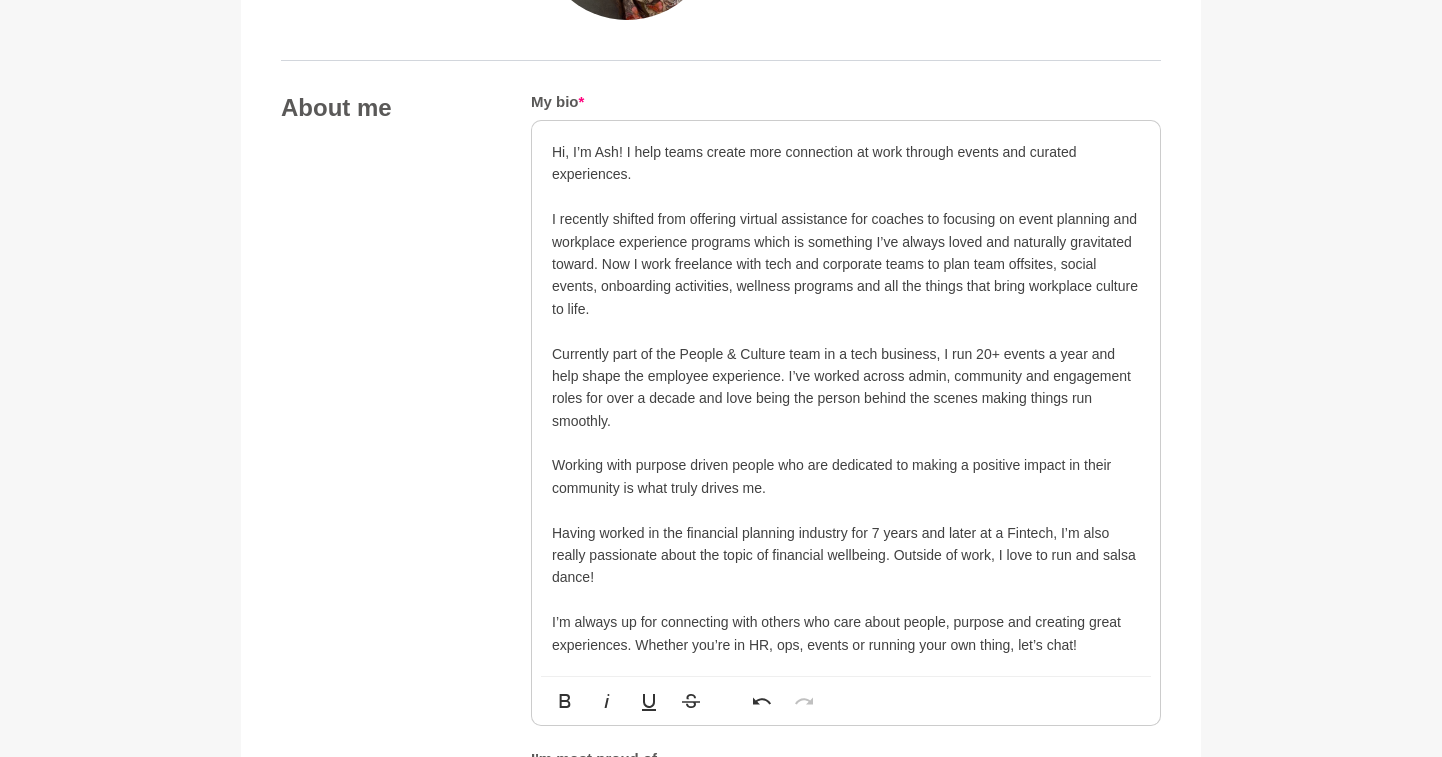 click at bounding box center (846, 331) 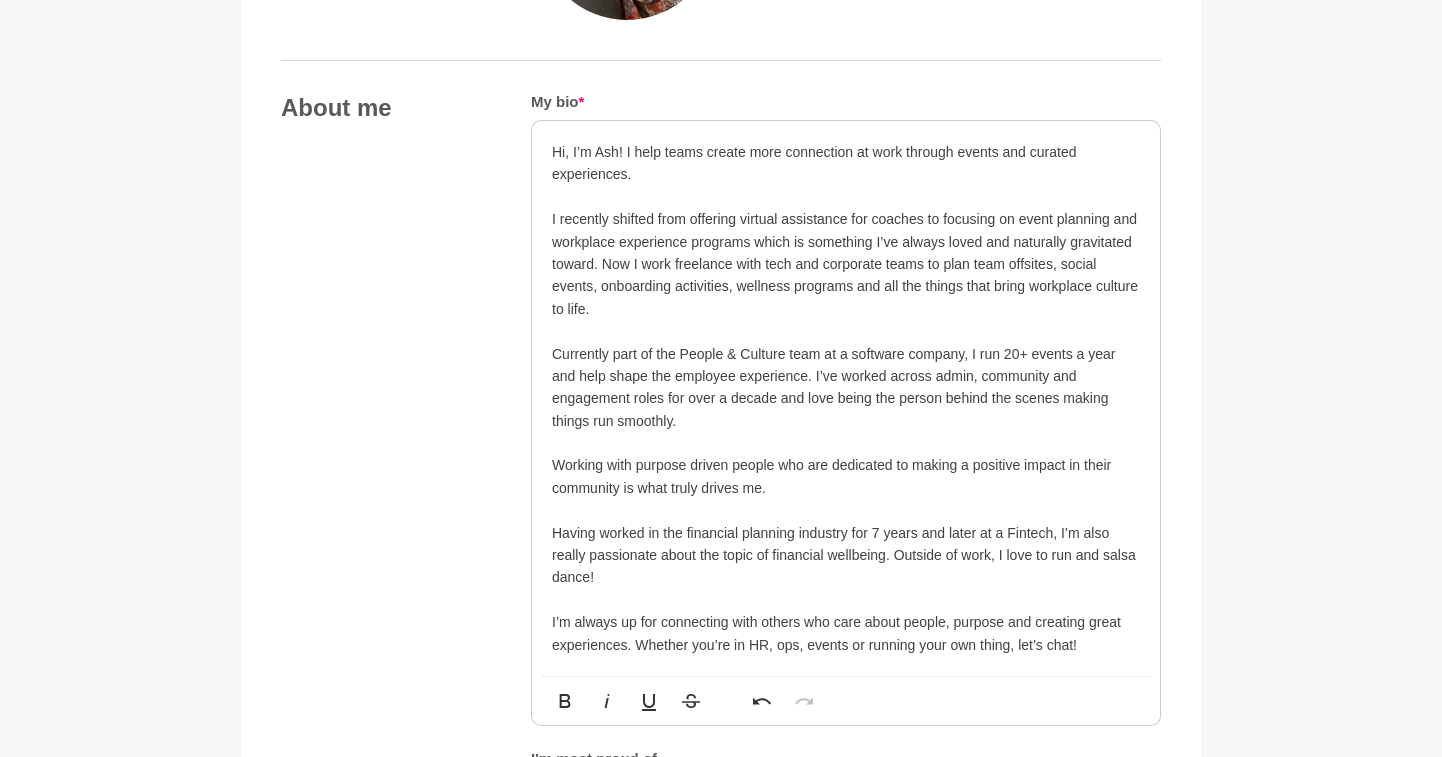 click on "Currently part of the People & Culture team at a software company, I run 20+ events a year and help shape the employee experience. I’ve worked across admin, community and engagement roles for over a decade and love being the person behind the scenes making things run smoothly." at bounding box center (846, 388) 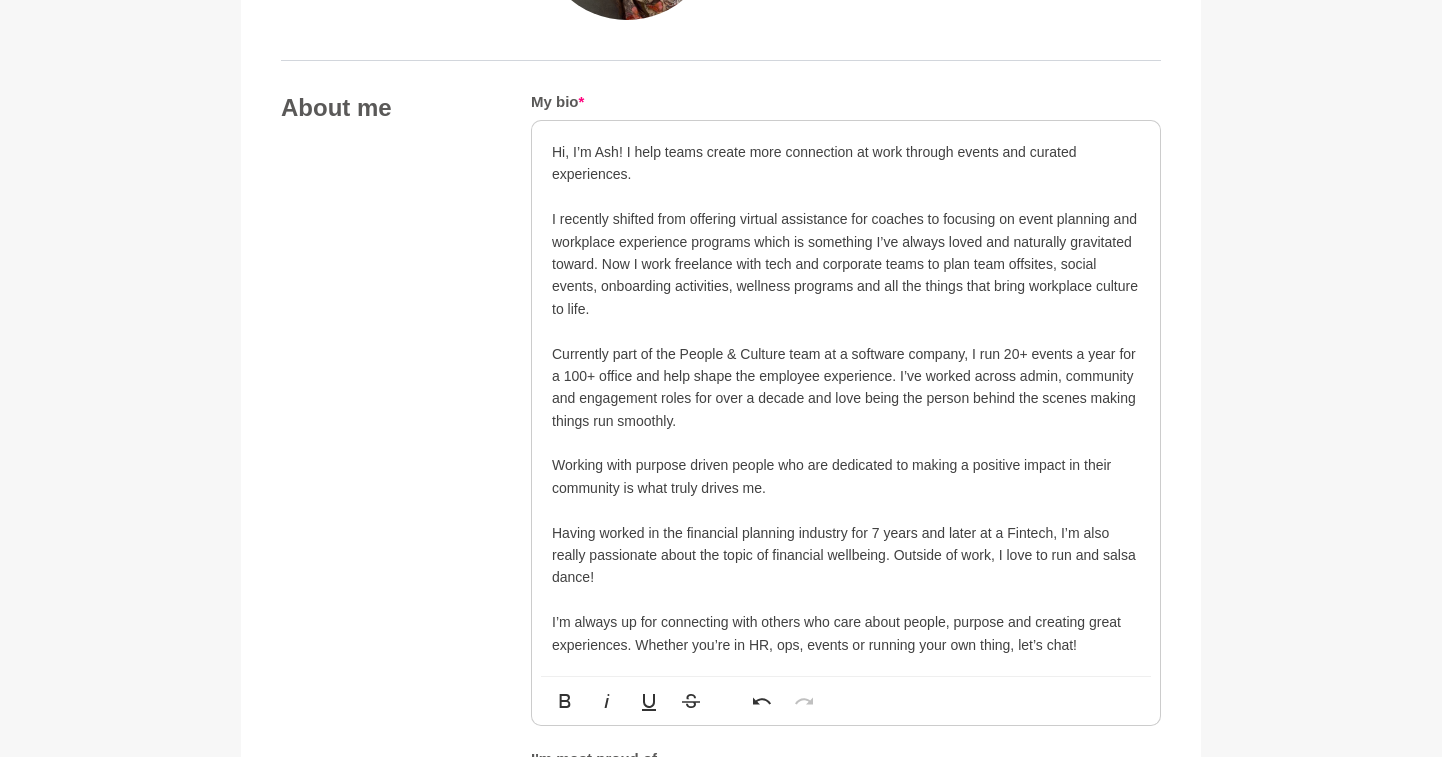 click on "Currently part of the People & Culture team at a software company, I run 20+ events a year for a 100+ office and help shape the employee experience. I’ve worked across admin, community and engagement roles for over a decade and love being the person behind the scenes making things run smoothly." at bounding box center [846, 388] 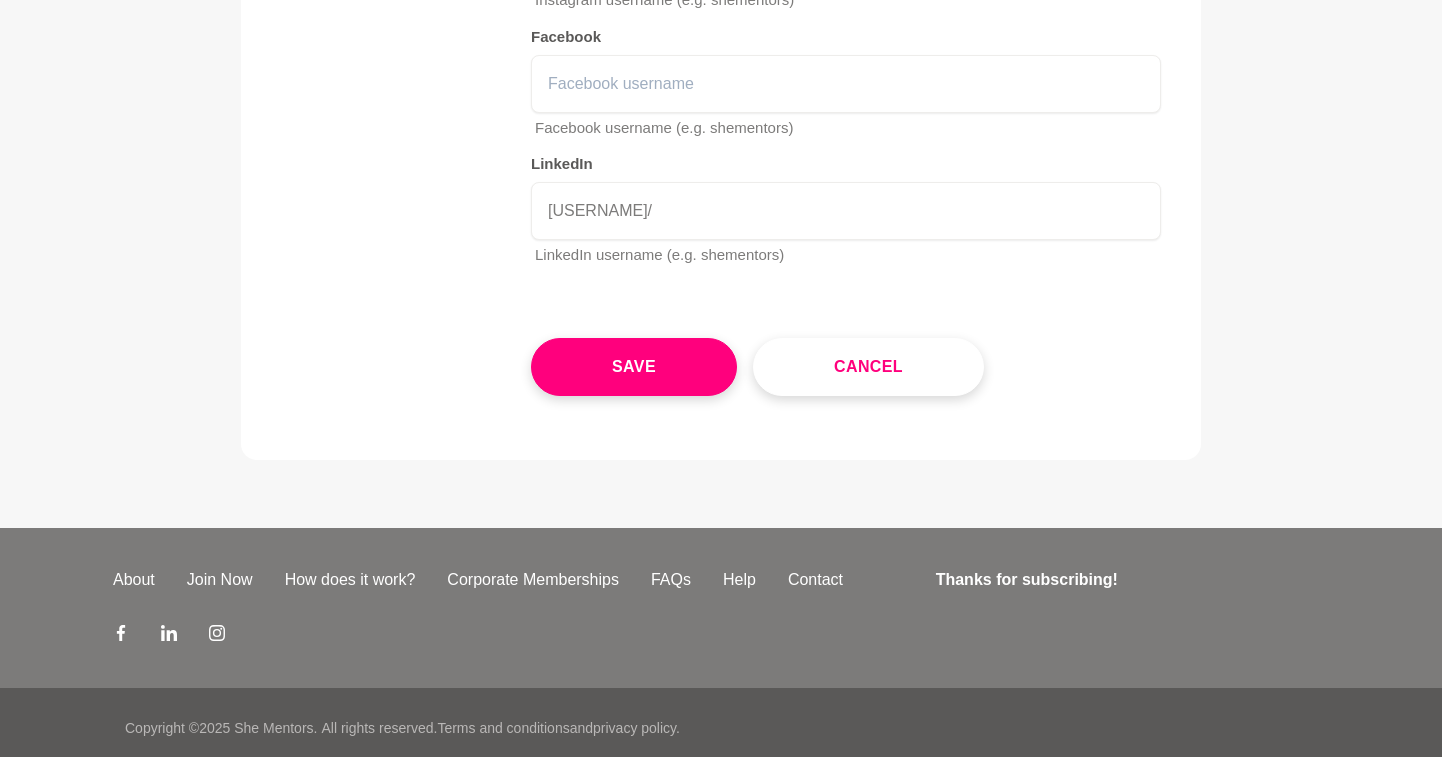 scroll, scrollTop: 3336, scrollLeft: 0, axis: vertical 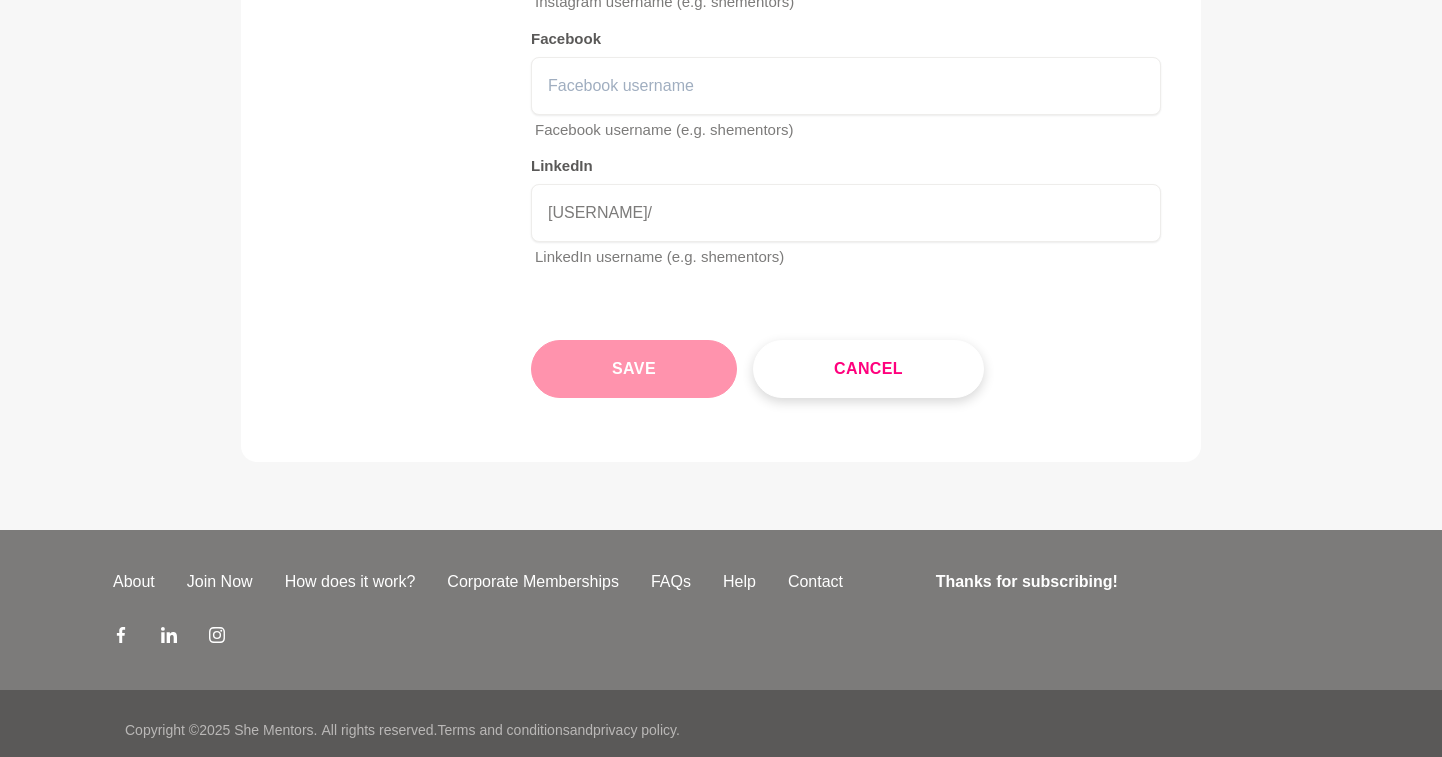 click on "Save" at bounding box center (634, 369) 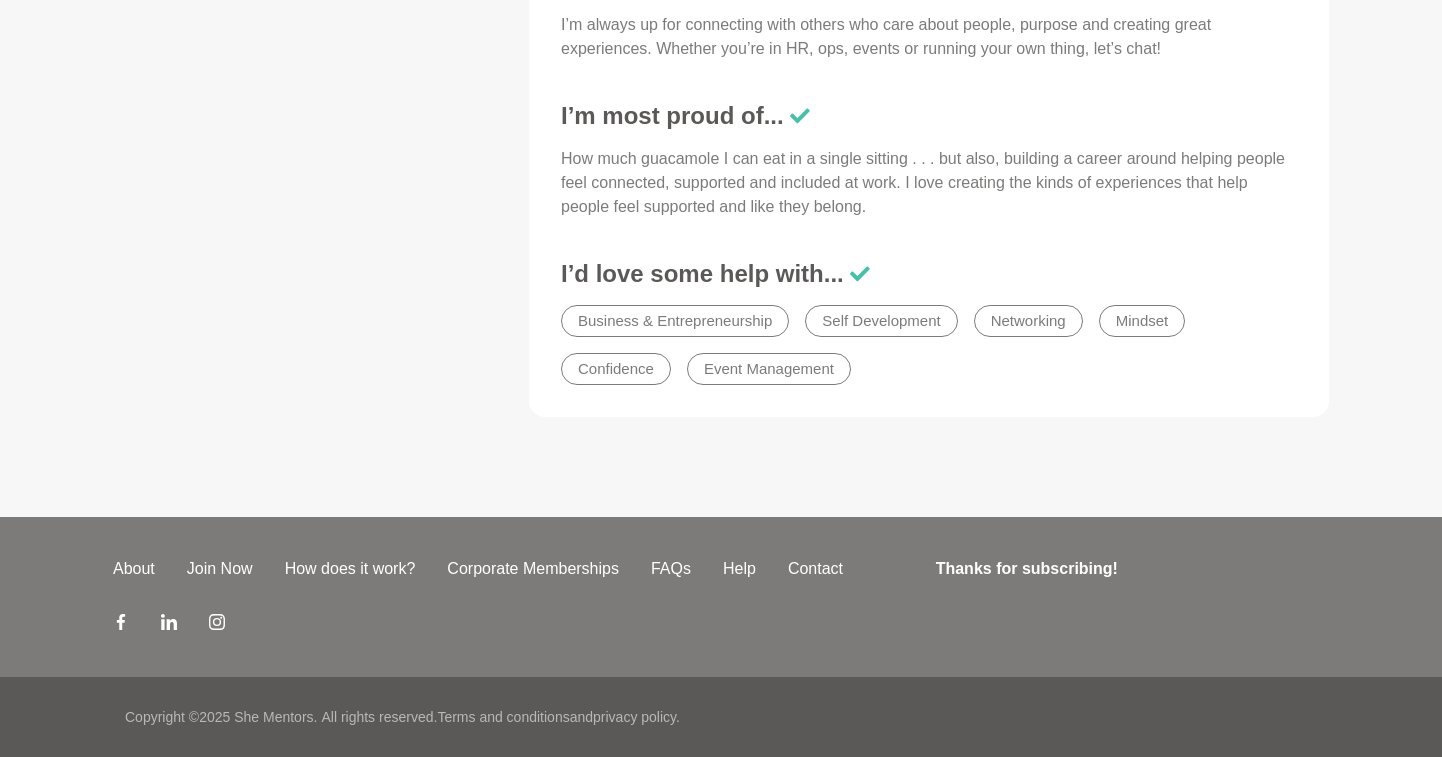 scroll, scrollTop: 0, scrollLeft: 0, axis: both 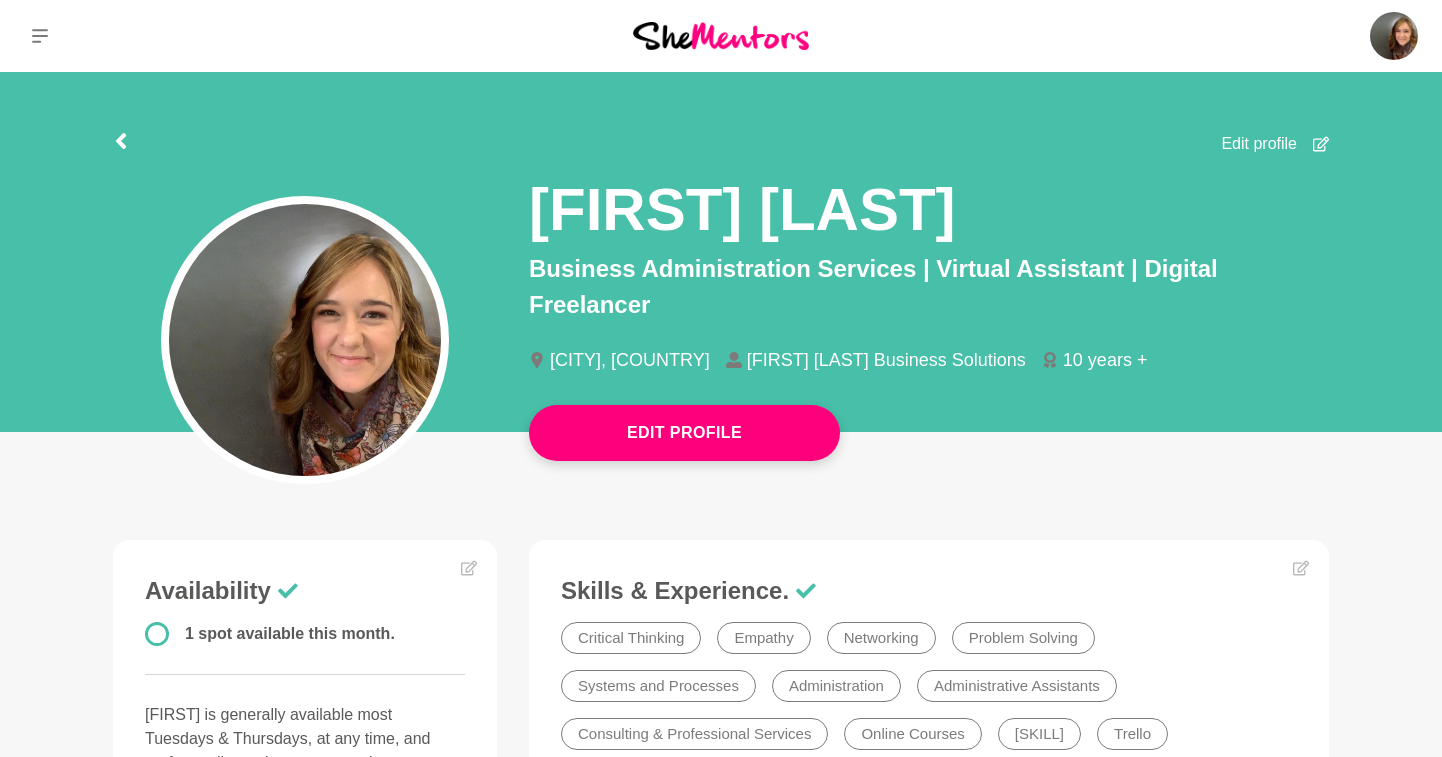 click on "Edit profile" at bounding box center [1259, 144] 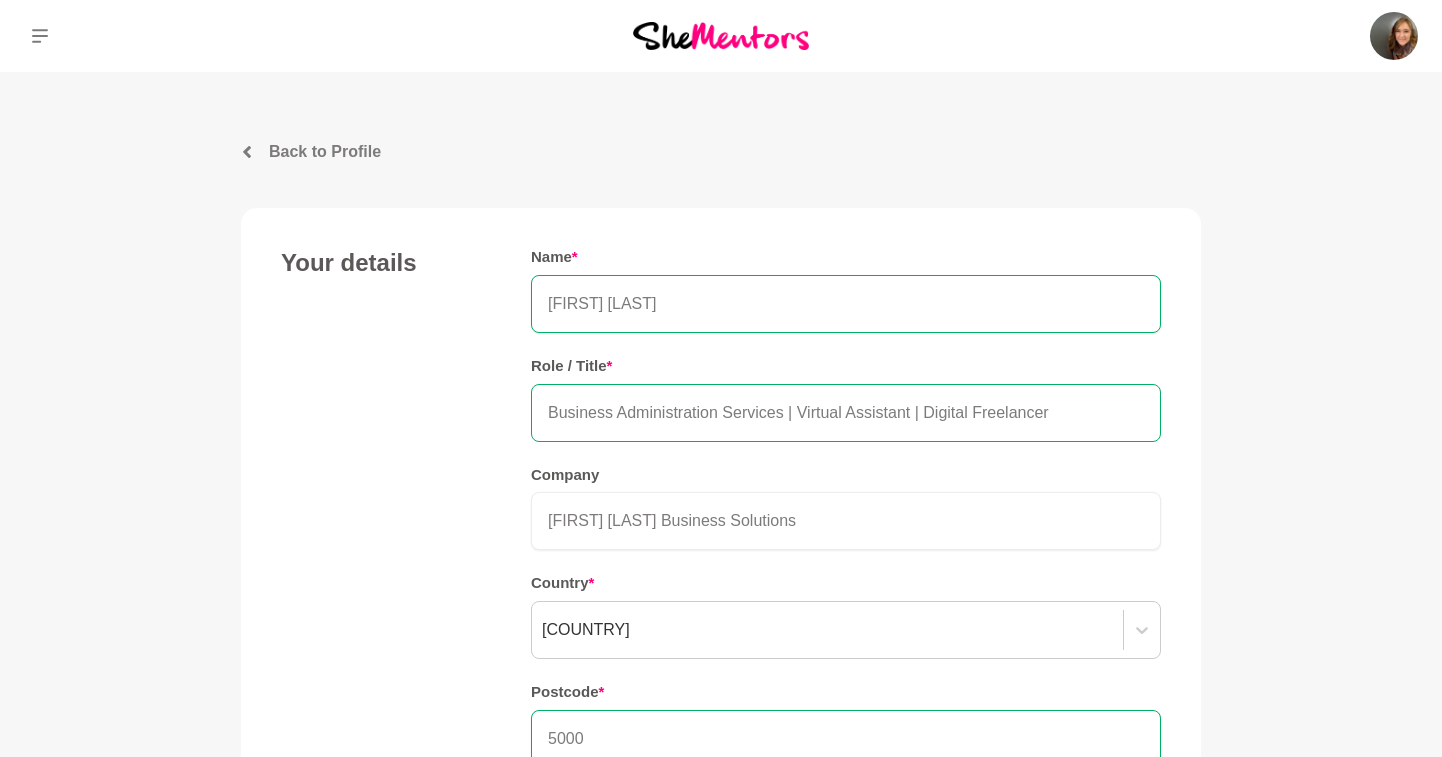 click on "Business Administration Services | Virtual Assistant | Digital Freelancer" at bounding box center (846, 413) 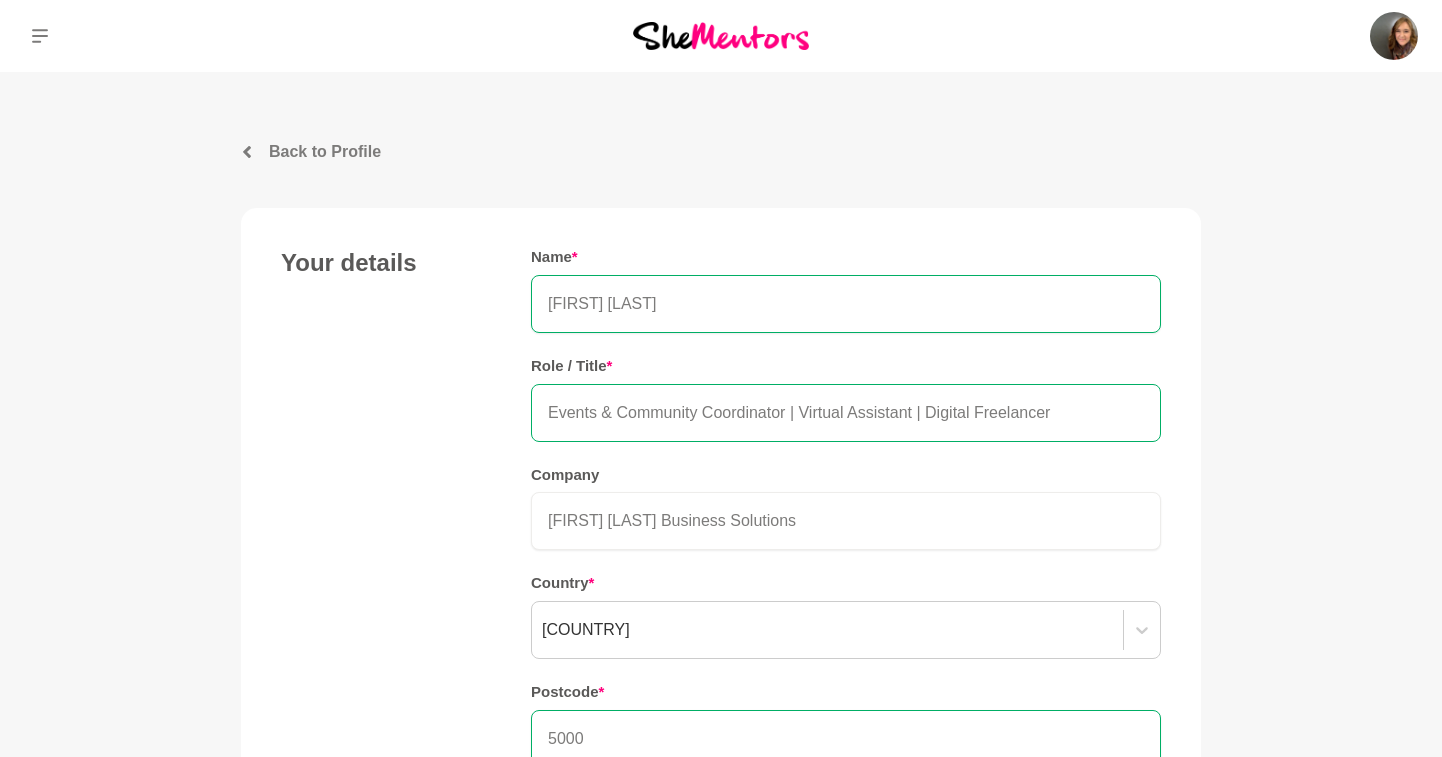 click on "Events & Community Coordinator | Virtual Assistant | Digital Freelancer" at bounding box center (846, 413) 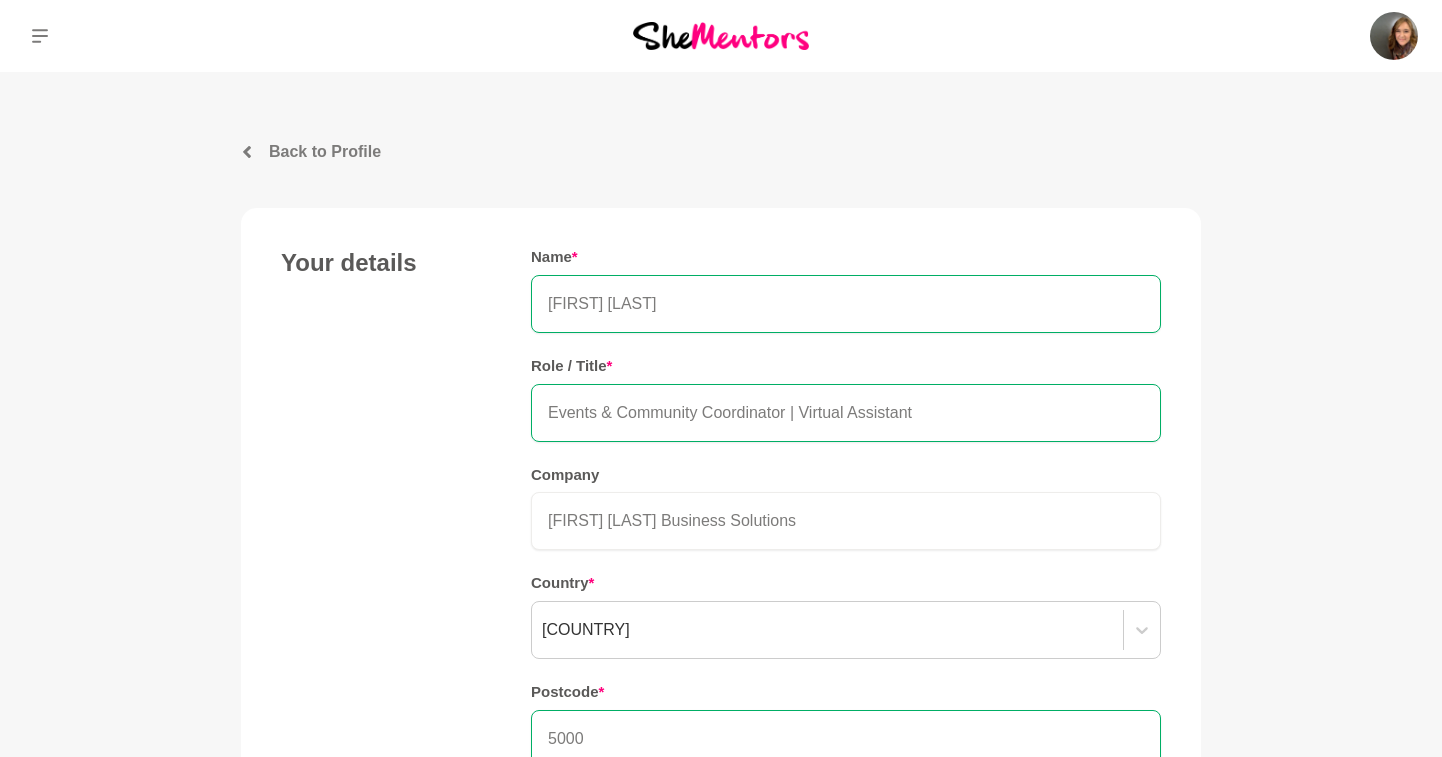 type on "Events & Community Coordinator | Virtual Assistant" 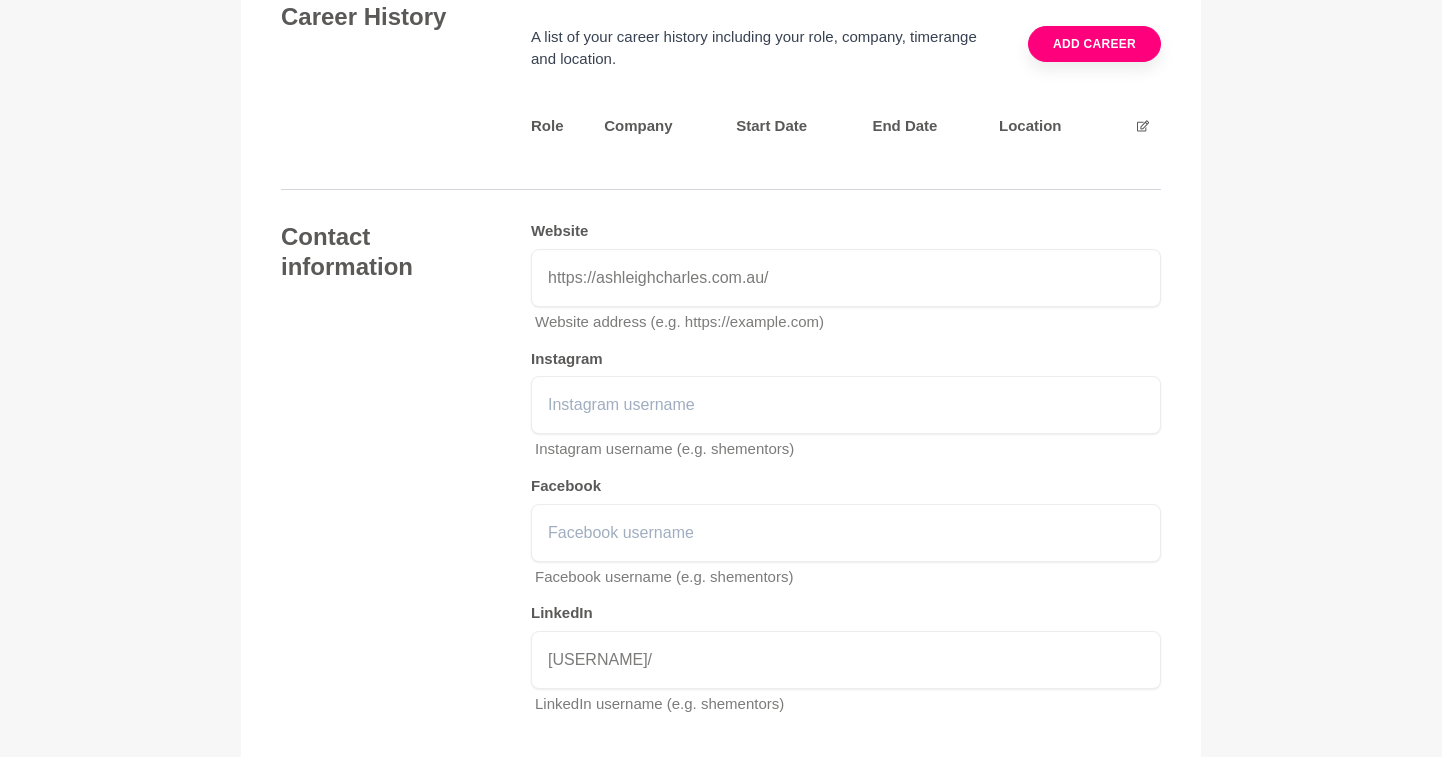 scroll, scrollTop: 3338, scrollLeft: 0, axis: vertical 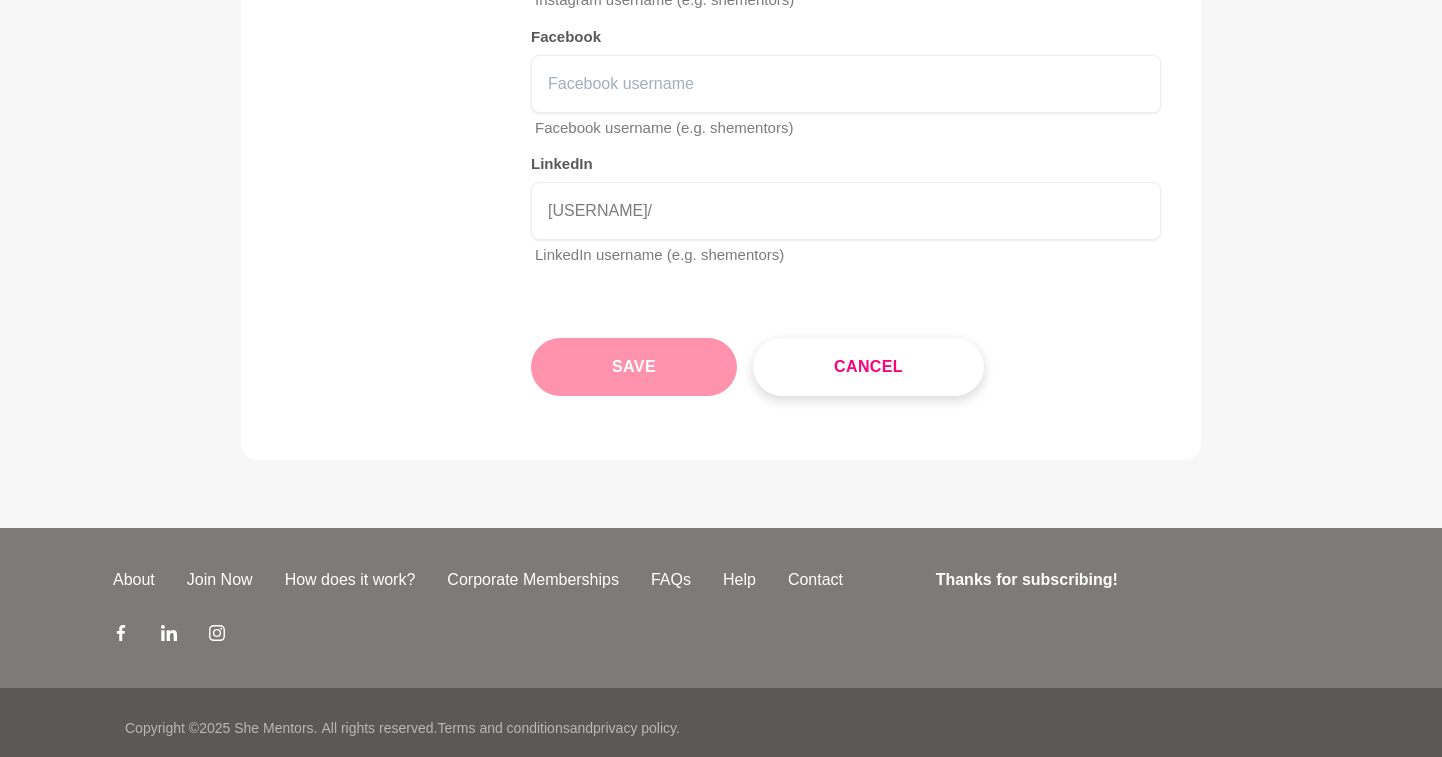 click on "Save" at bounding box center (634, 367) 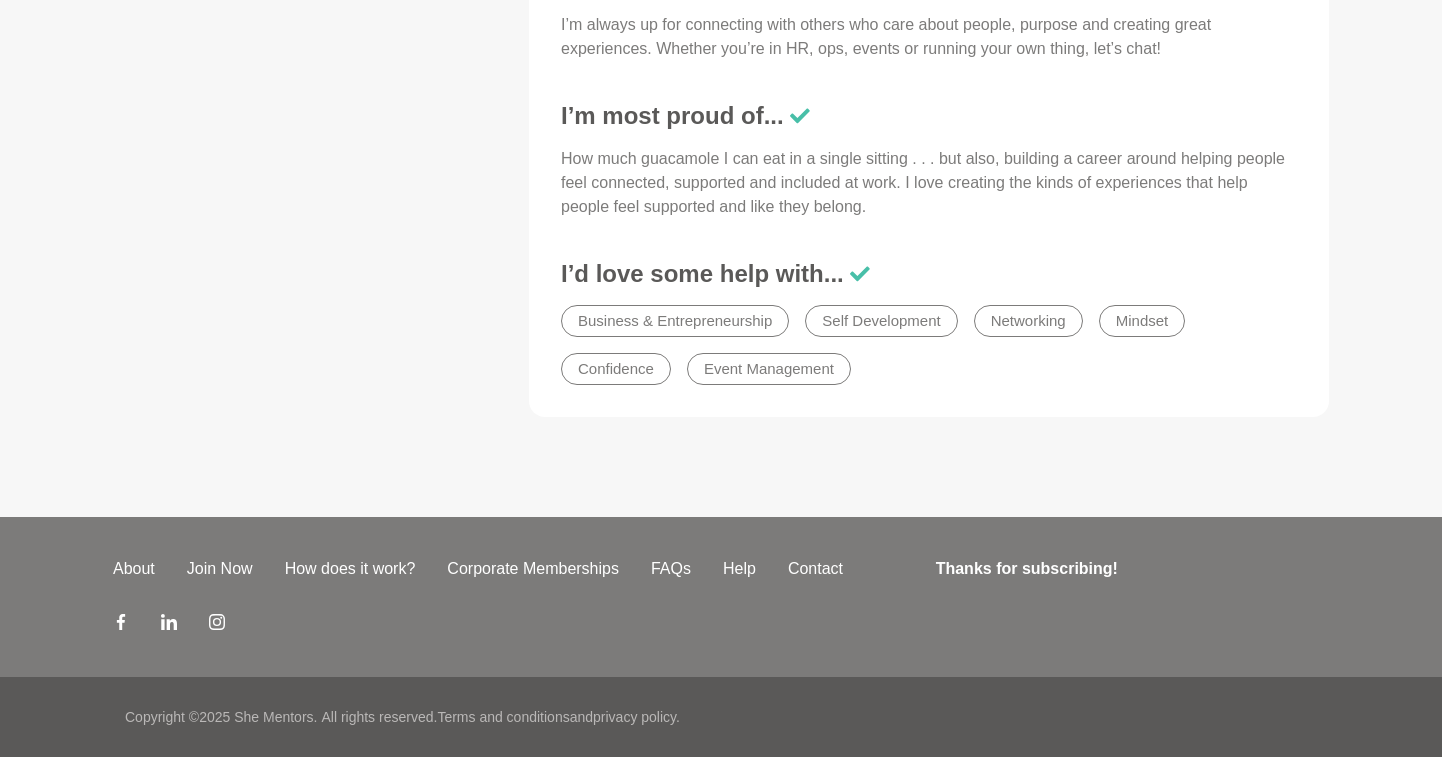 scroll, scrollTop: 0, scrollLeft: 0, axis: both 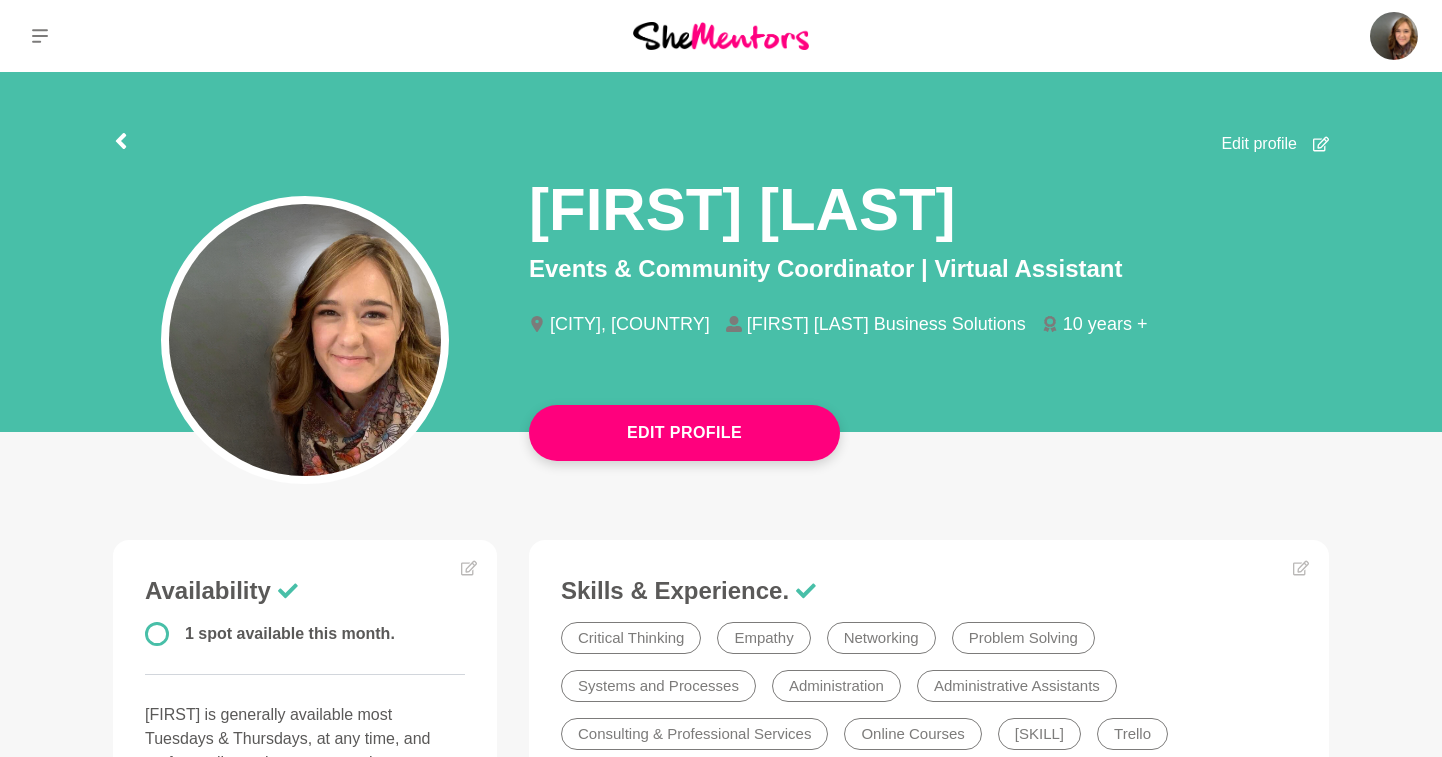 click on "Edit Profile Edit profile Ashleigh Charles Events & Community Coordinator | Virtual Assistant  Adelaide, Australia  Ashleigh Charles Business Solutions  10 years + Ashleigh Charles   Events & Community Coordinator | Virtual Assistant  Adelaide, Australia  Ashleigh Charles Business Solutions  10 years + Edit Profile Availability   1 spot available this month. Ashleigh is generally available most Tuesdays & Thursdays, at any time, and prefers online or in-person sessions.  edit my availability Career History VIEW FULL CAREER HISTORY Let's Connect!   Skills & Experience.   Critical Thinking Empathy Networking Problem Solving Systems and Processes Administration Administrative Assistants Consulting & Professional Services Online Courses Operations Trello Virtual Assistant About Me   Hi, I’m Ash! I help teams create more connection at work through events and curated experiences. I’m most proud of...   I’d love some help with...   Business & Entrepreneurship Self Development Networking Mindset   0" at bounding box center (721, 1044) 